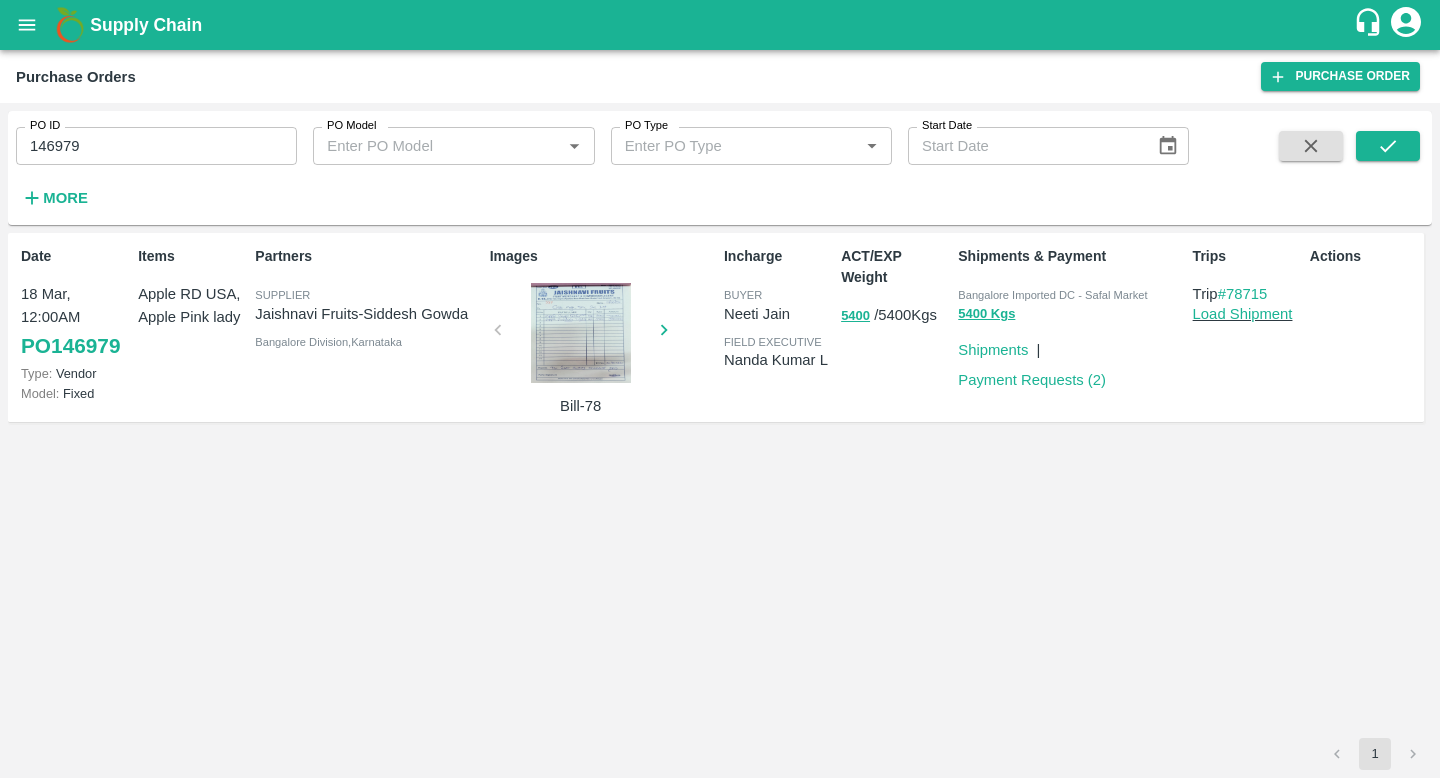 scroll, scrollTop: 0, scrollLeft: 0, axis: both 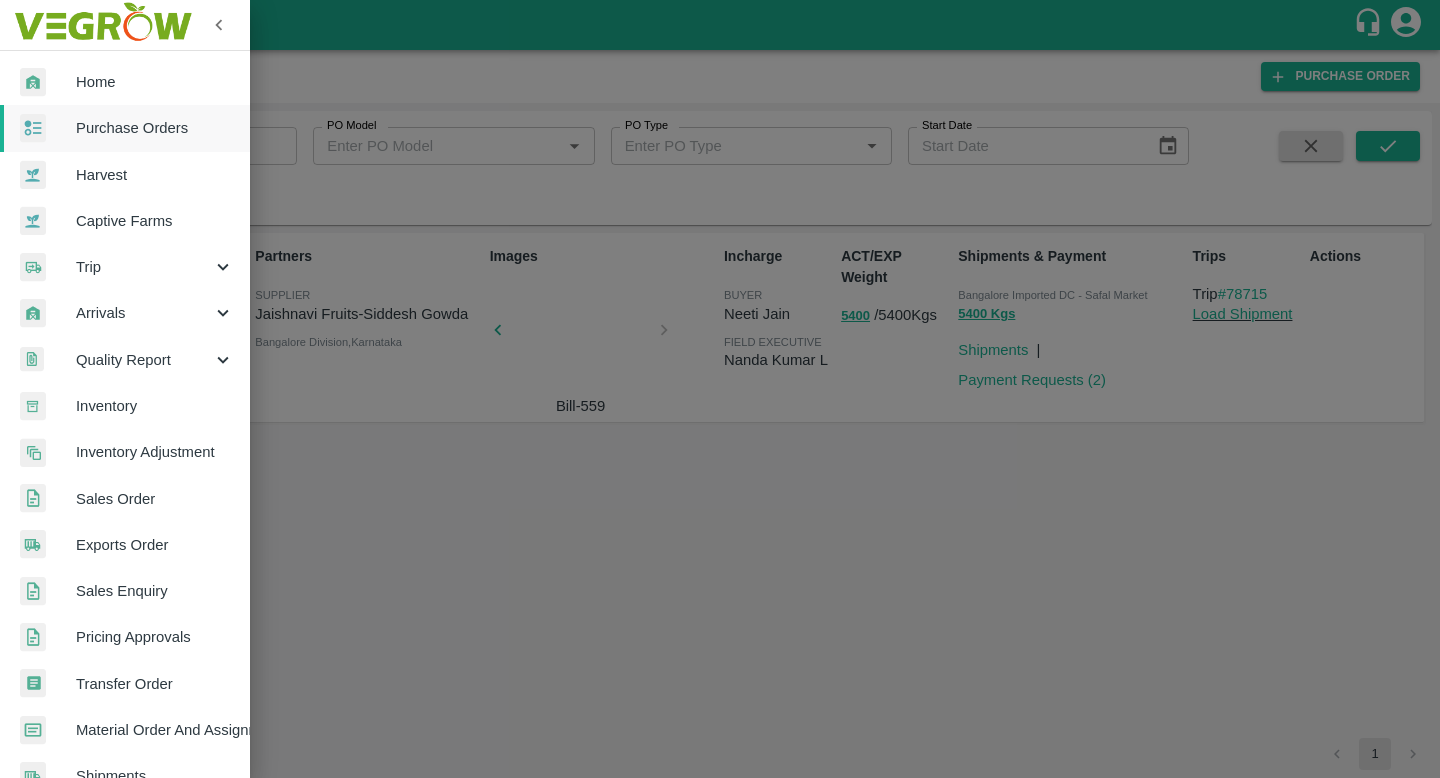 click on "Sales Order" at bounding box center (155, 499) 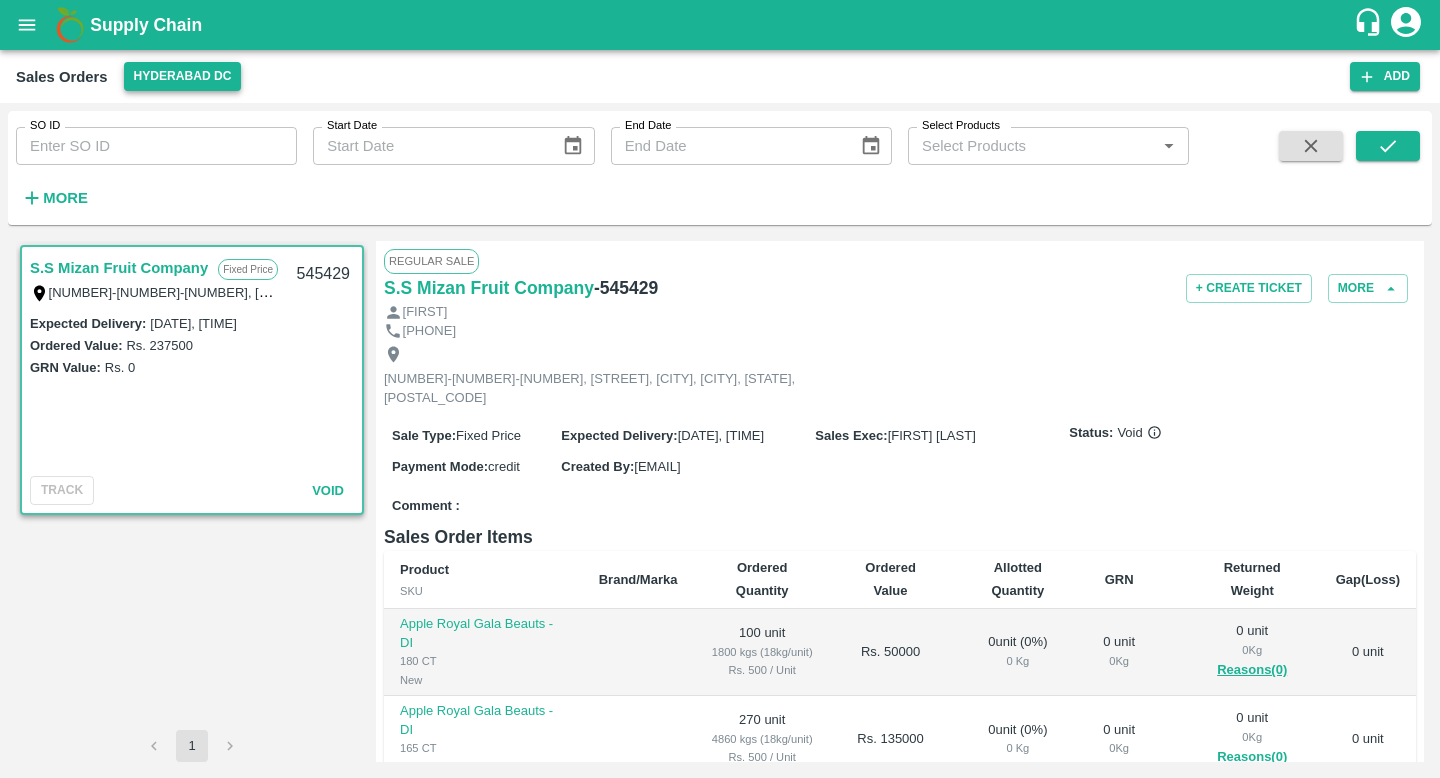 click on "Hyderabad DC" at bounding box center (183, 76) 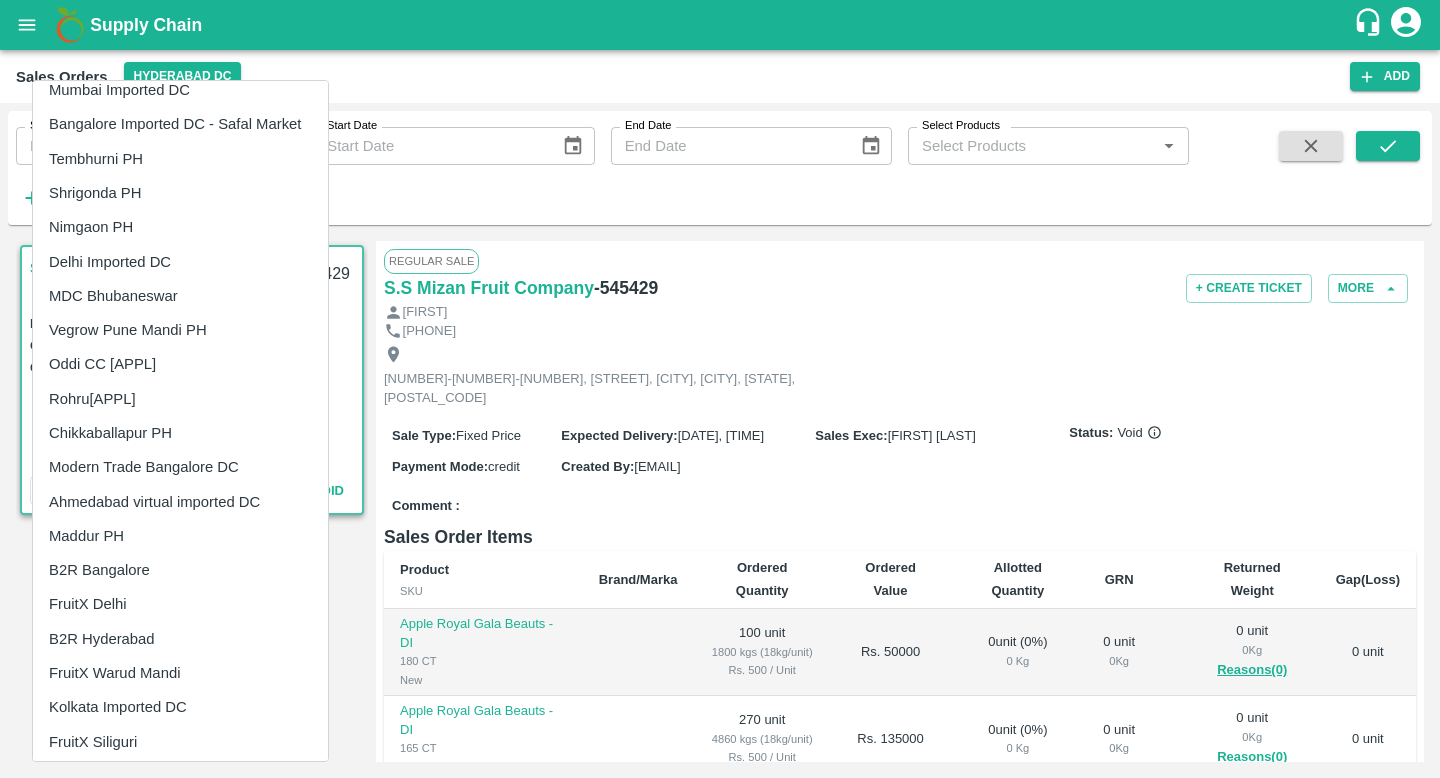 scroll, scrollTop: 766, scrollLeft: 0, axis: vertical 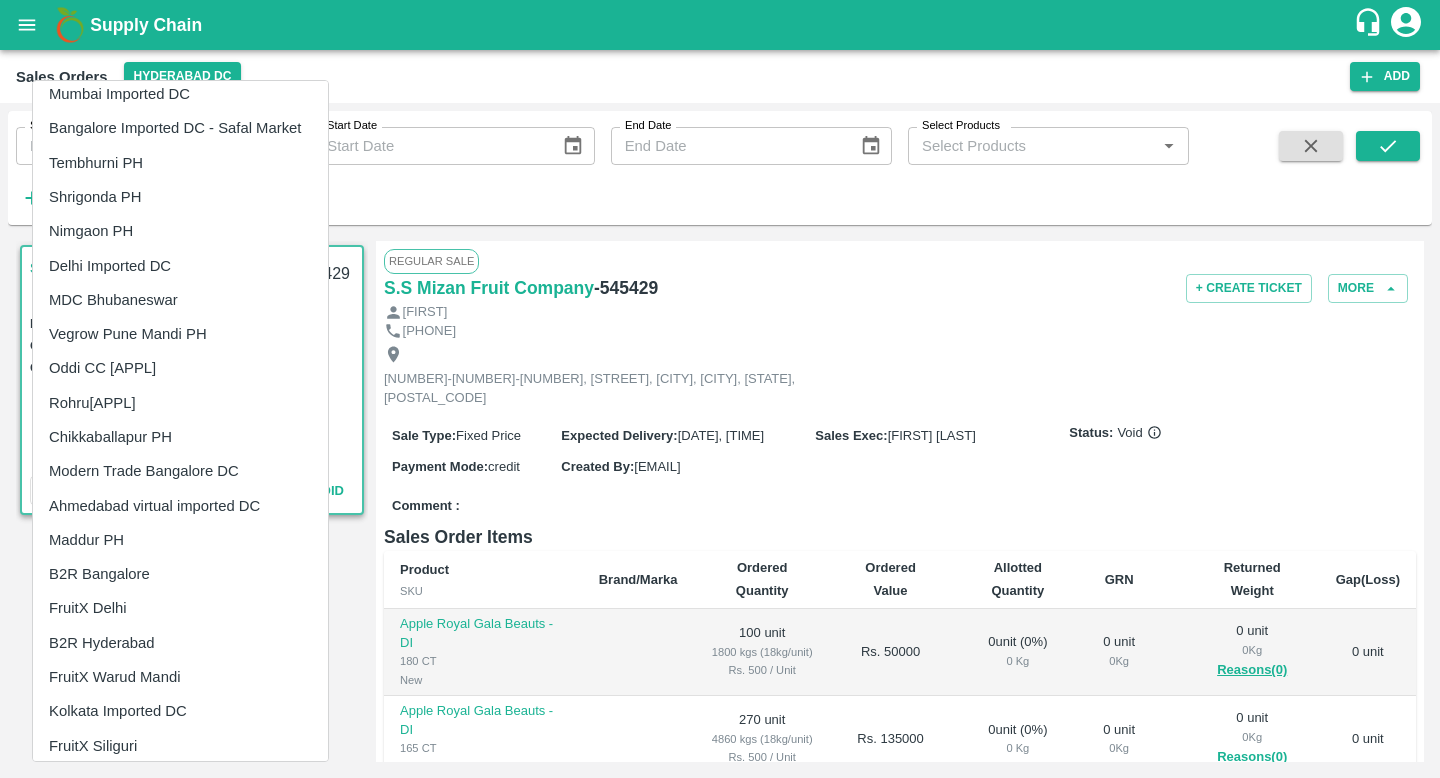 click on "Oddi CC [APPL]" at bounding box center (180, 368) 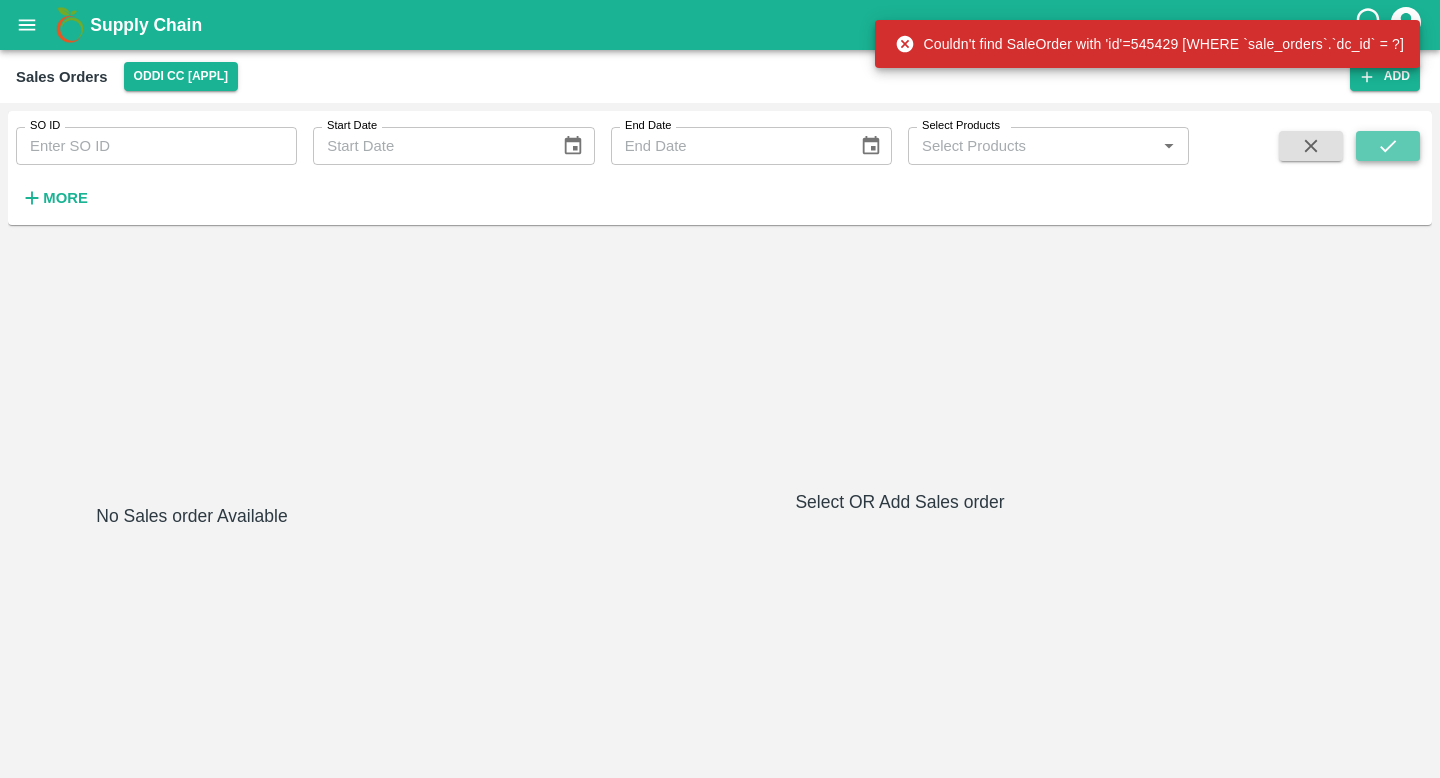 click at bounding box center (1388, 146) 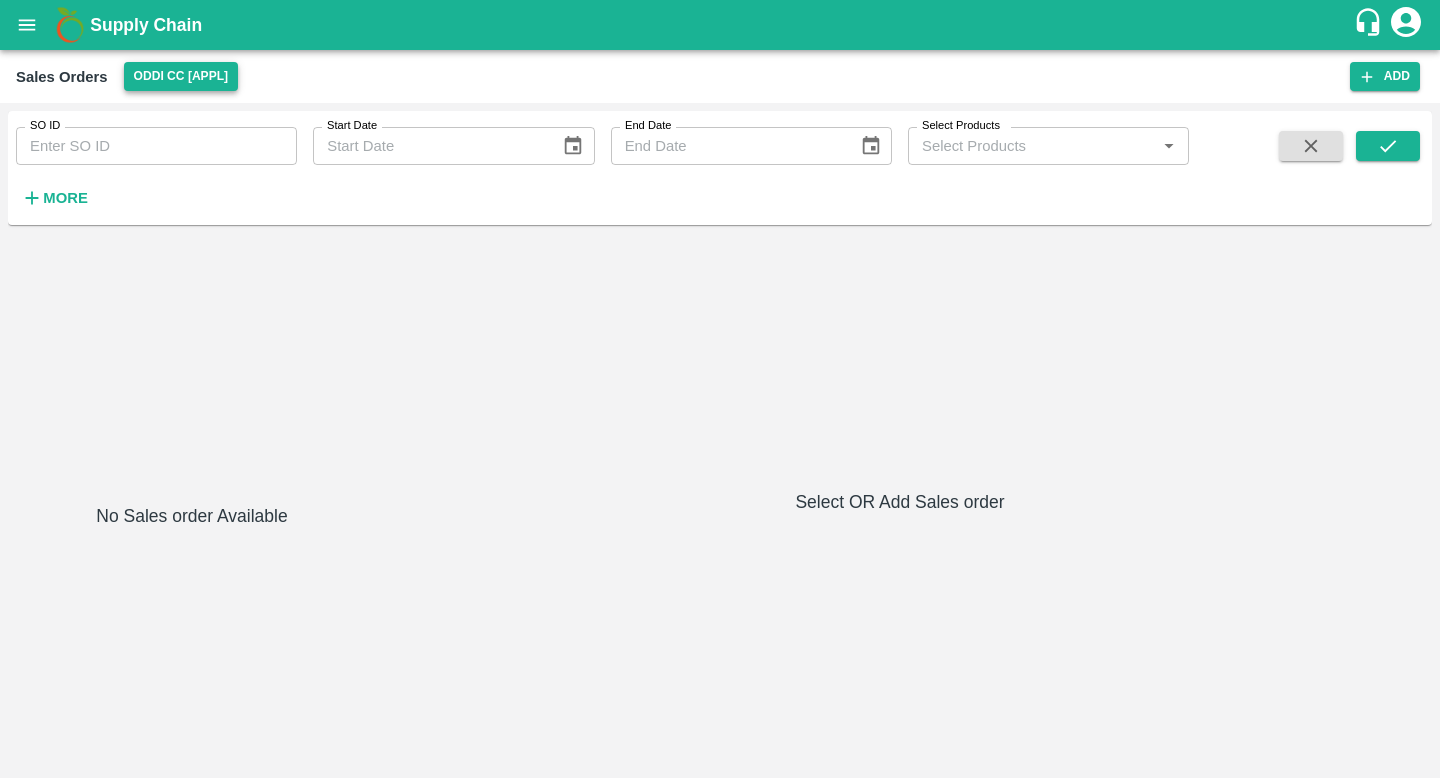 click on "Oddi CC [APPL]" at bounding box center [181, 76] 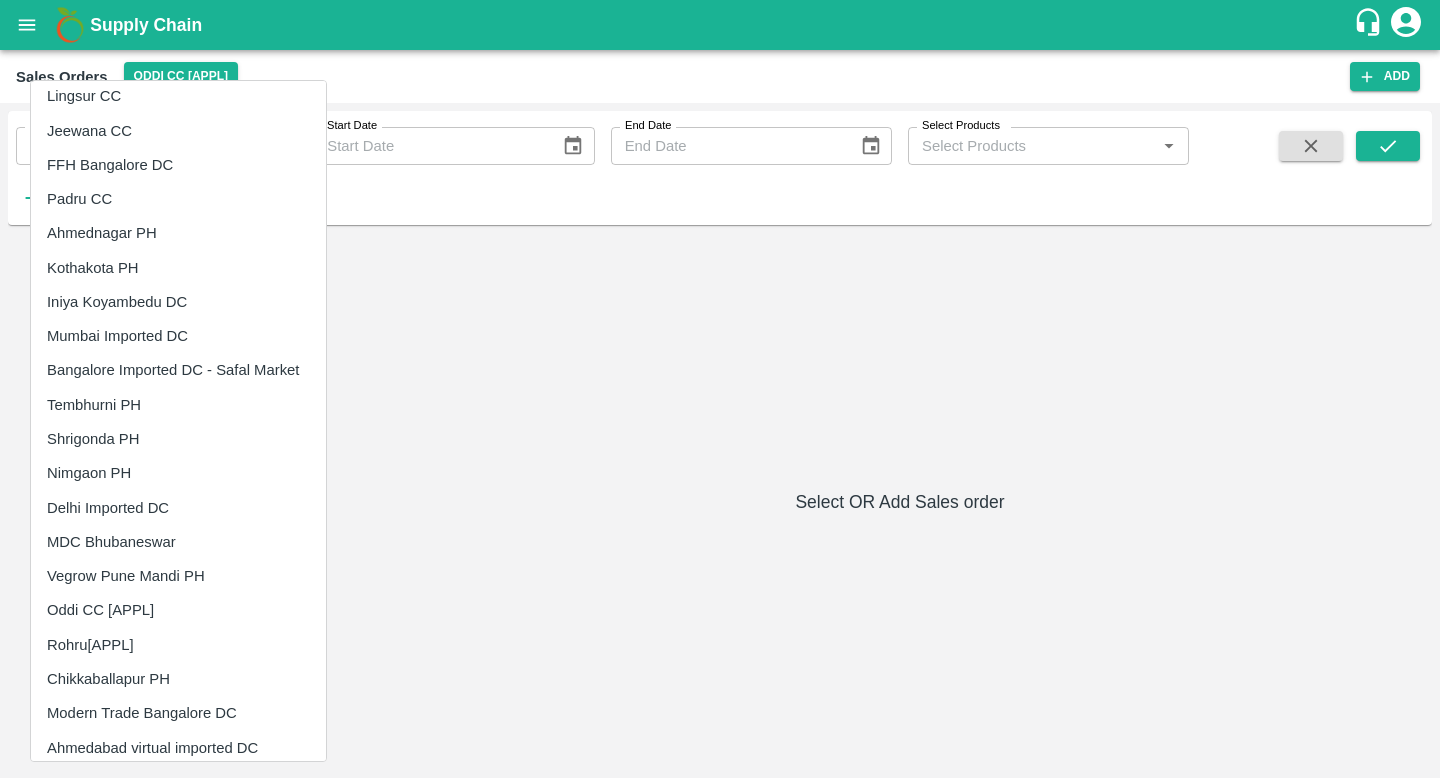 scroll, scrollTop: 578, scrollLeft: 0, axis: vertical 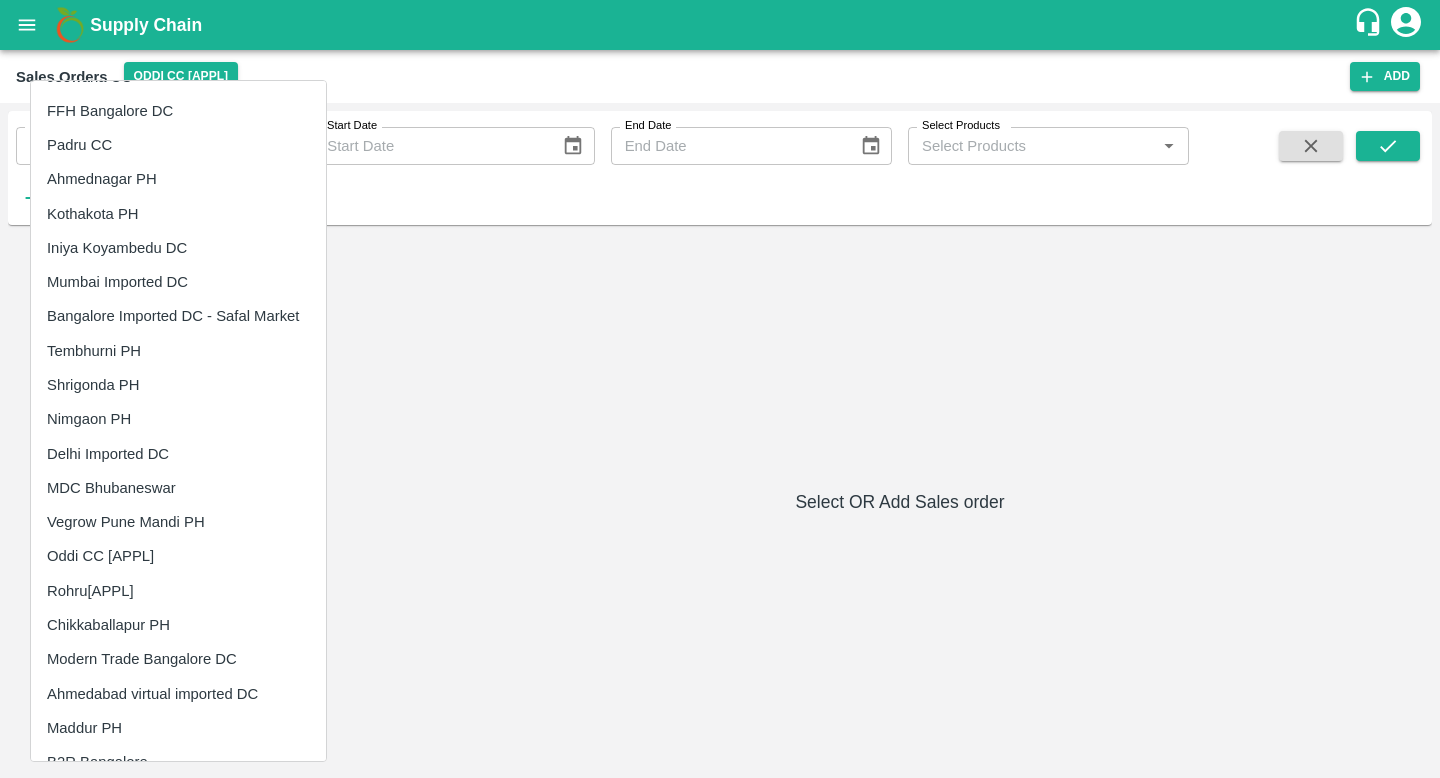 click on "Rohru[APPL]" at bounding box center [178, 591] 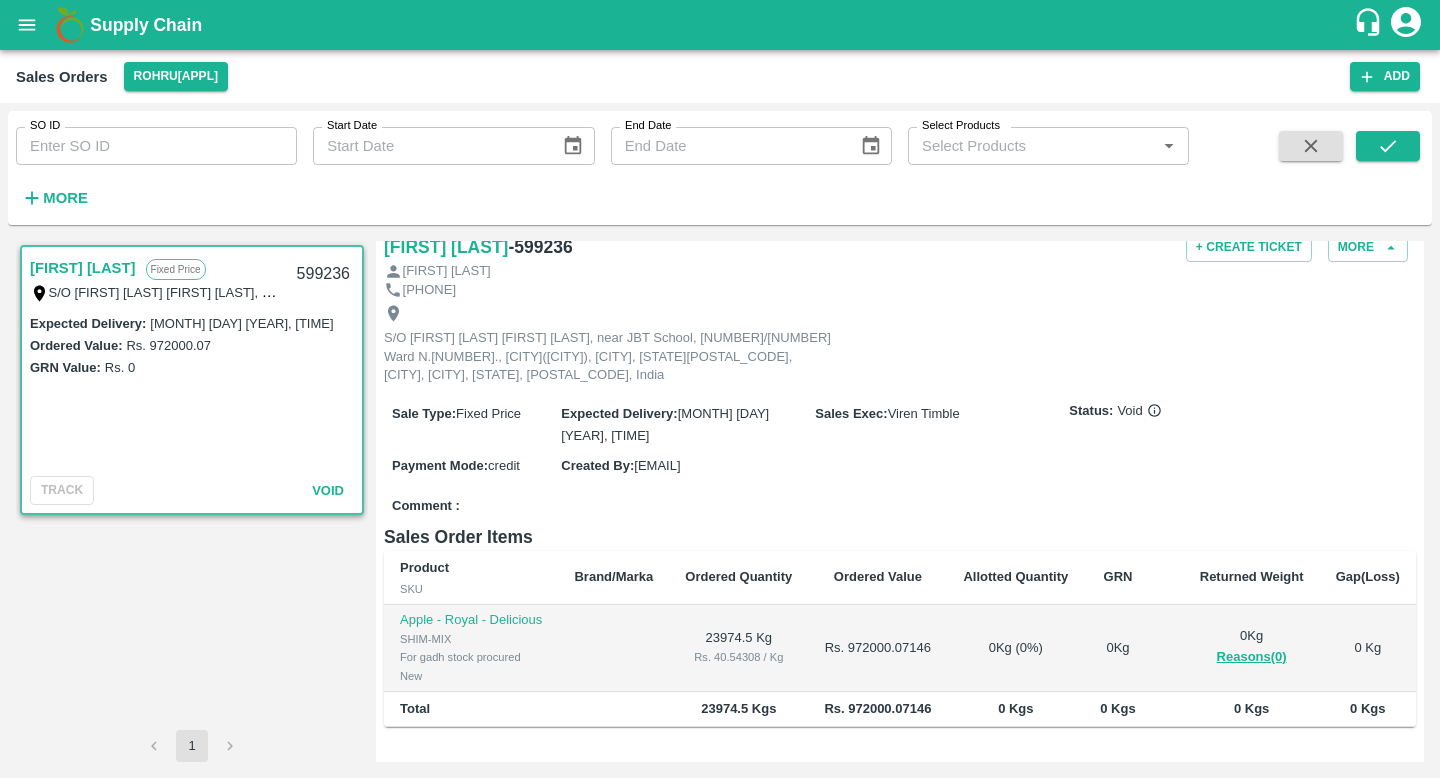 scroll, scrollTop: 0, scrollLeft: 0, axis: both 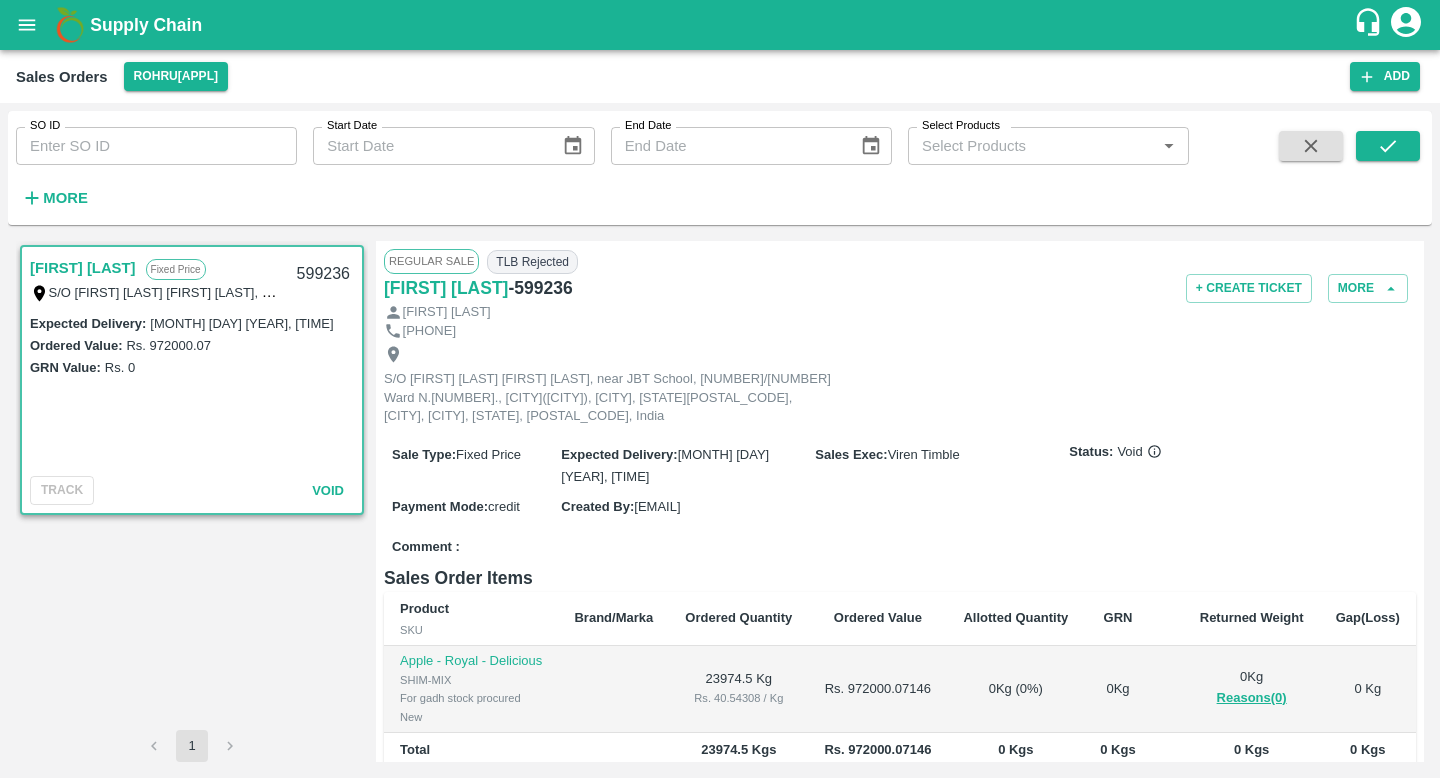 click on "More" at bounding box center (65, 198) 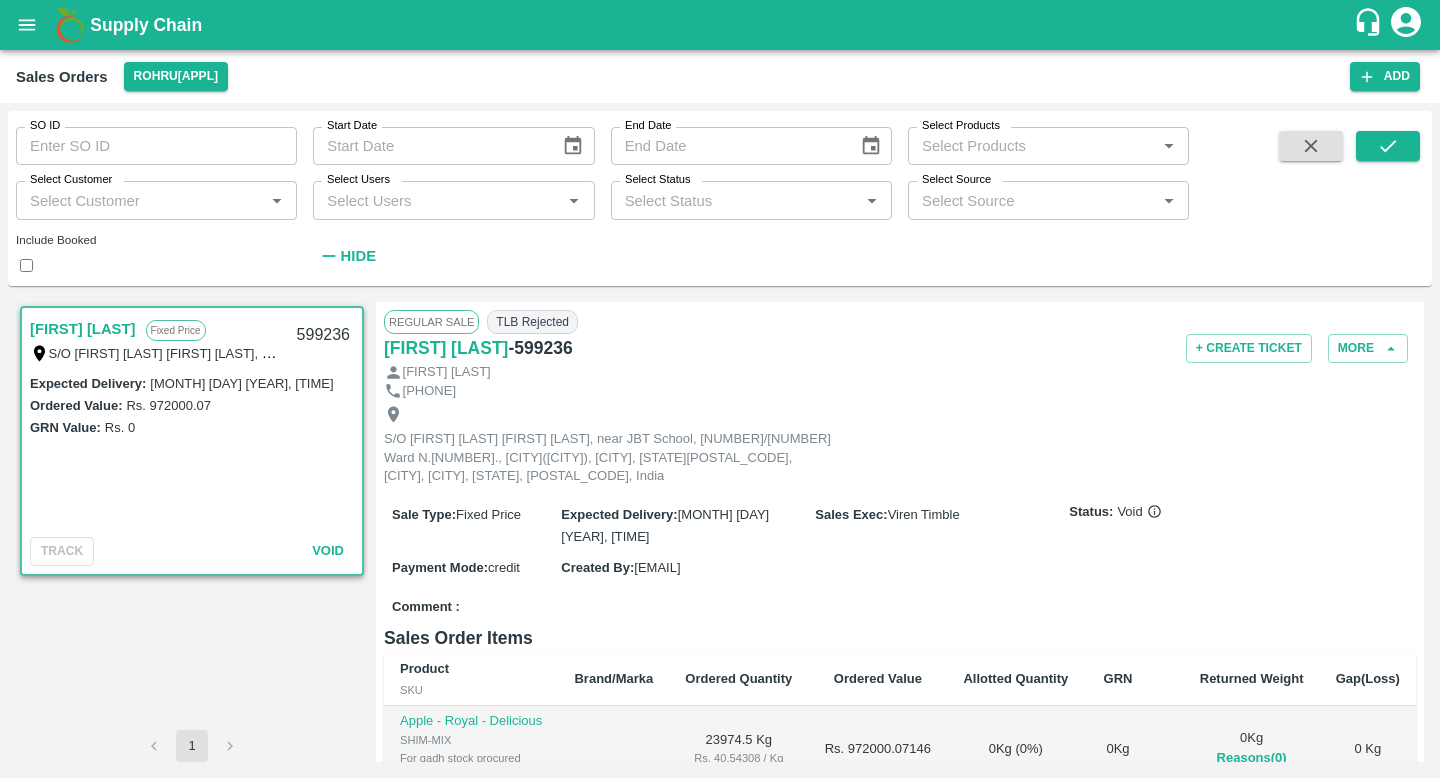 click at bounding box center (26, 265) 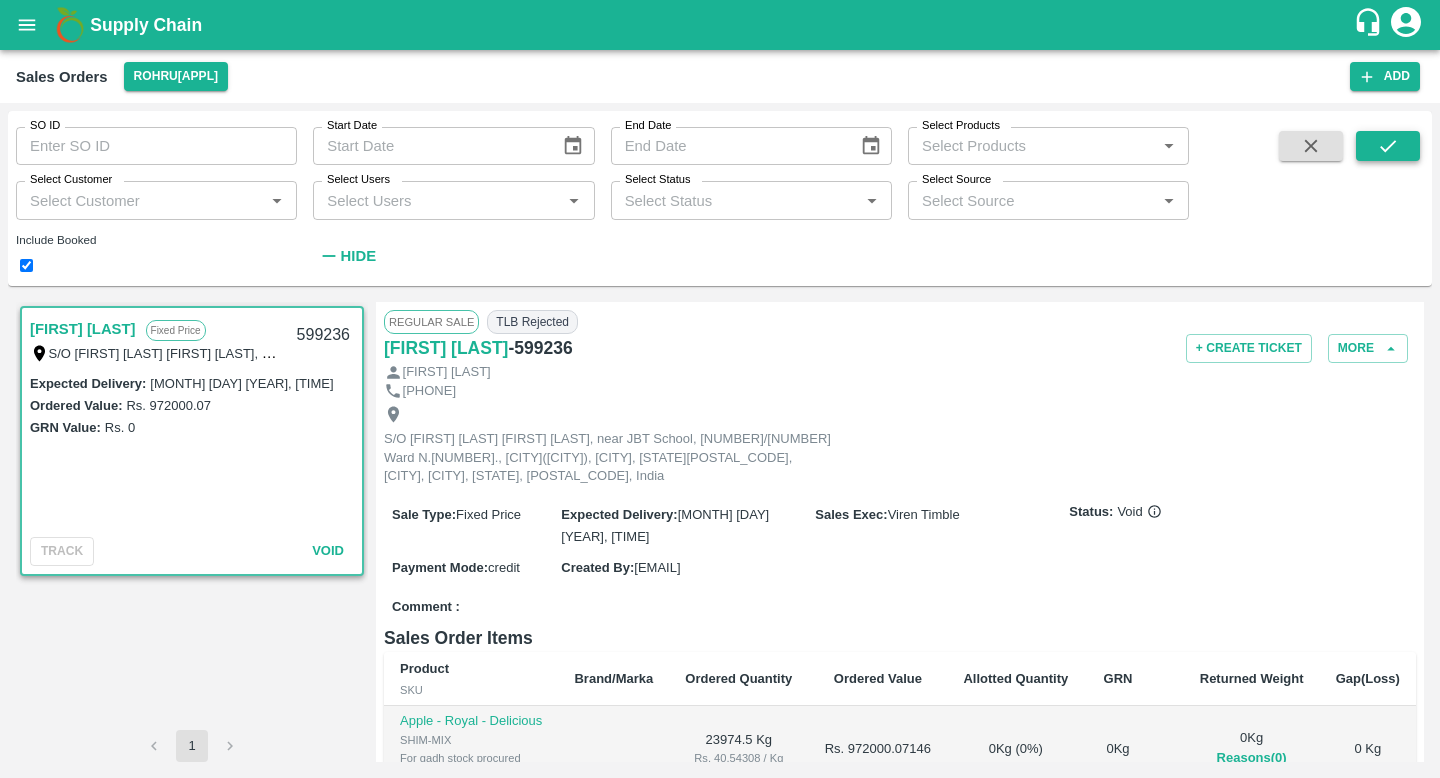 click 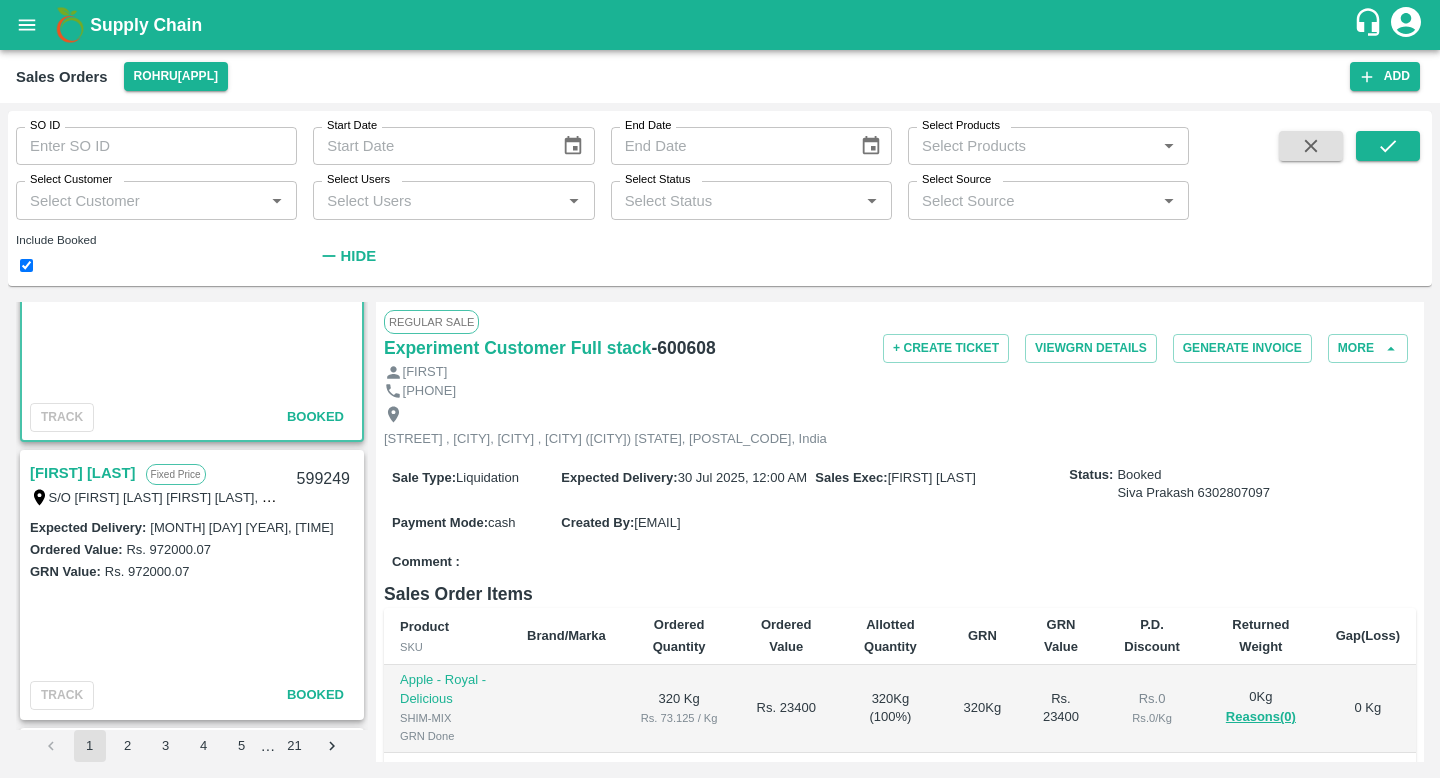 scroll, scrollTop: 198, scrollLeft: 0, axis: vertical 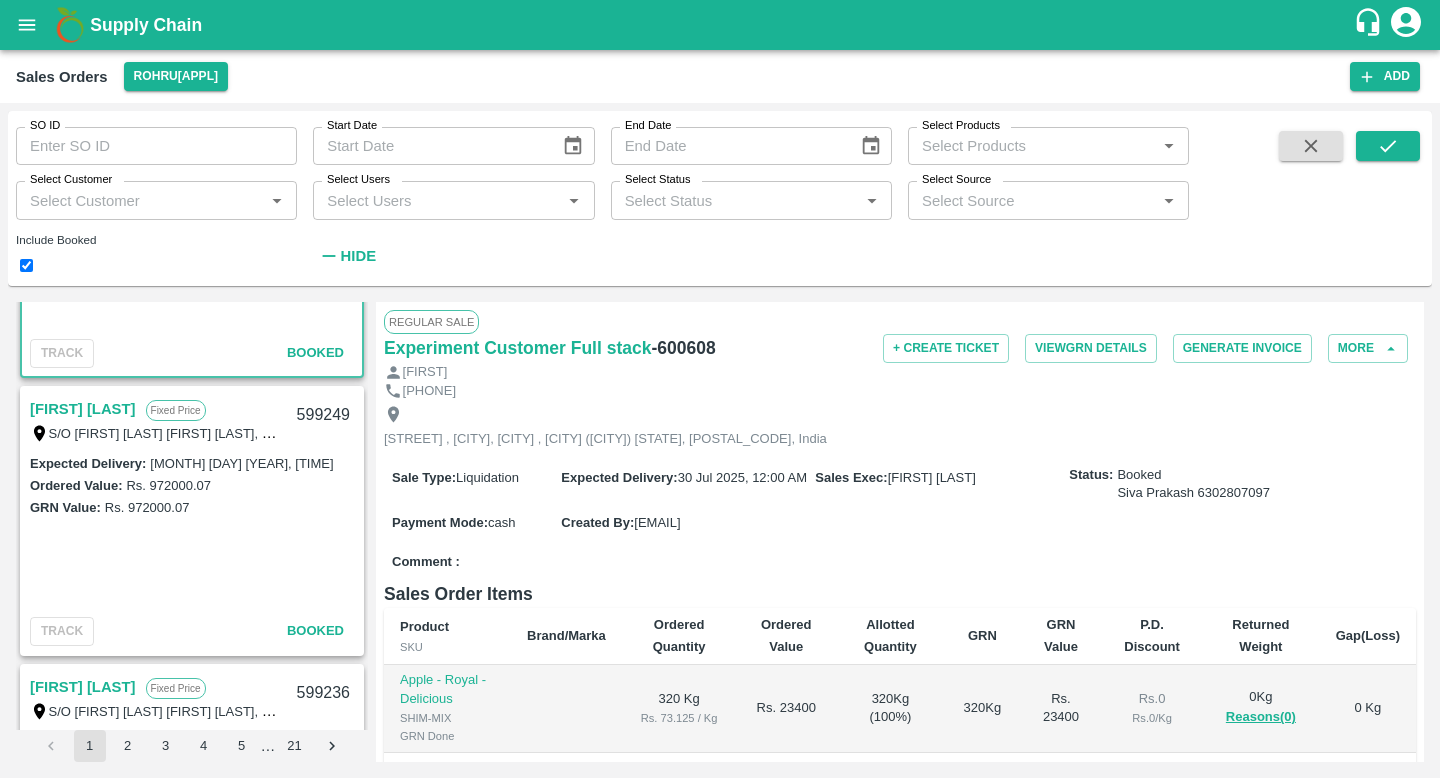 click on "Shivin Chauhan" at bounding box center [83, 409] 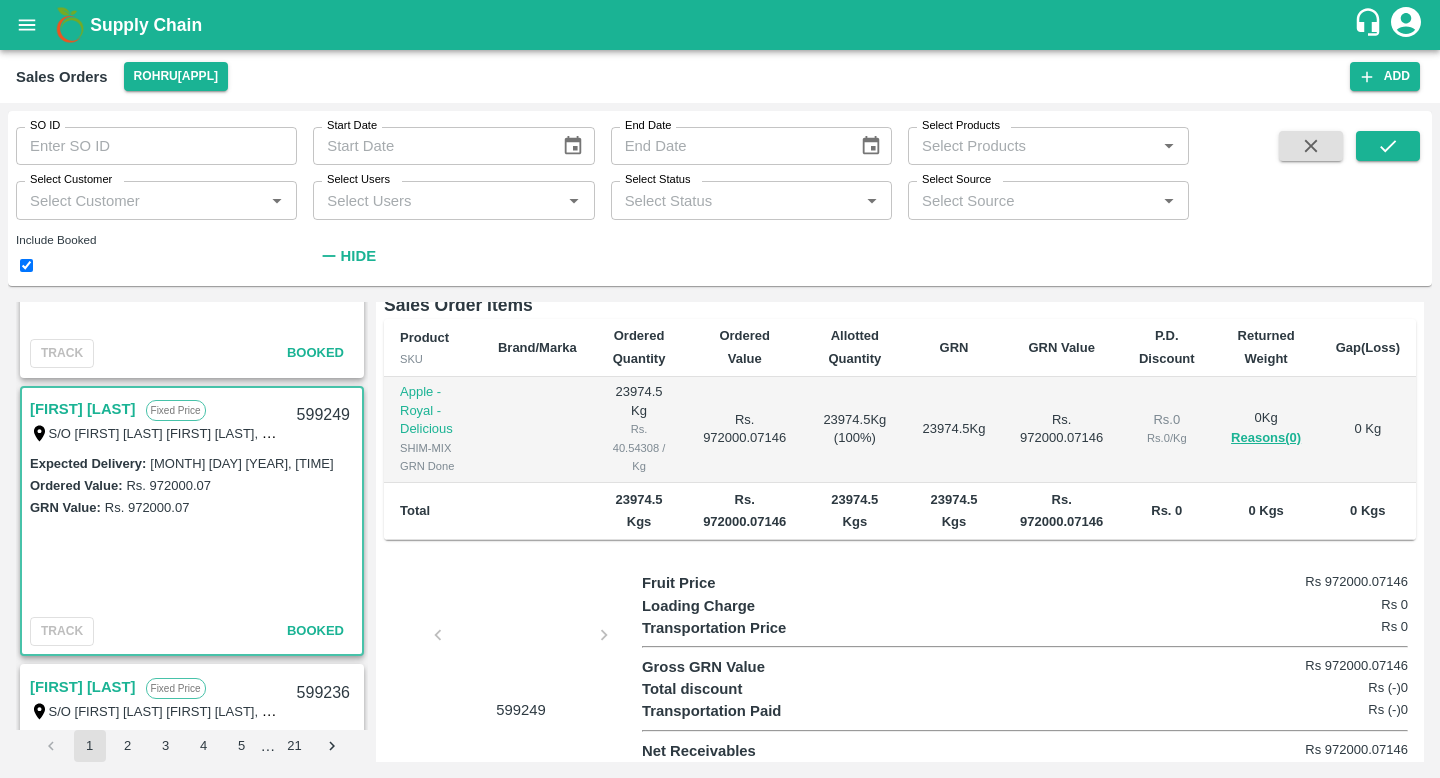 scroll, scrollTop: 335, scrollLeft: 0, axis: vertical 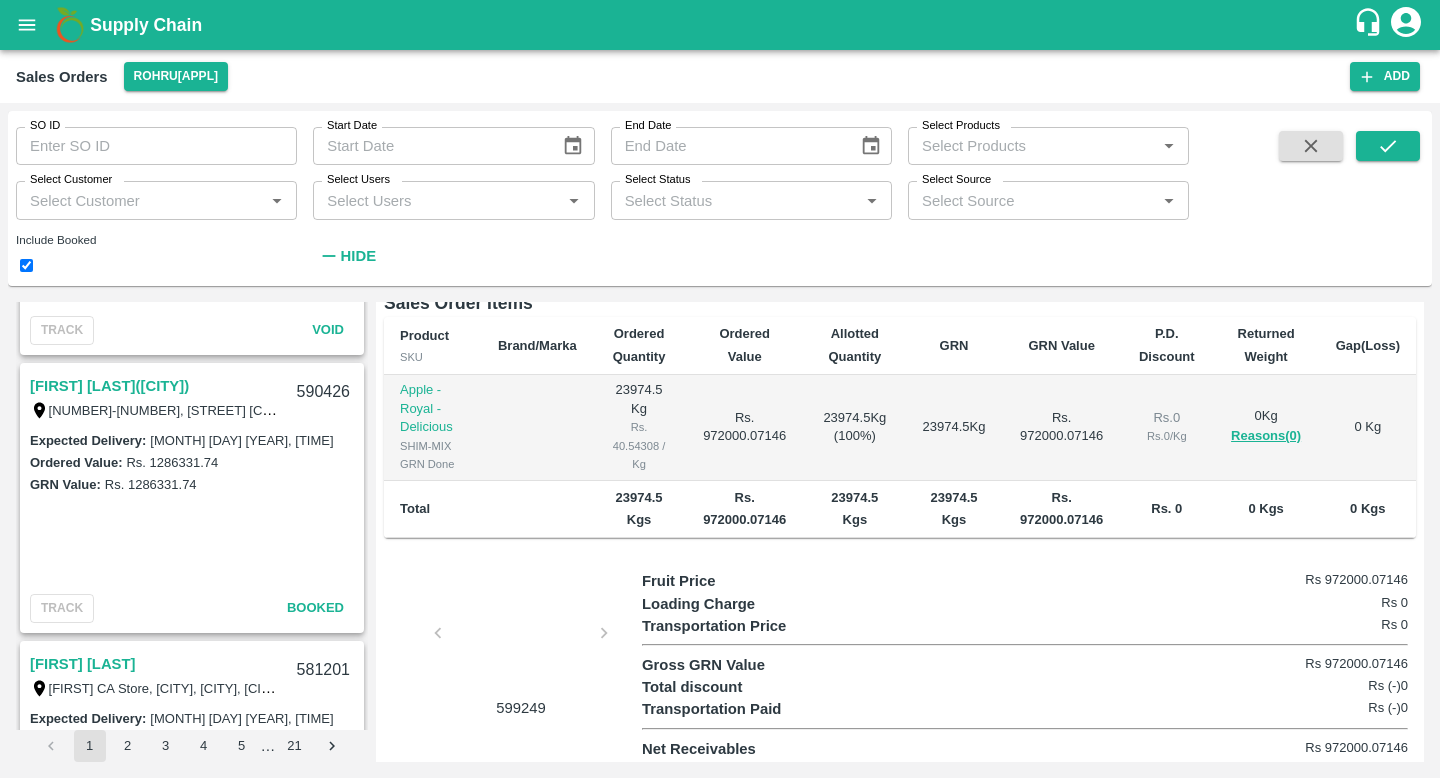 click on "Laxmi Narayan Fulchand(Narkanda)" at bounding box center [109, 386] 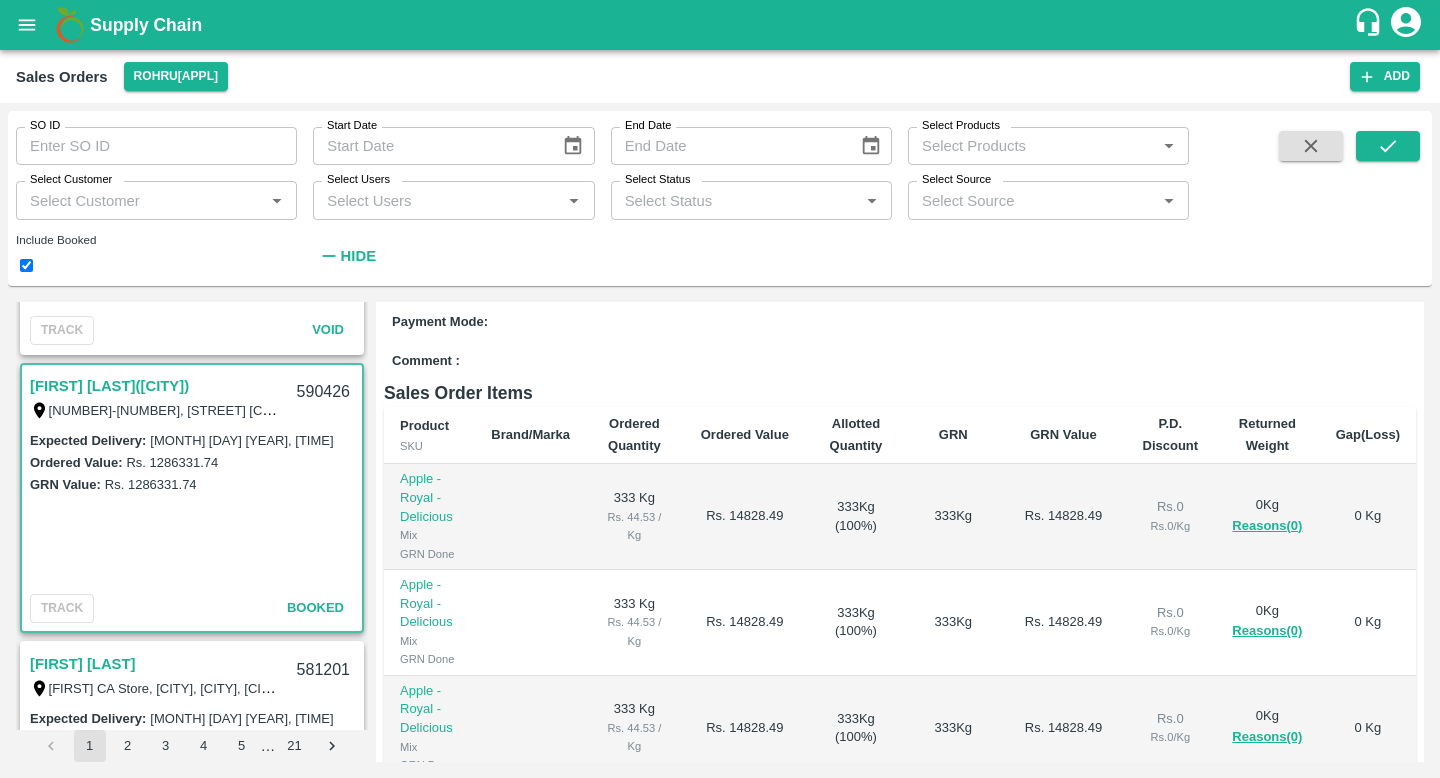 scroll, scrollTop: 236, scrollLeft: 0, axis: vertical 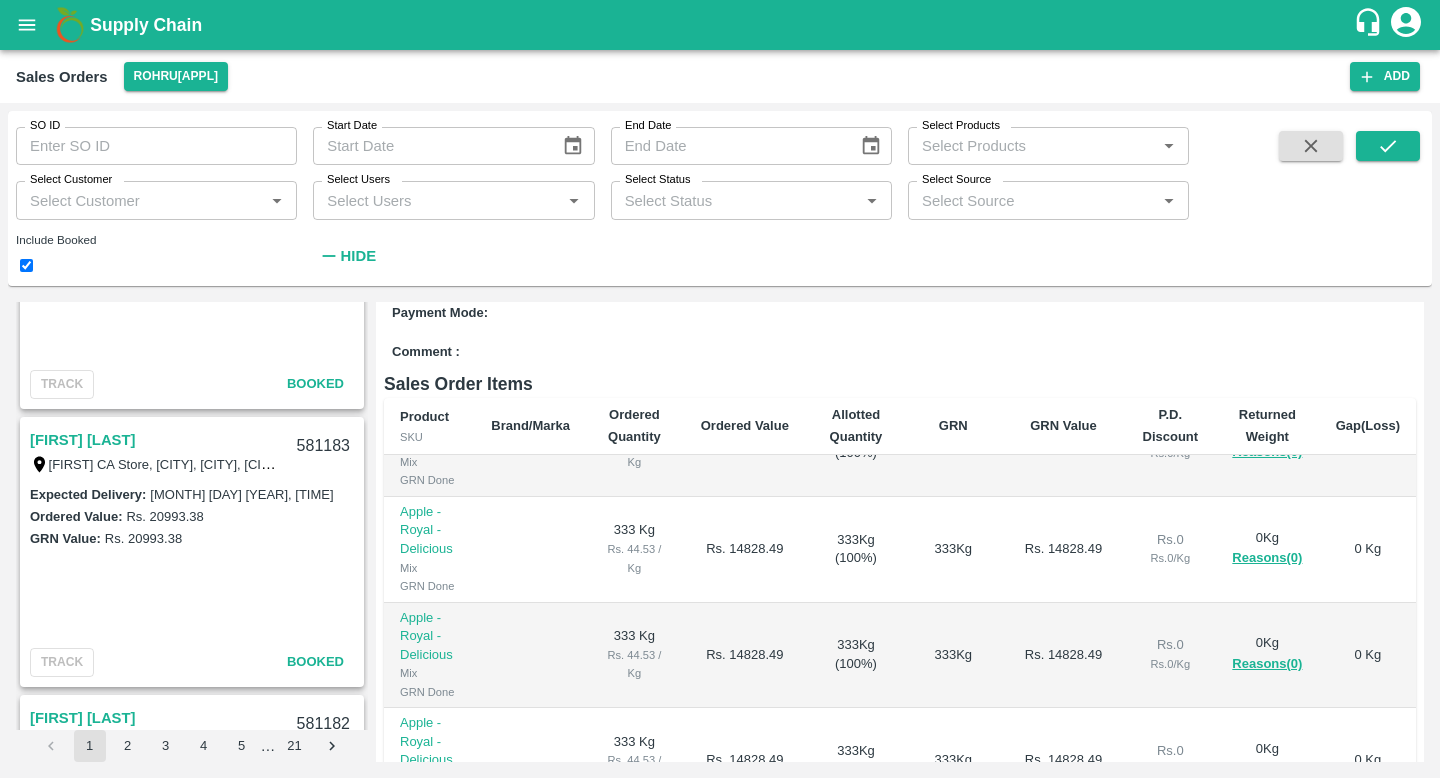 click 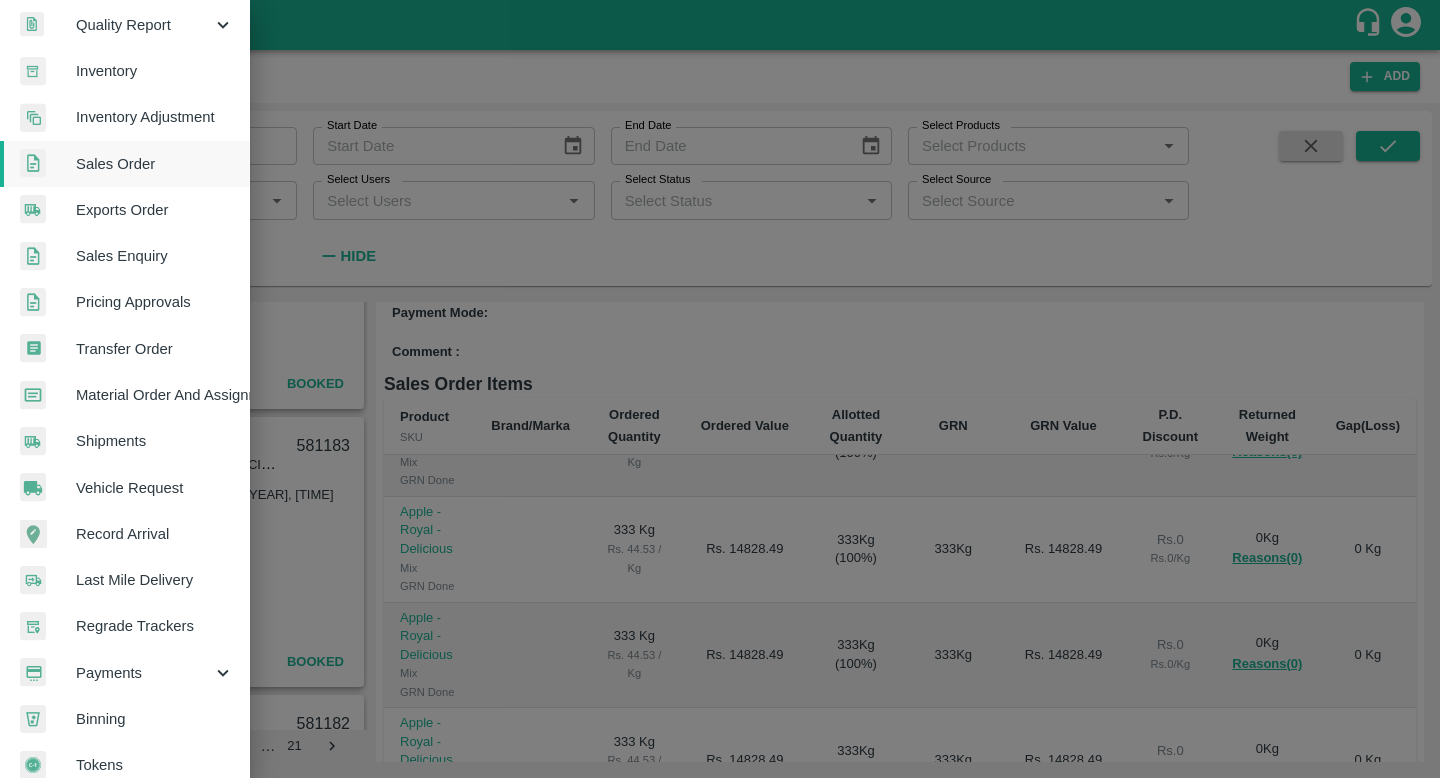 scroll, scrollTop: 361, scrollLeft: 0, axis: vertical 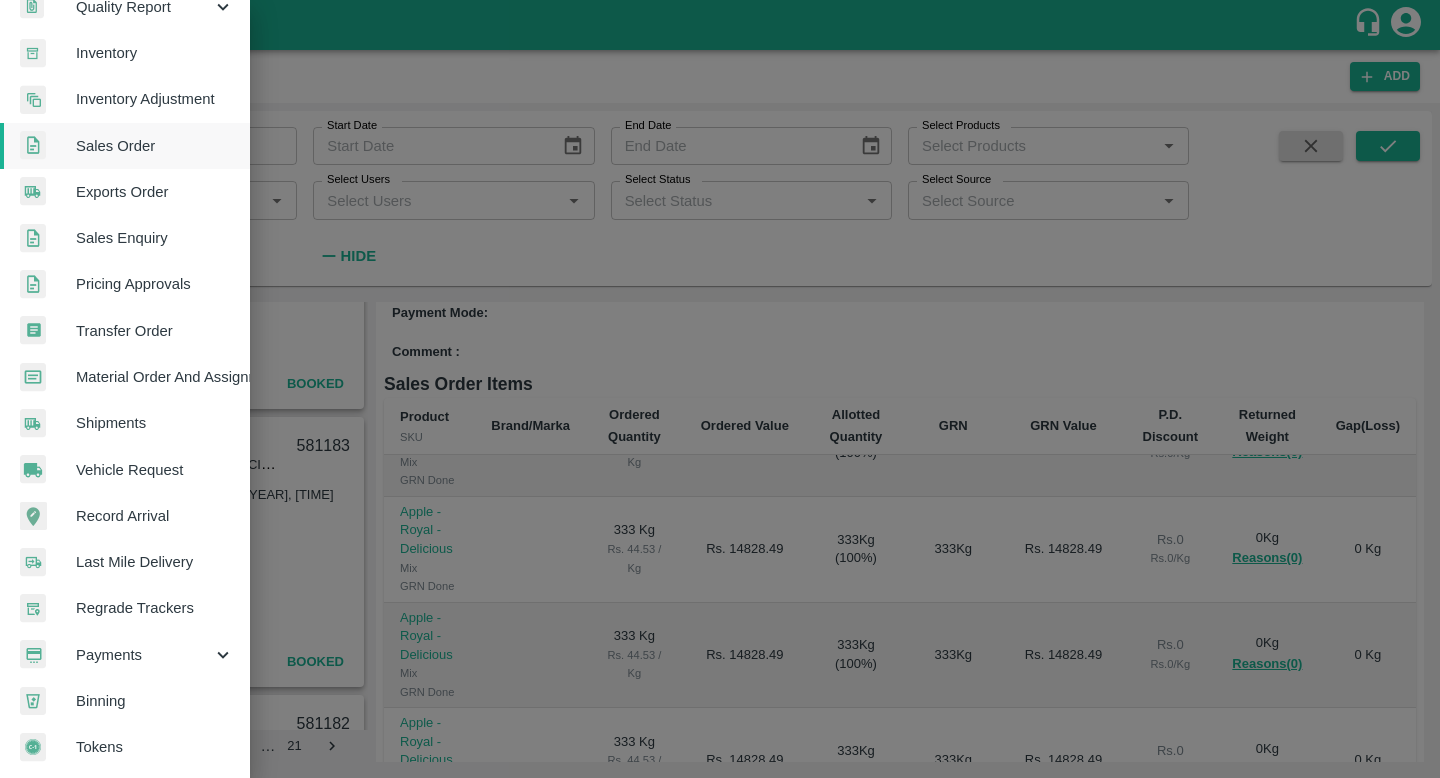 click at bounding box center [720, 389] 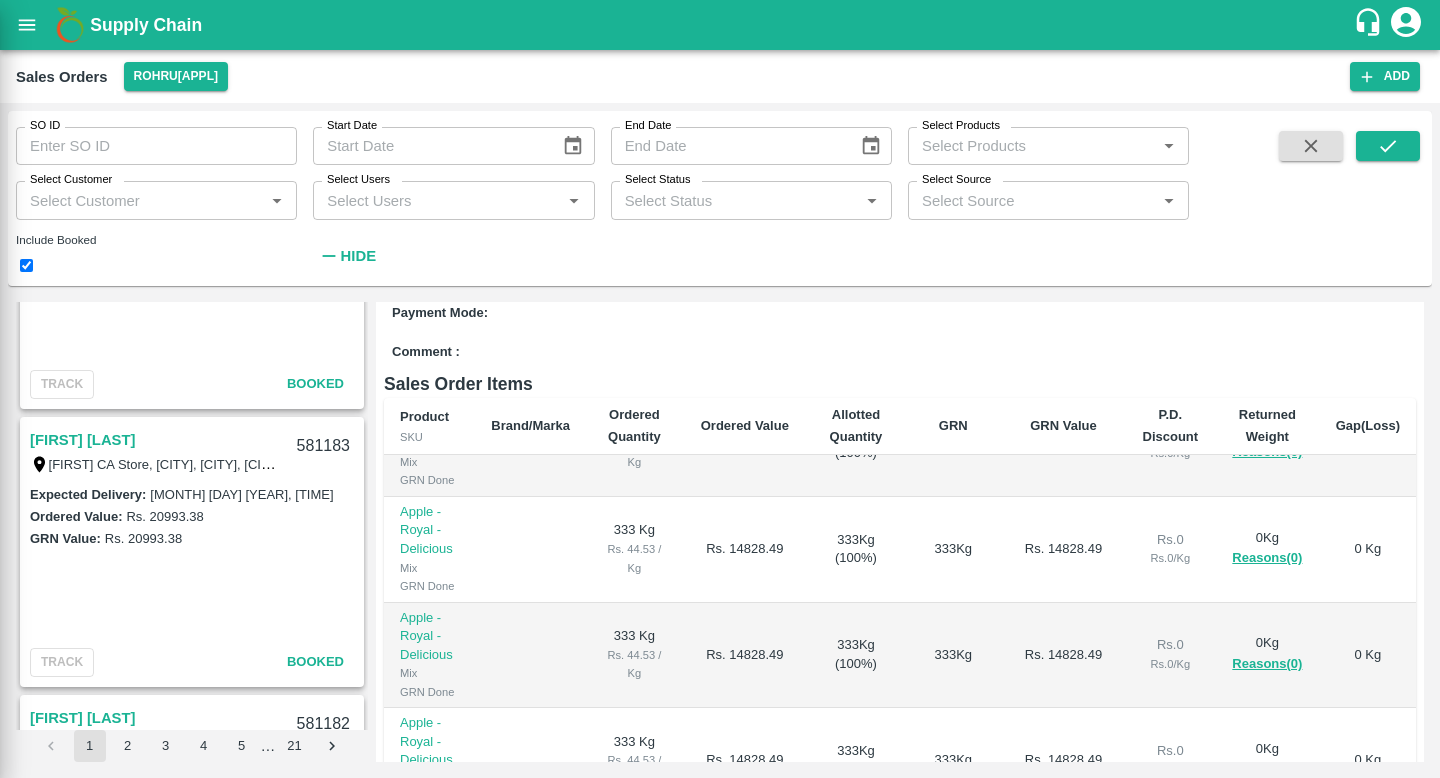 scroll, scrollTop: 353, scrollLeft: 0, axis: vertical 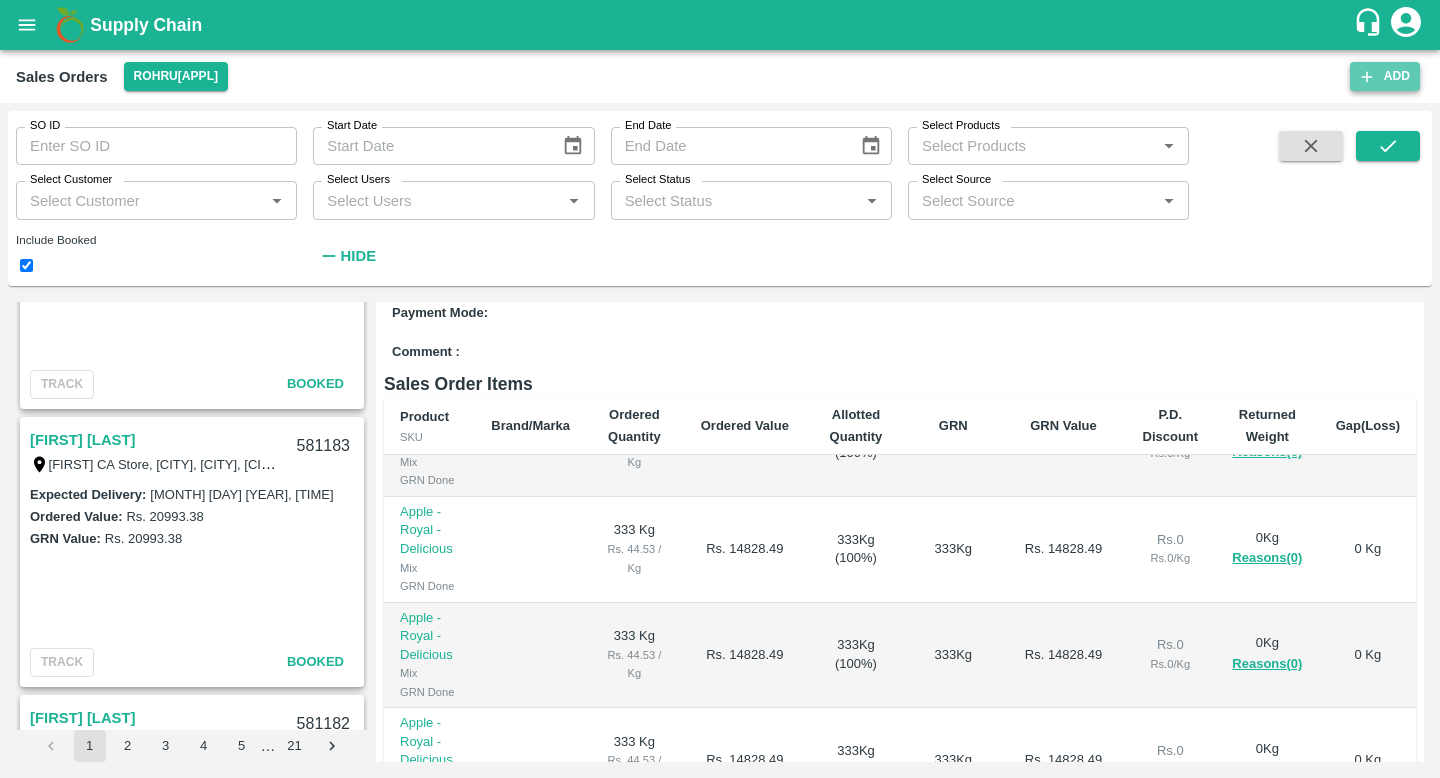 click on "Add" at bounding box center [1385, 76] 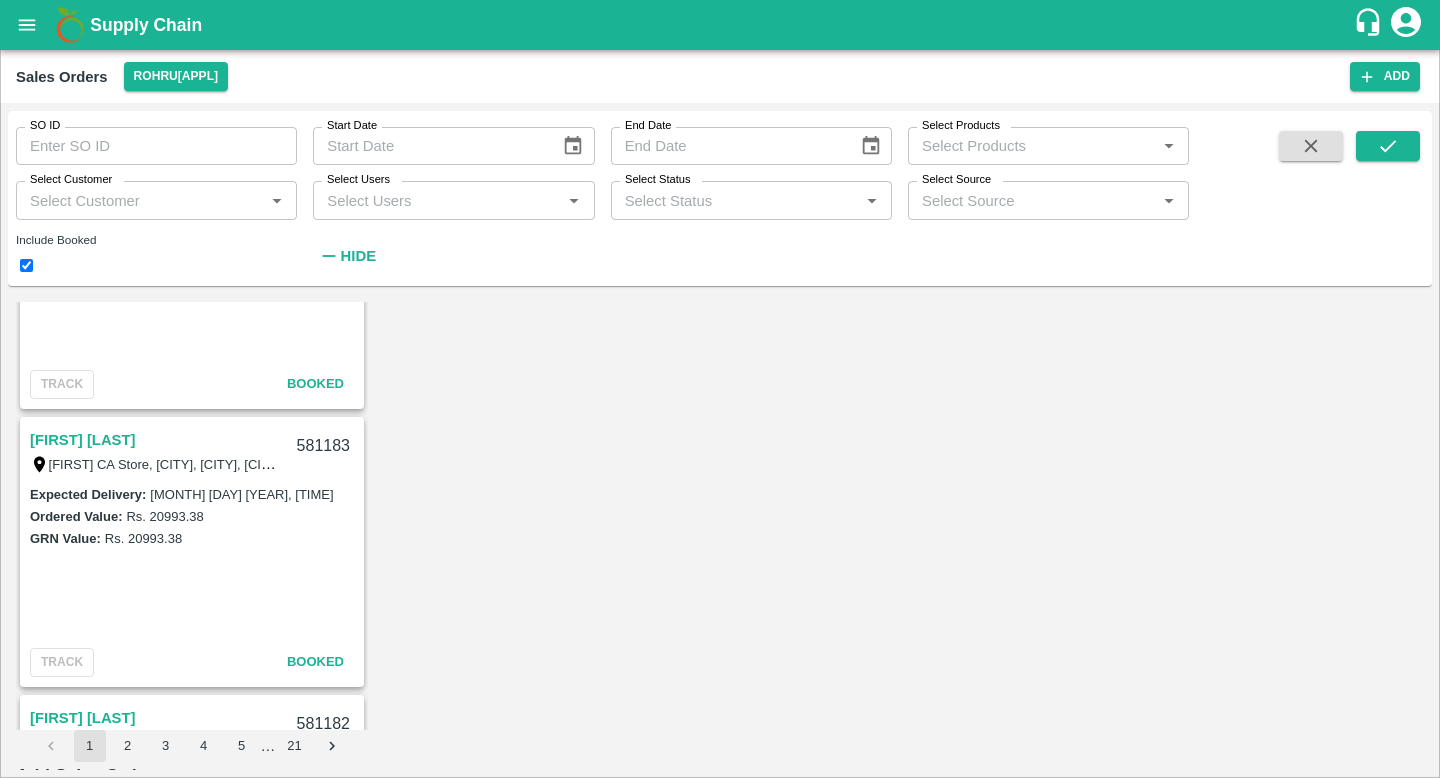 type on "Lokesh Nandimandalam" 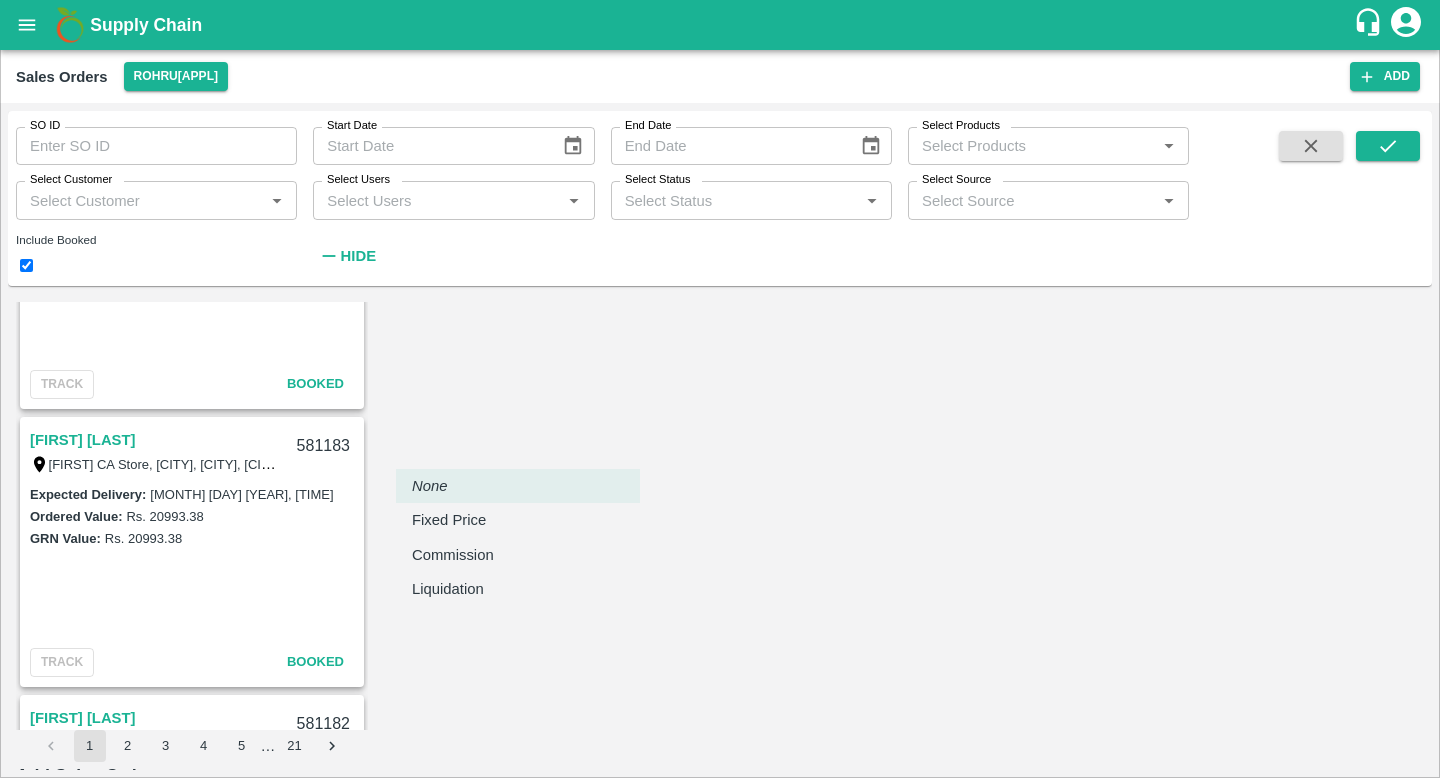 click on "Supply Chain Sales Orders Rohru[APPL] Add SO ID SO ID Start Date Start Date End Date End Date Select Products Select Products   * Select Customer Select Customer   * Select Users Select Users   * Select Status Select Status   * Select Source Select Source   * Include Booked Hide Experiment Customer Full stack Liquidation Hsr Layout , Head office, Bangalore , Bengaluru (Bangalore) Urban, Karnataka, 560102, India 600608 Expected Delivery : 30 Jul 2025, 12:00 AM Ordered Value: Rs.   26000 GRN Value: Rs.   26000 TRACK Booked Shivin Chauhan Fixed Price S/O Surinder Singh Chauhan , near JBT School, 29/2 Ward N.10., SOLAN(T), SOLAN, Himachal PRADESH173212, solan, Solan, Himachal Pradesh, 173212, India 599249 Expected Delivery : 07 Jul 2025, 06:00 AM Ordered Value: Rs.   972000.07 GRN Value: Rs.   972000.07 TRACK Booked Shivin Chauhan Fixed Price S/O Surinder Singh Chauhan , near JBT School, 29/2 Ward N.10., SOLAN(T), SOLAN, Himachal PRADESH173212, solan, Solan, Himachal Pradesh, 173212, India 599236 : Rs." at bounding box center (720, 389) 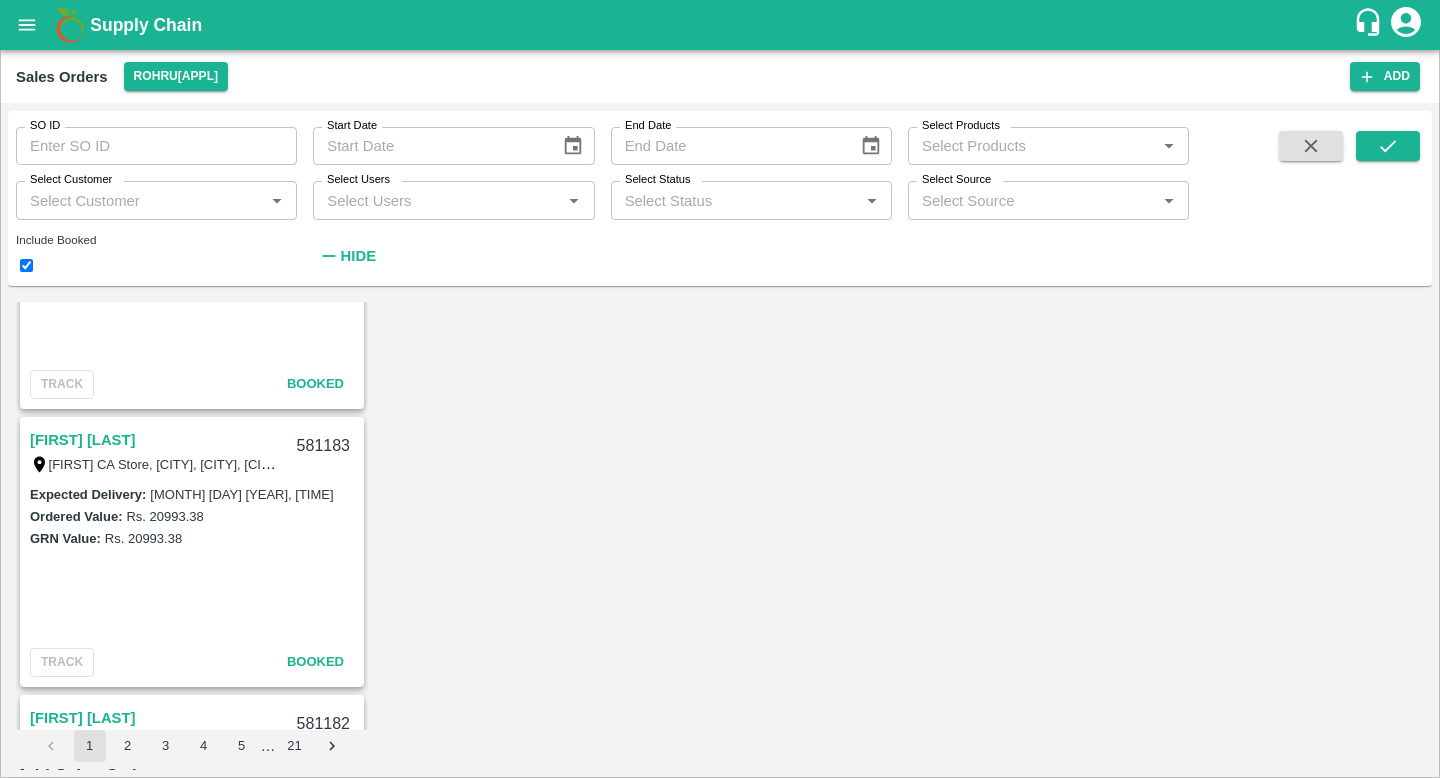 click on "Avg Weight   *" at bounding box center (45, -1) 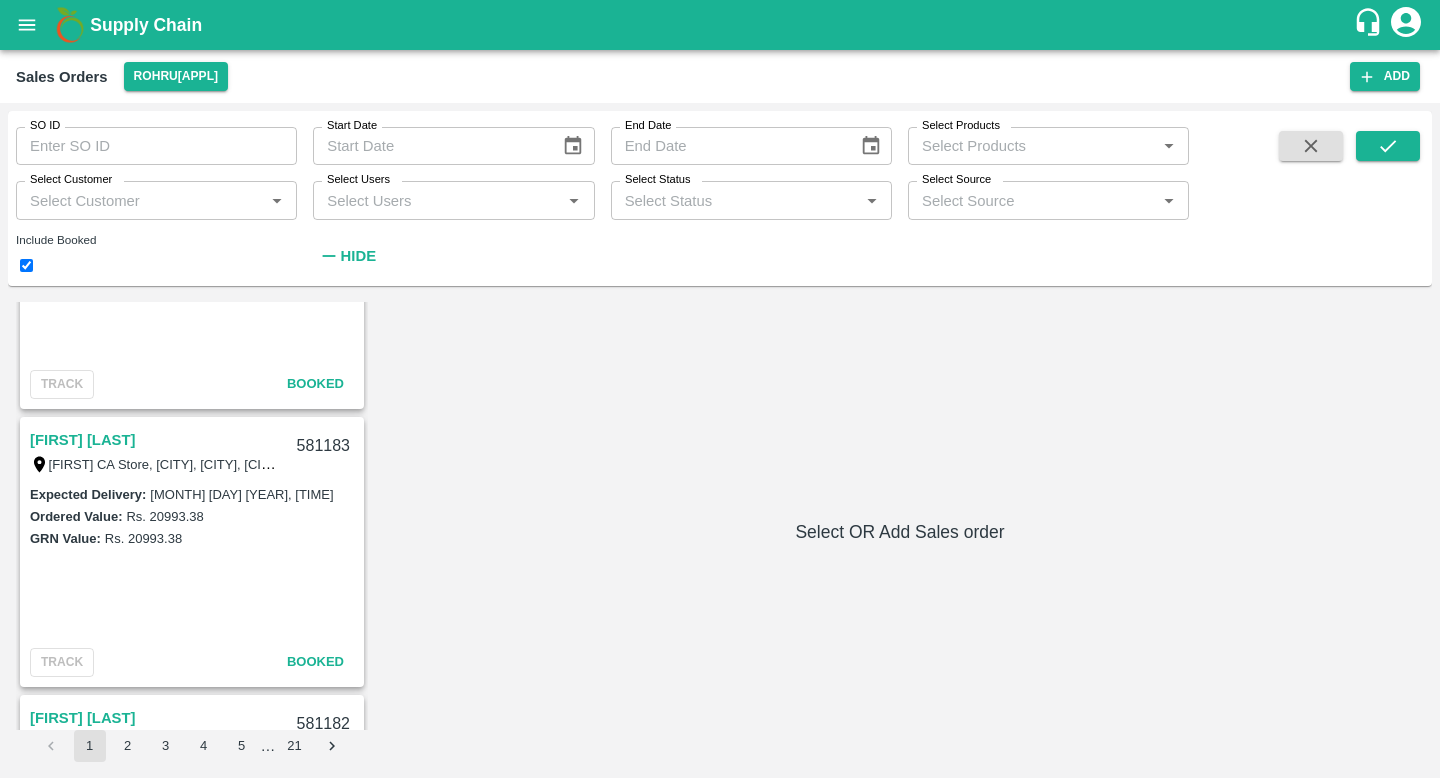 click at bounding box center (27, 25) 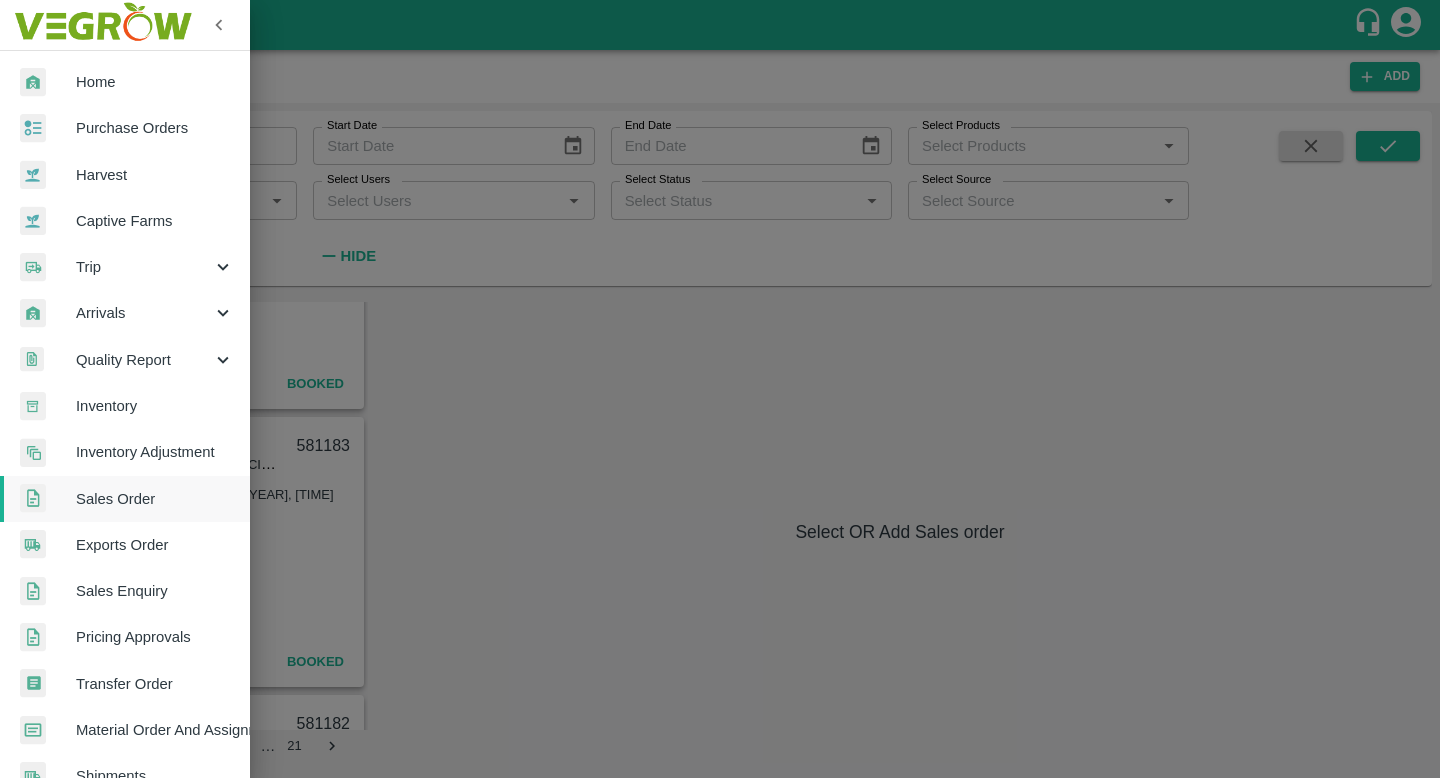 click at bounding box center [720, 389] 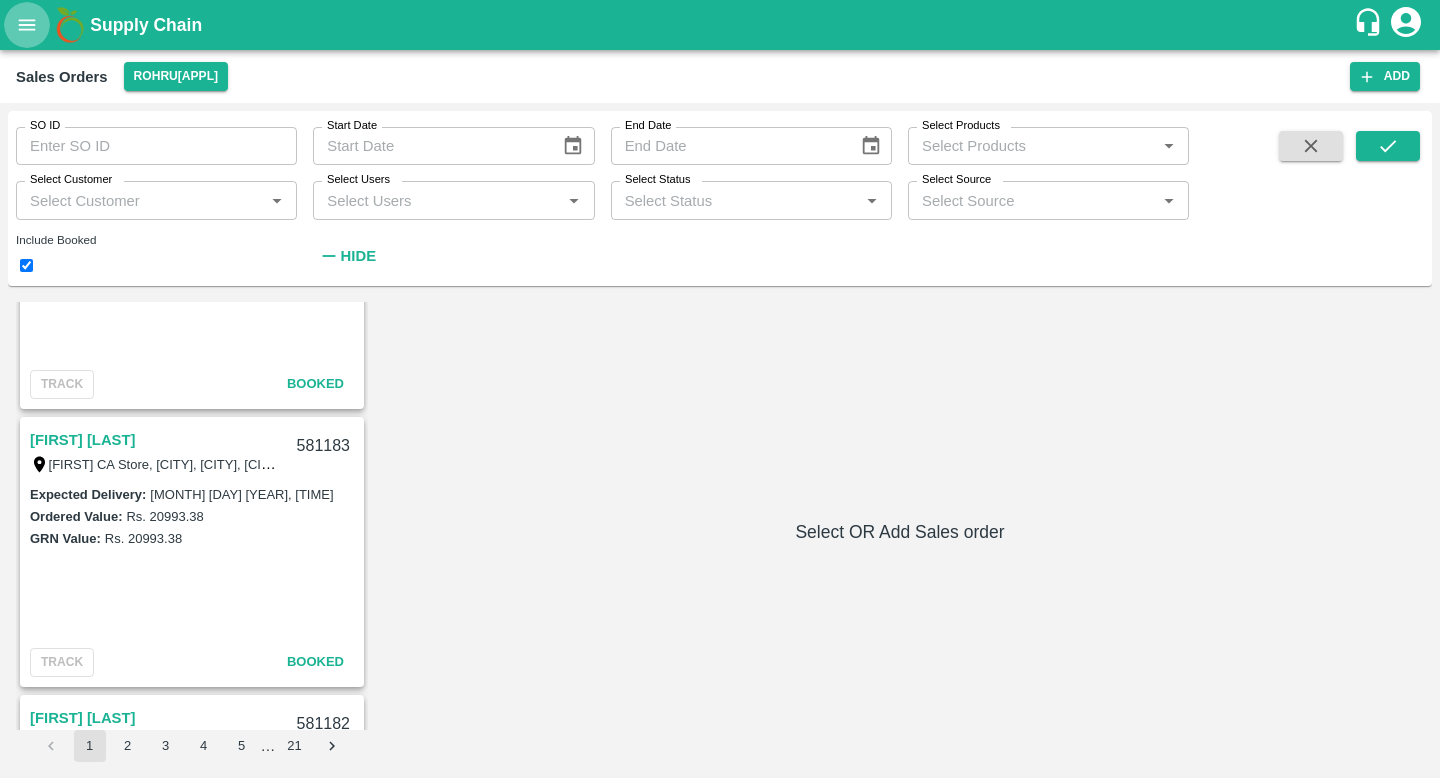 click 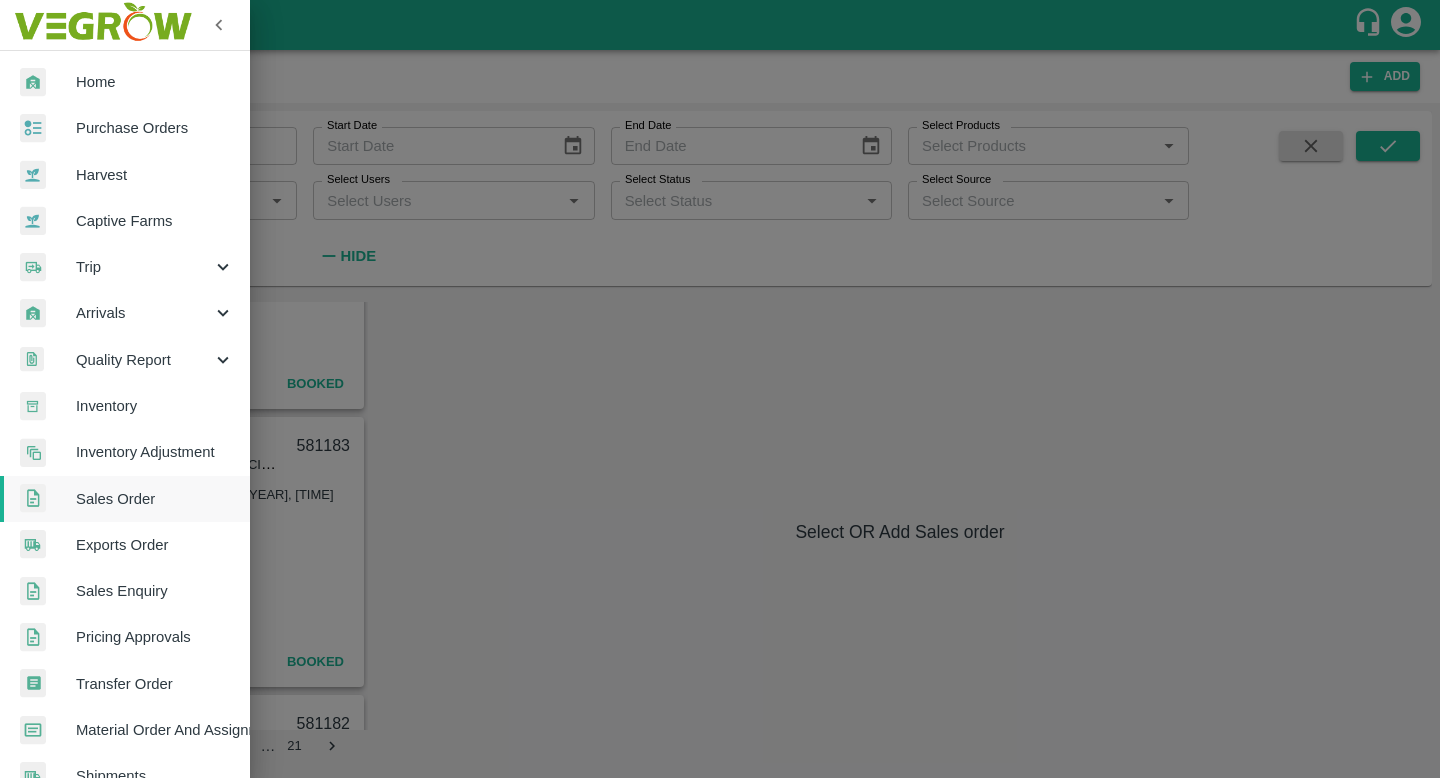 click on "Purchase Orders" at bounding box center (125, 128) 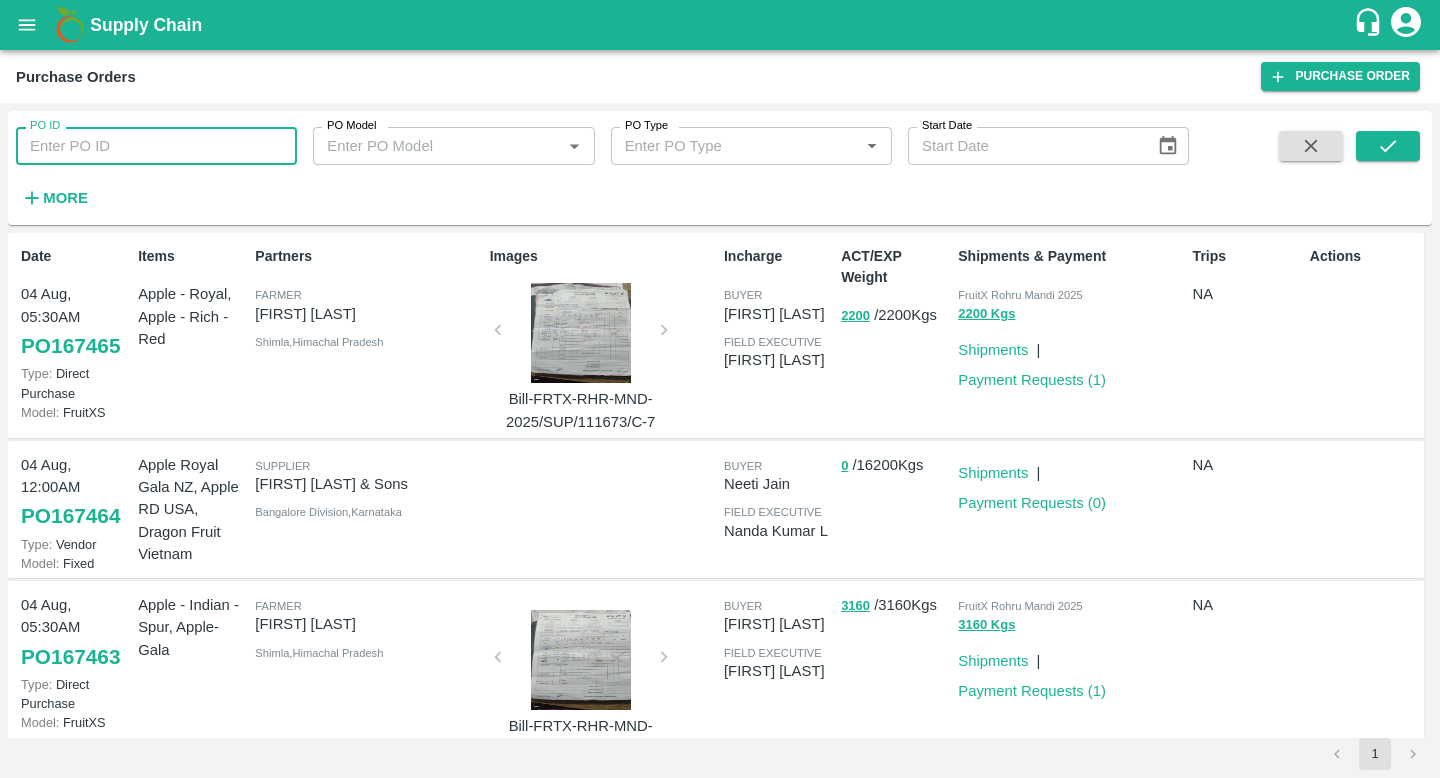 click on "PO ID" at bounding box center (156, 146) 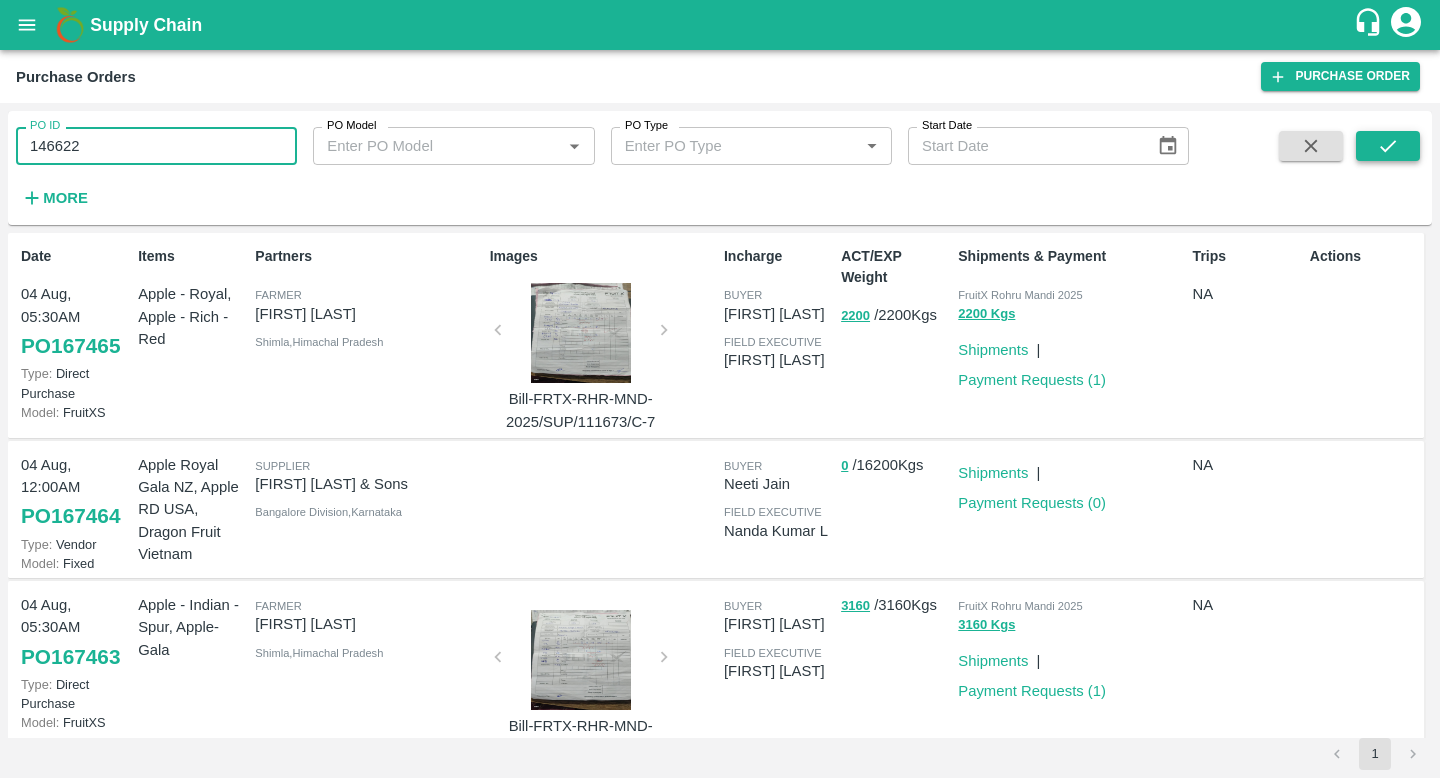type on "146622" 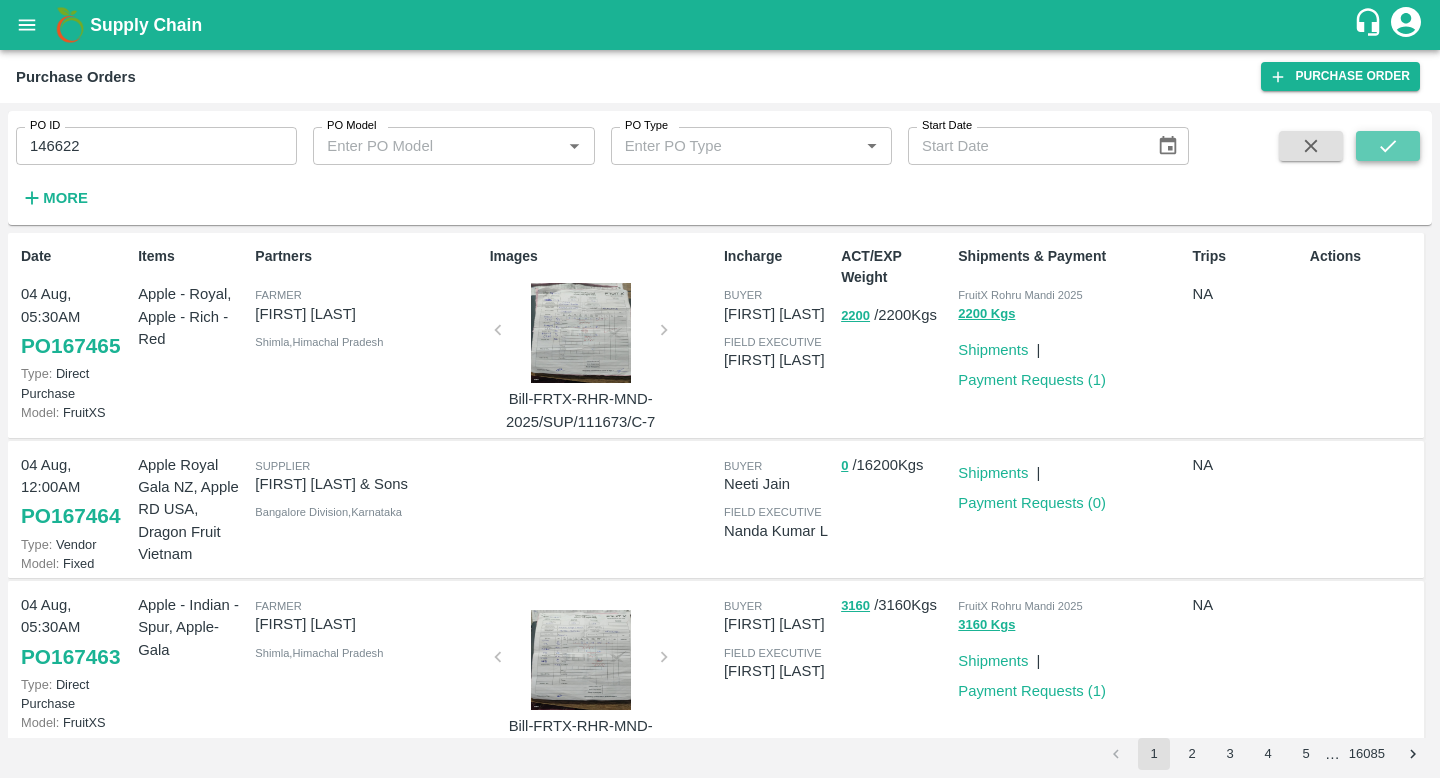 click 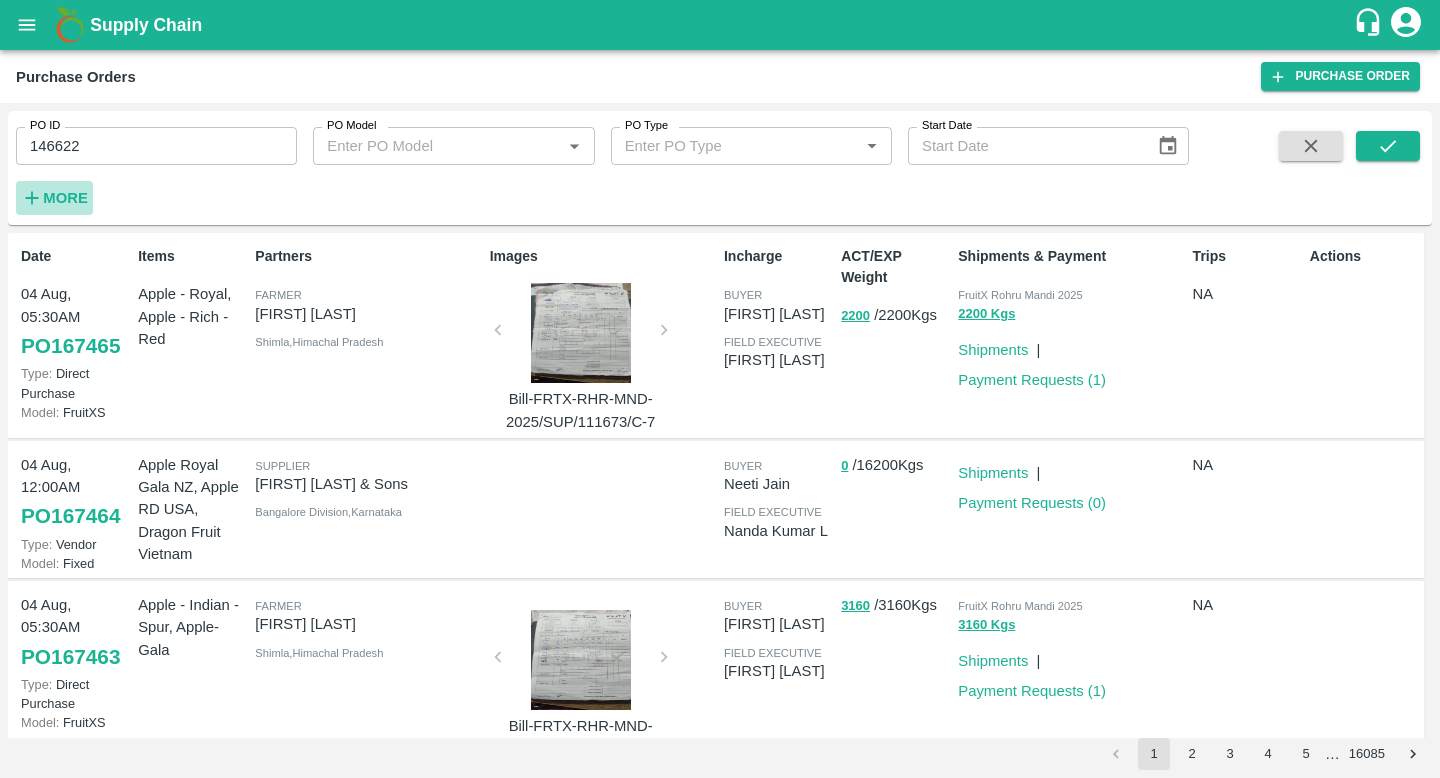 click on "More" at bounding box center [65, 198] 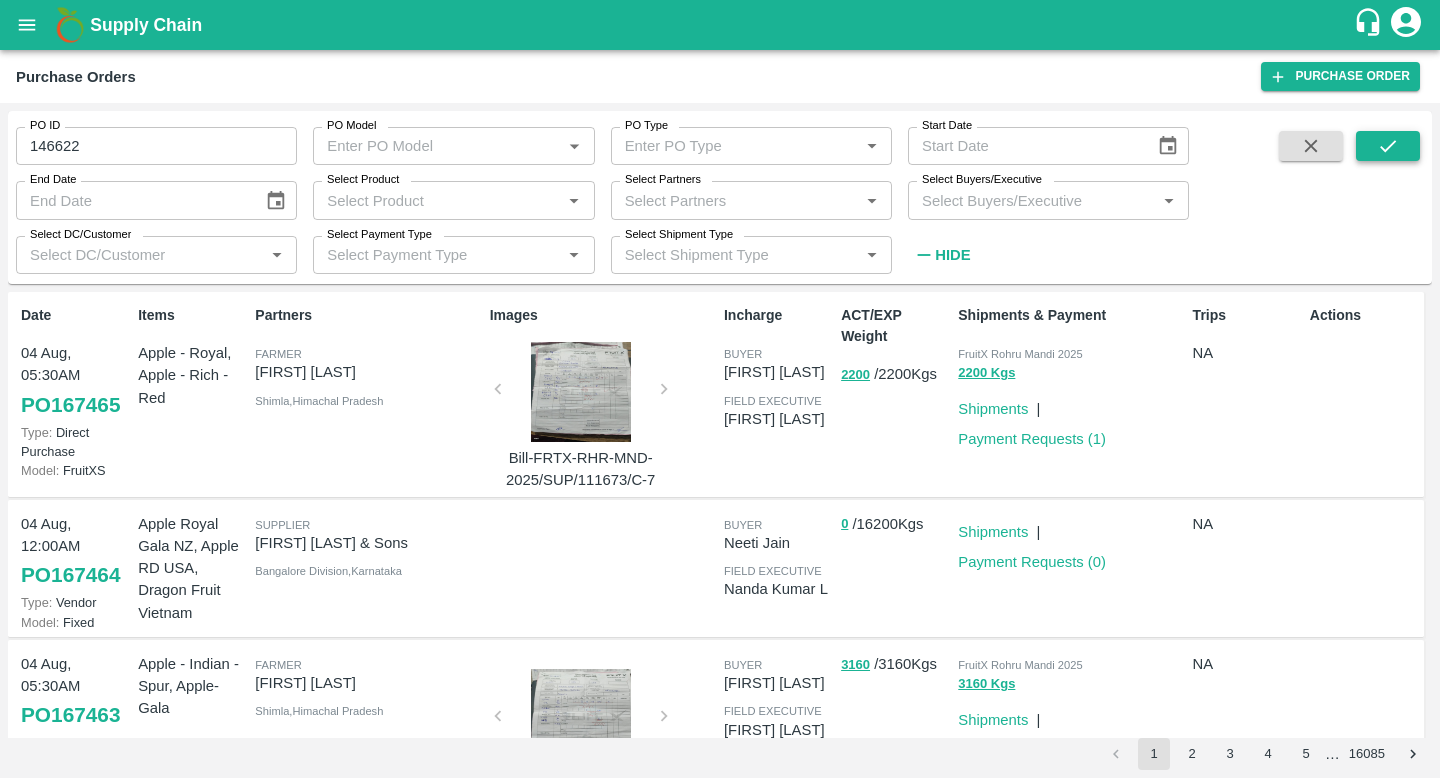 click 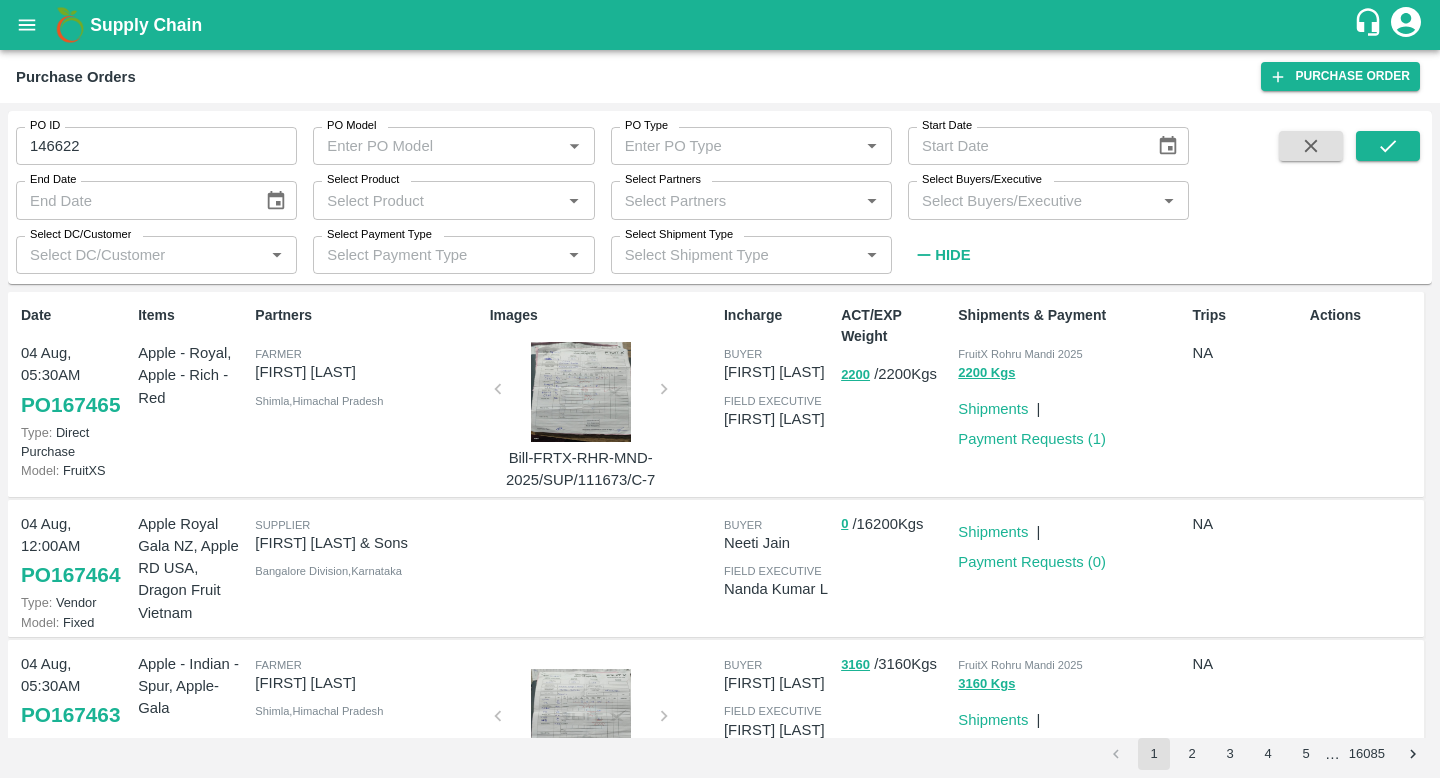 click on "PO  167465" at bounding box center [70, 405] 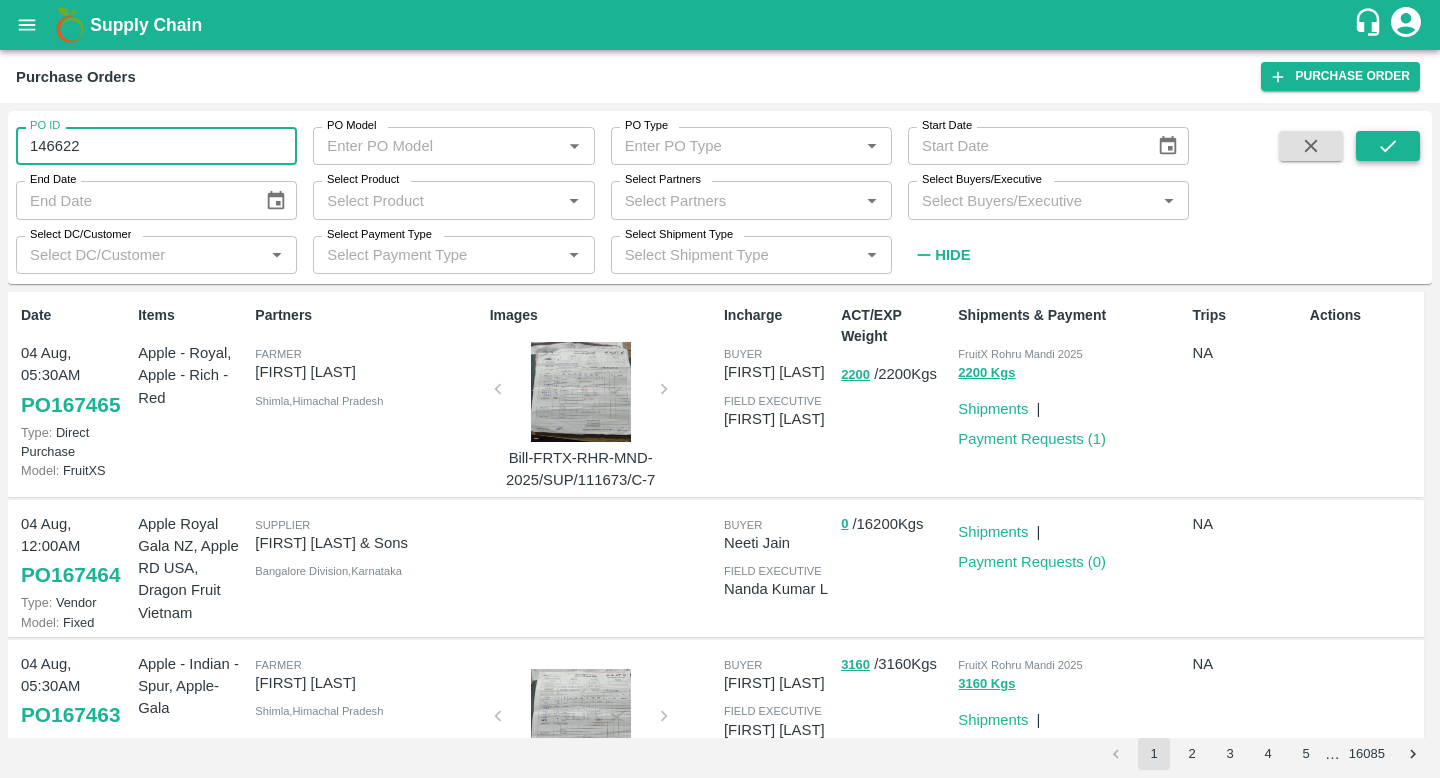 click 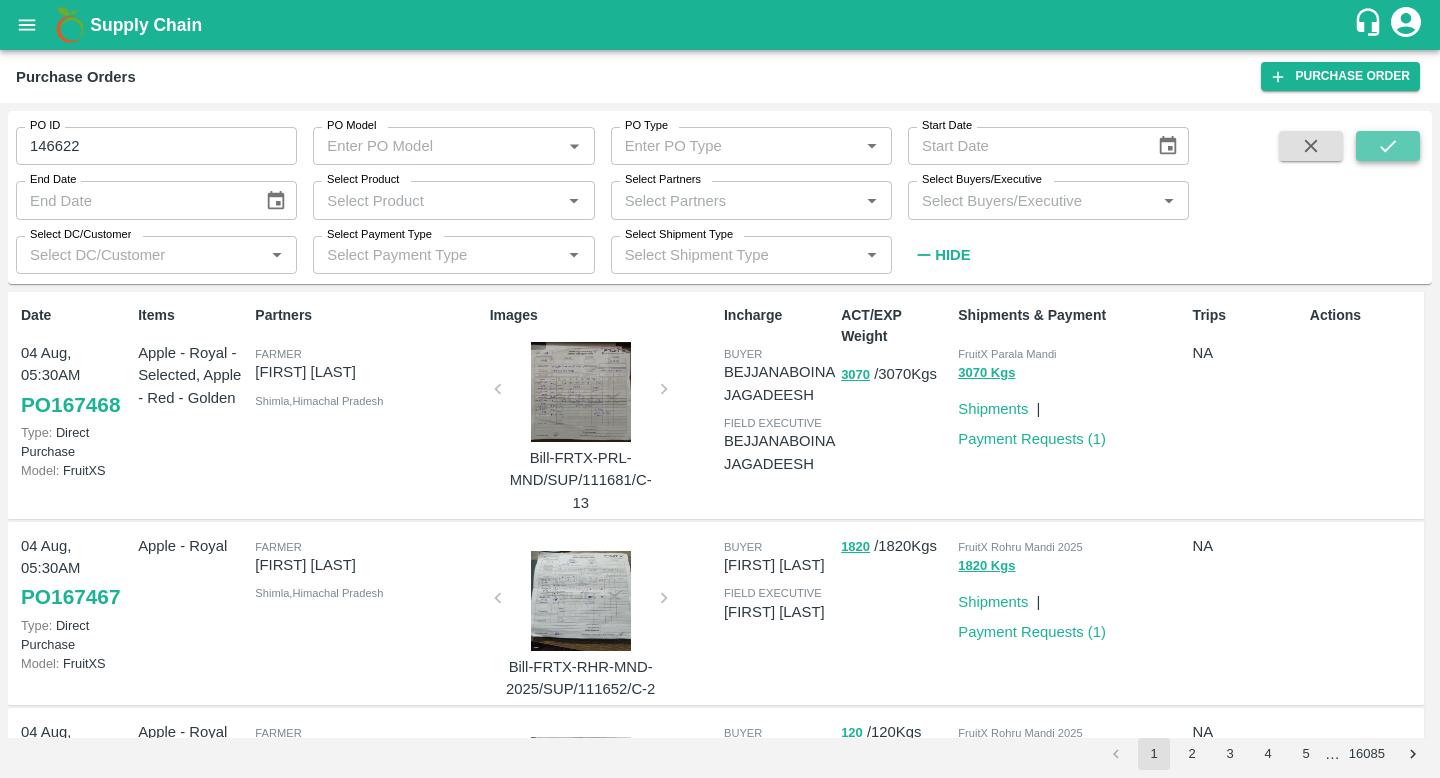click 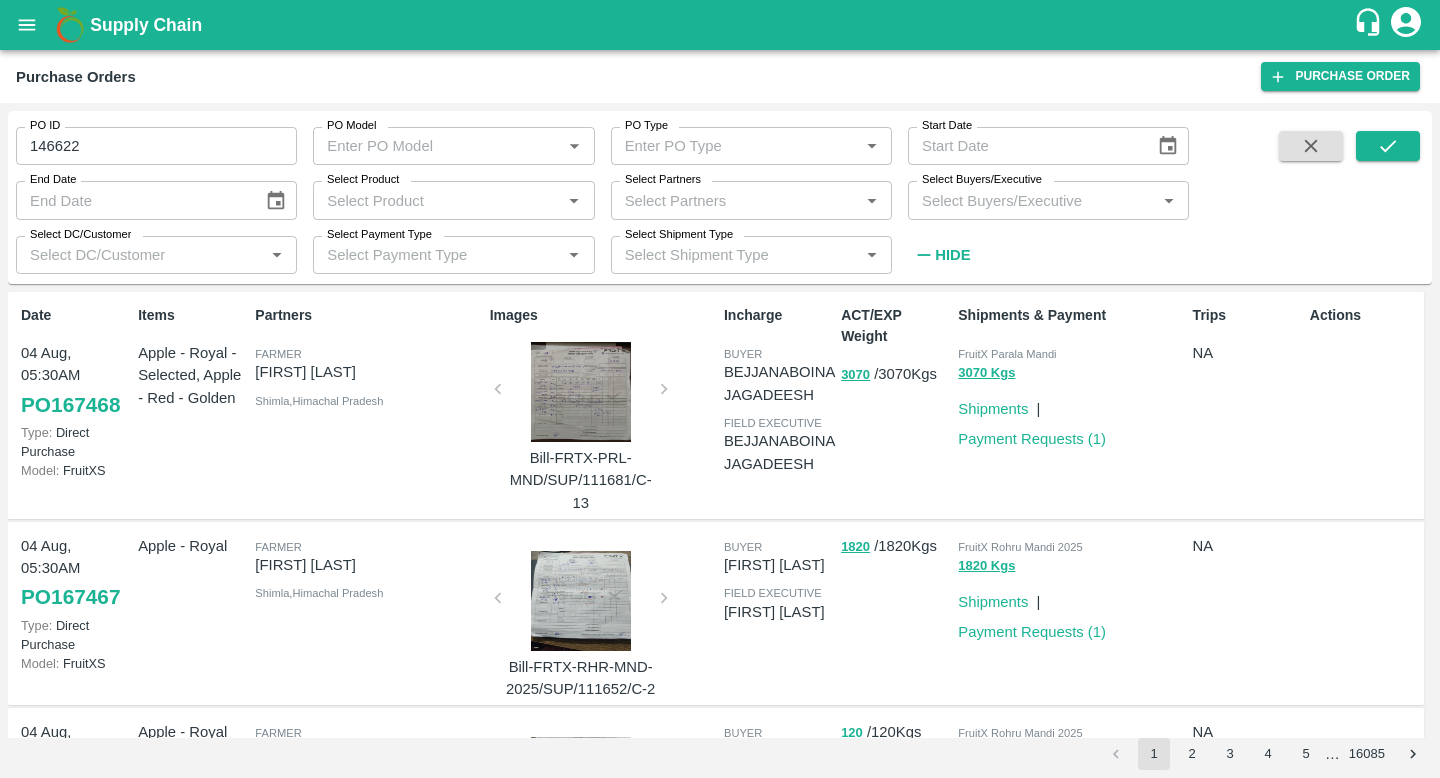 click 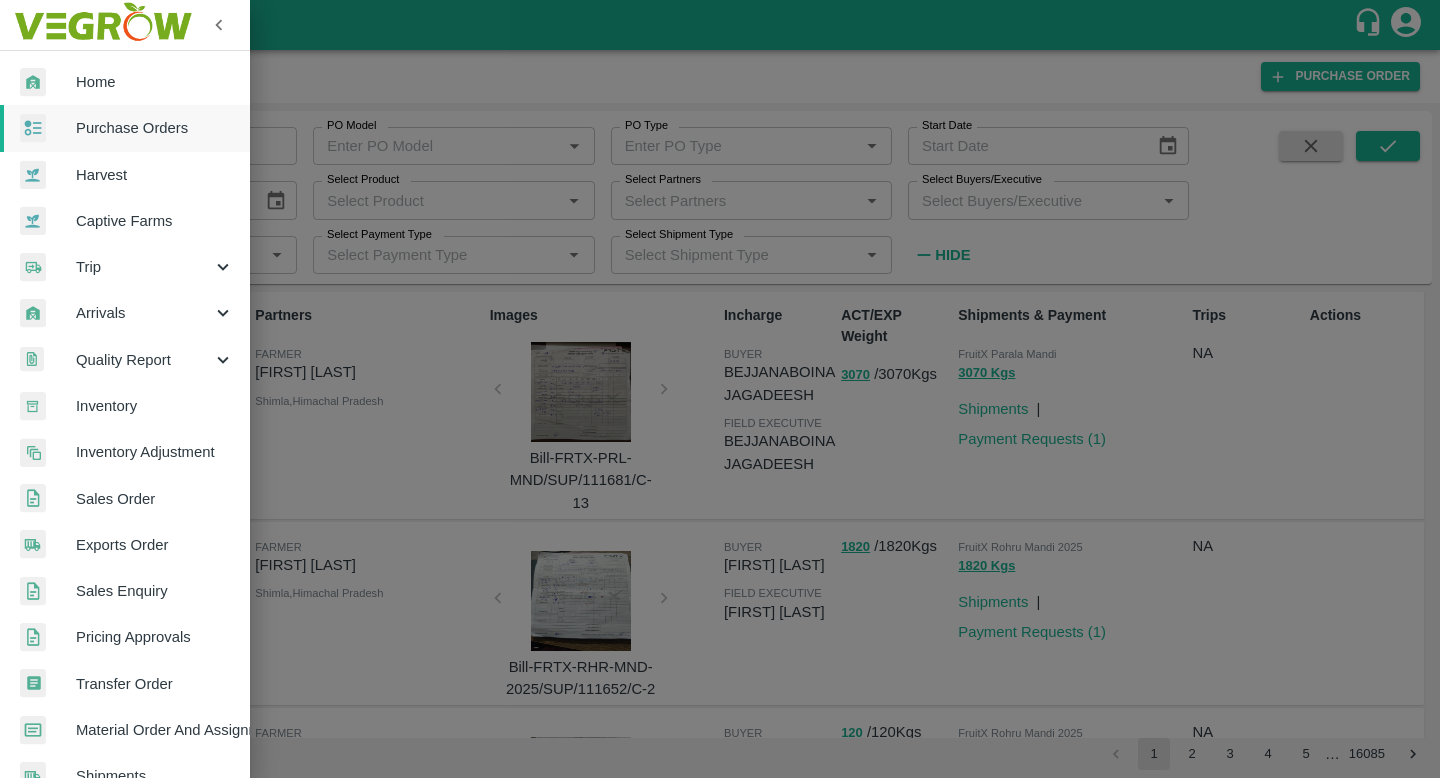 click on "Sales Order" at bounding box center [155, 499] 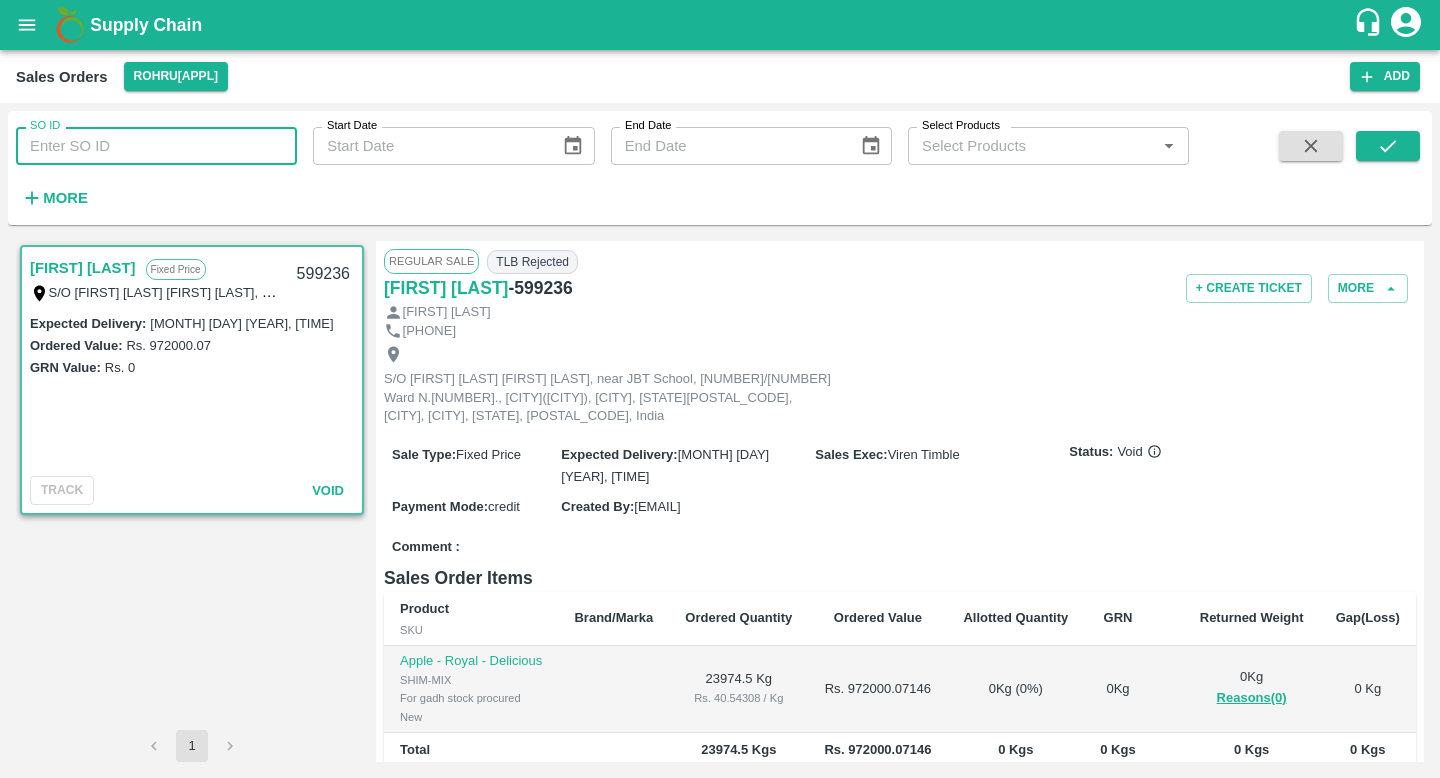 click on "SO ID" at bounding box center (156, 146) 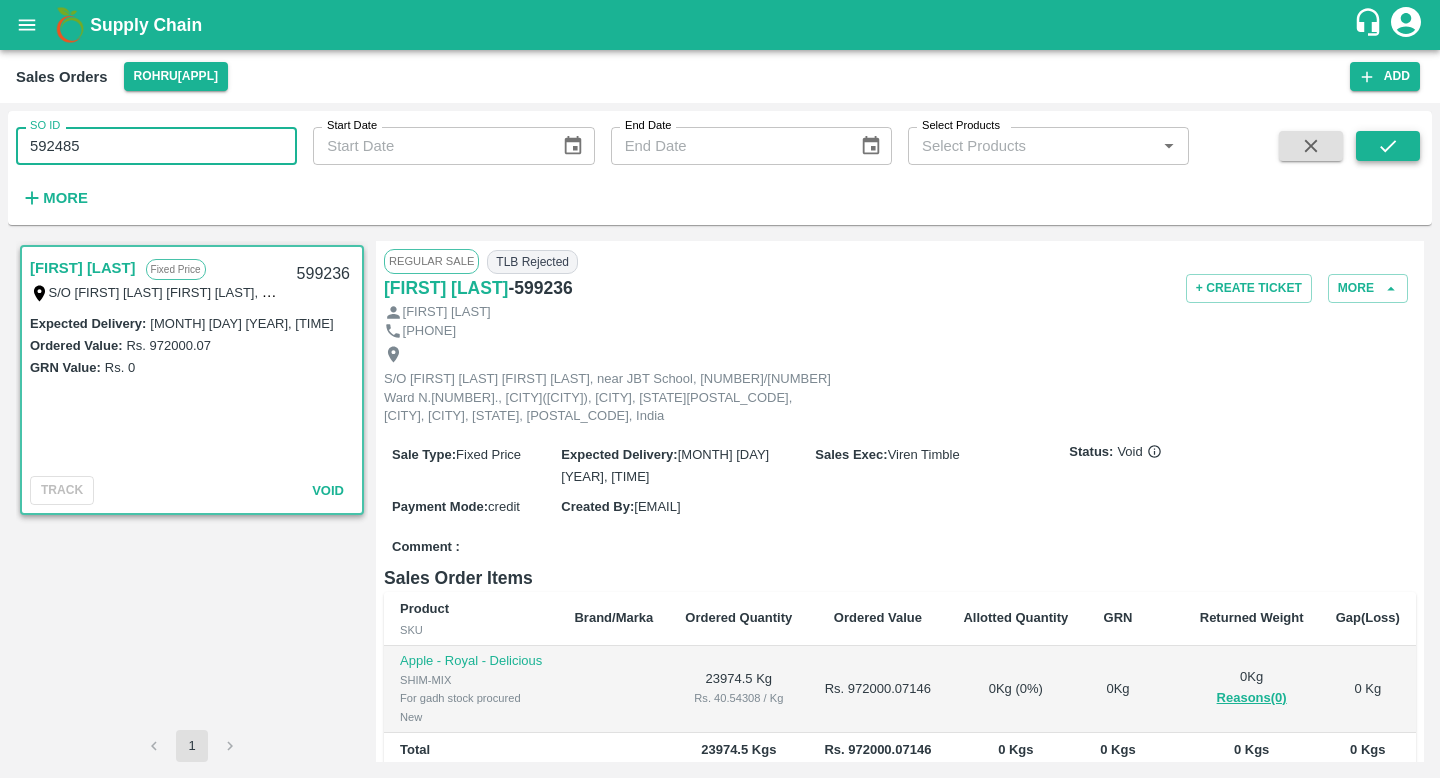 click at bounding box center [1388, 146] 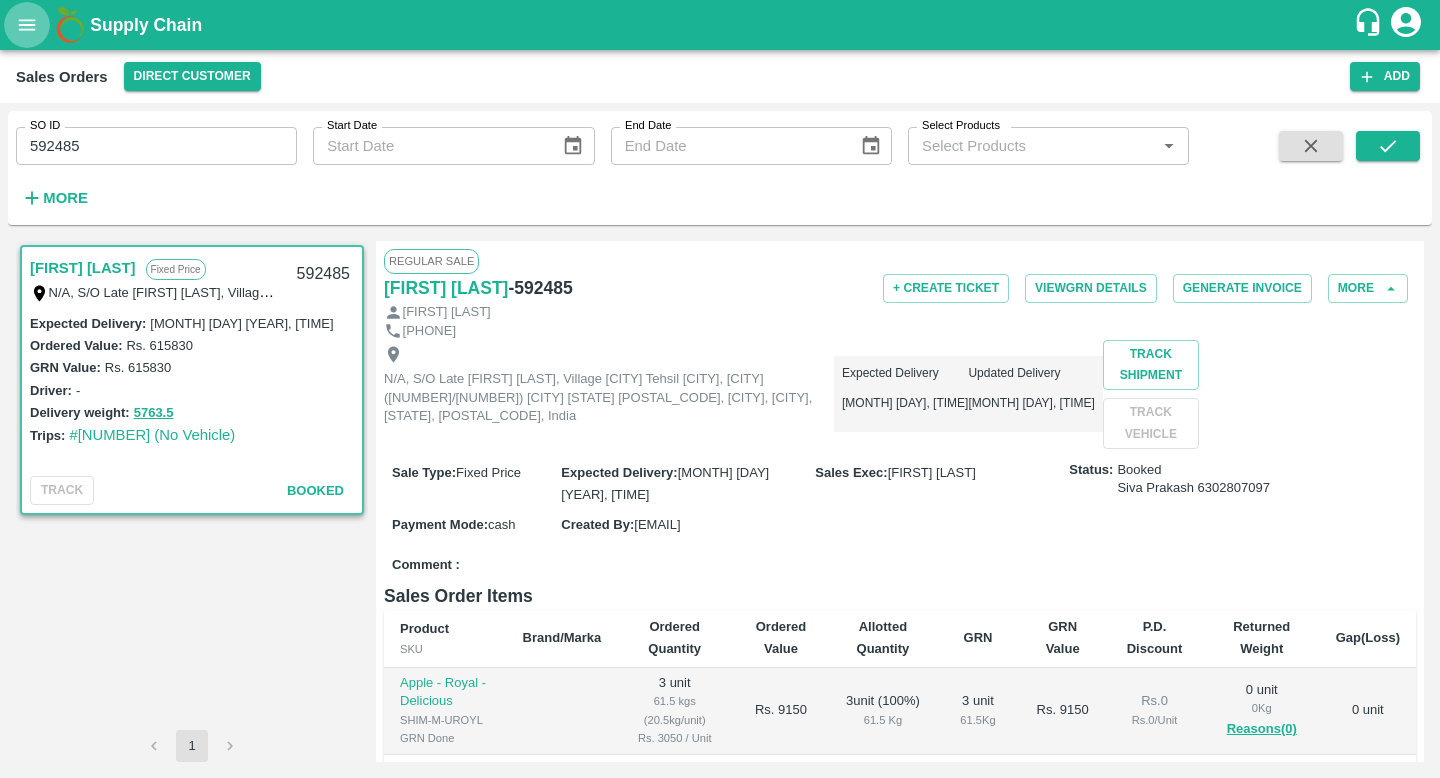 click 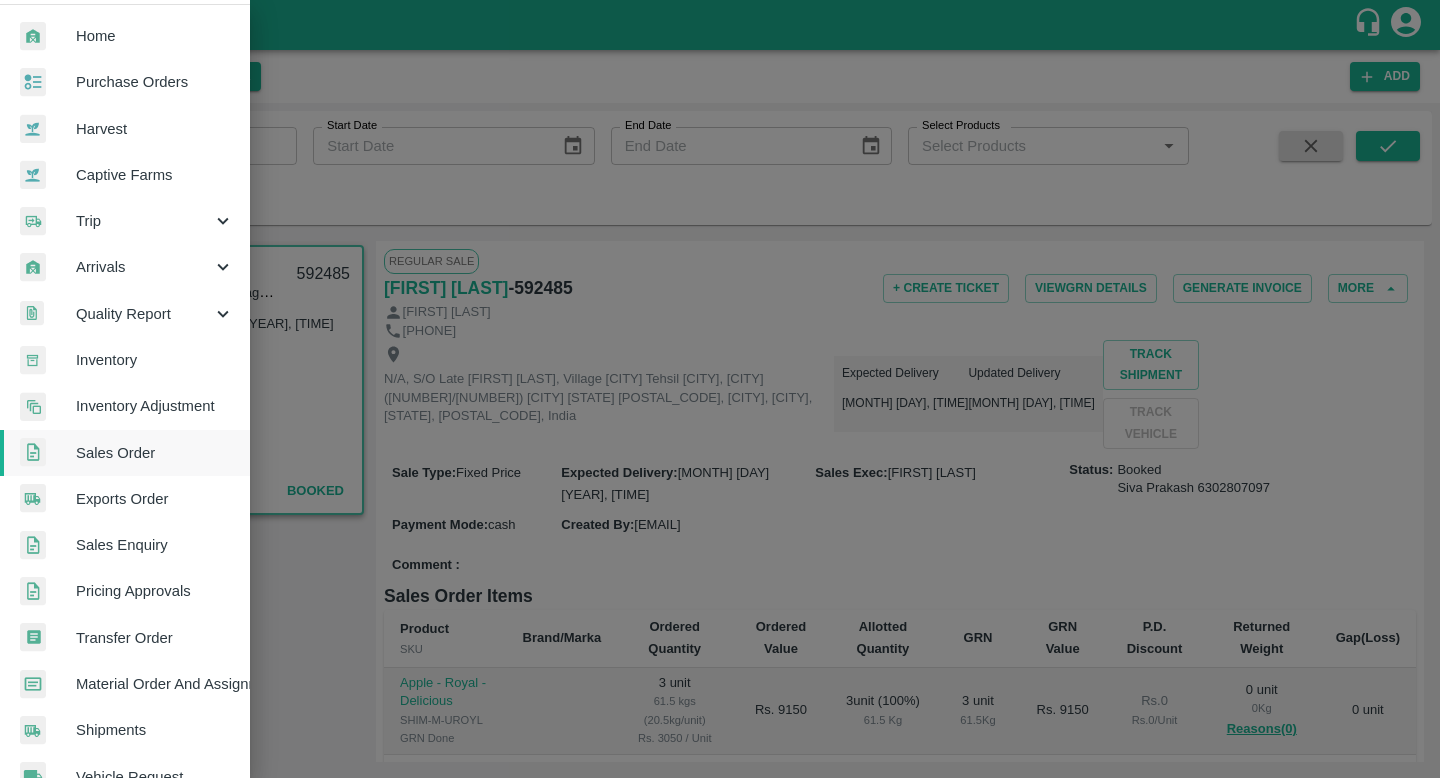 scroll, scrollTop: 62, scrollLeft: 0, axis: vertical 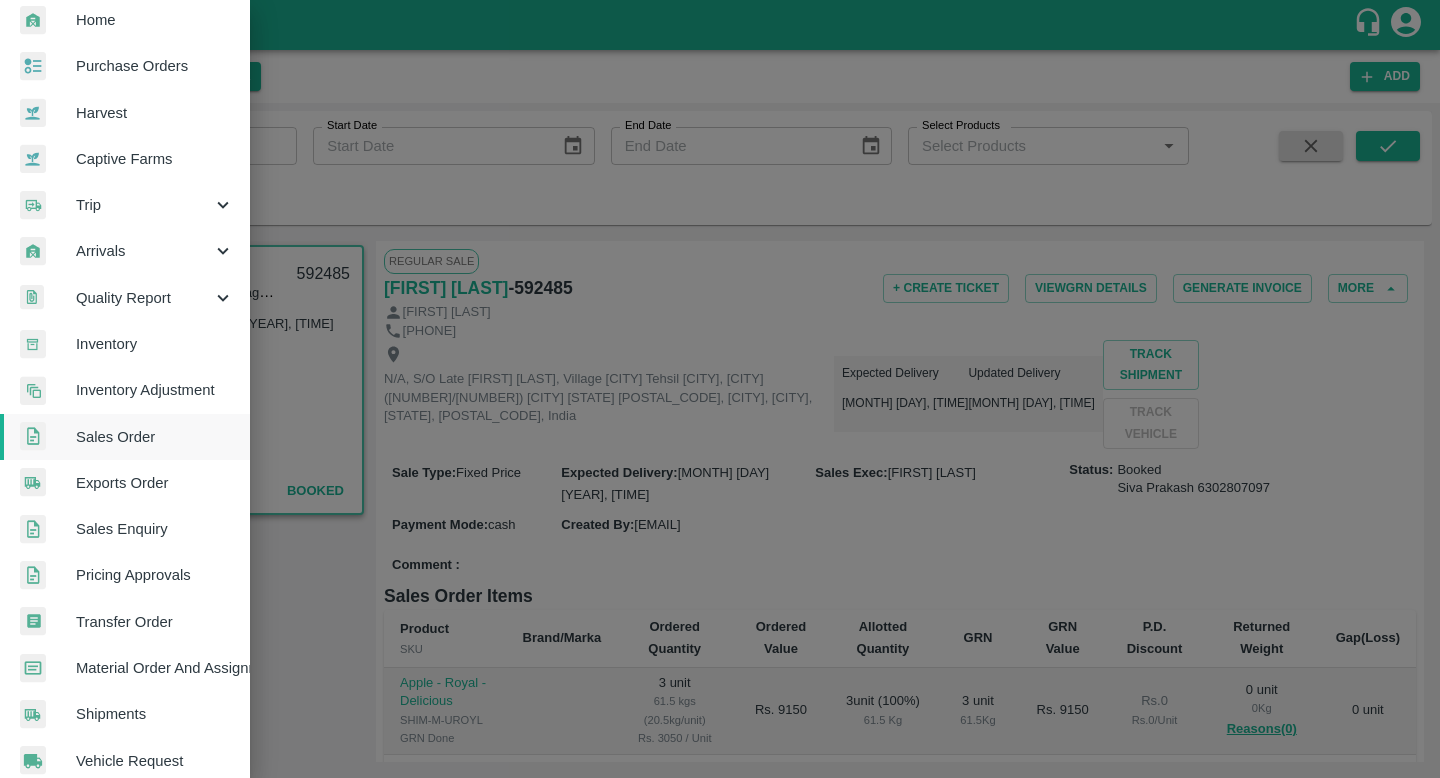 click at bounding box center [720, 389] 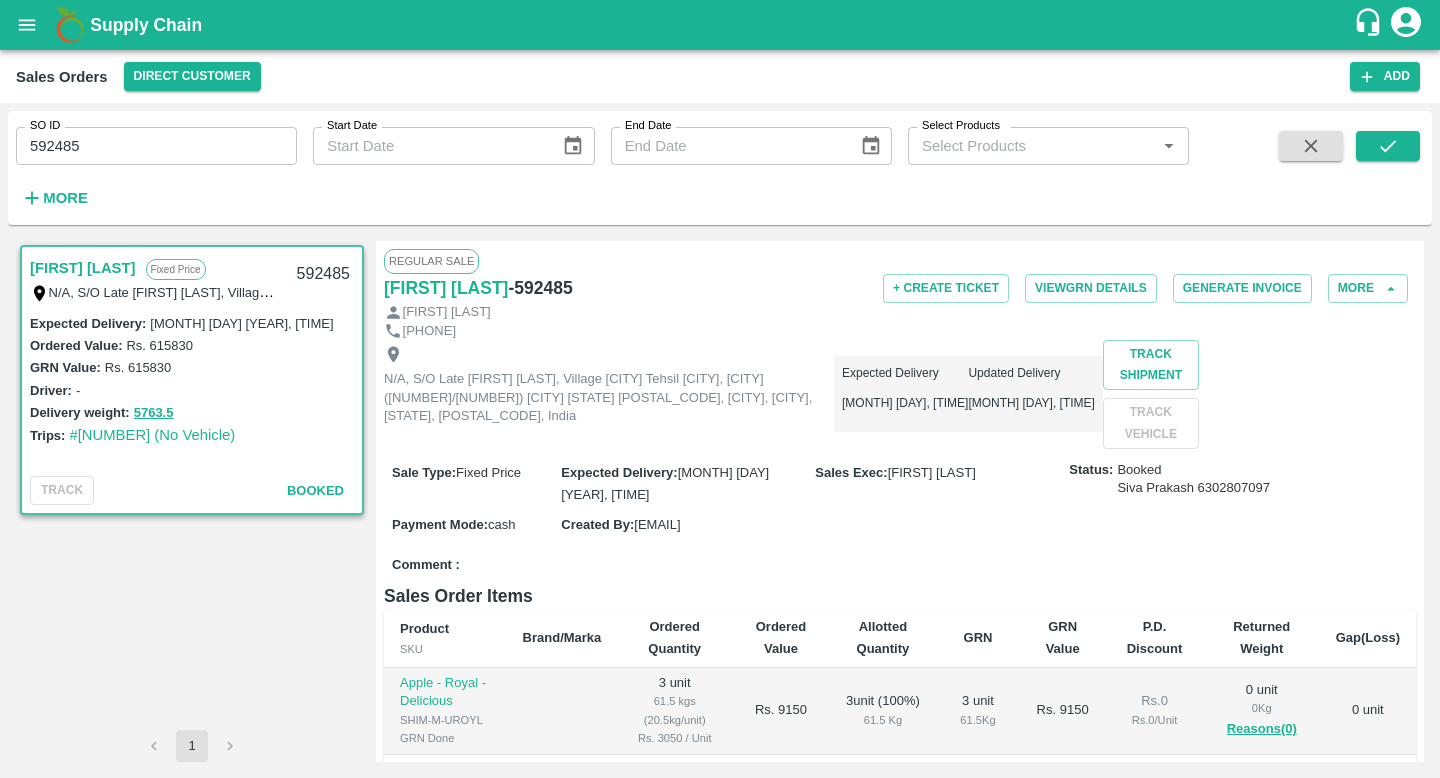 click on "592485" at bounding box center (156, 146) 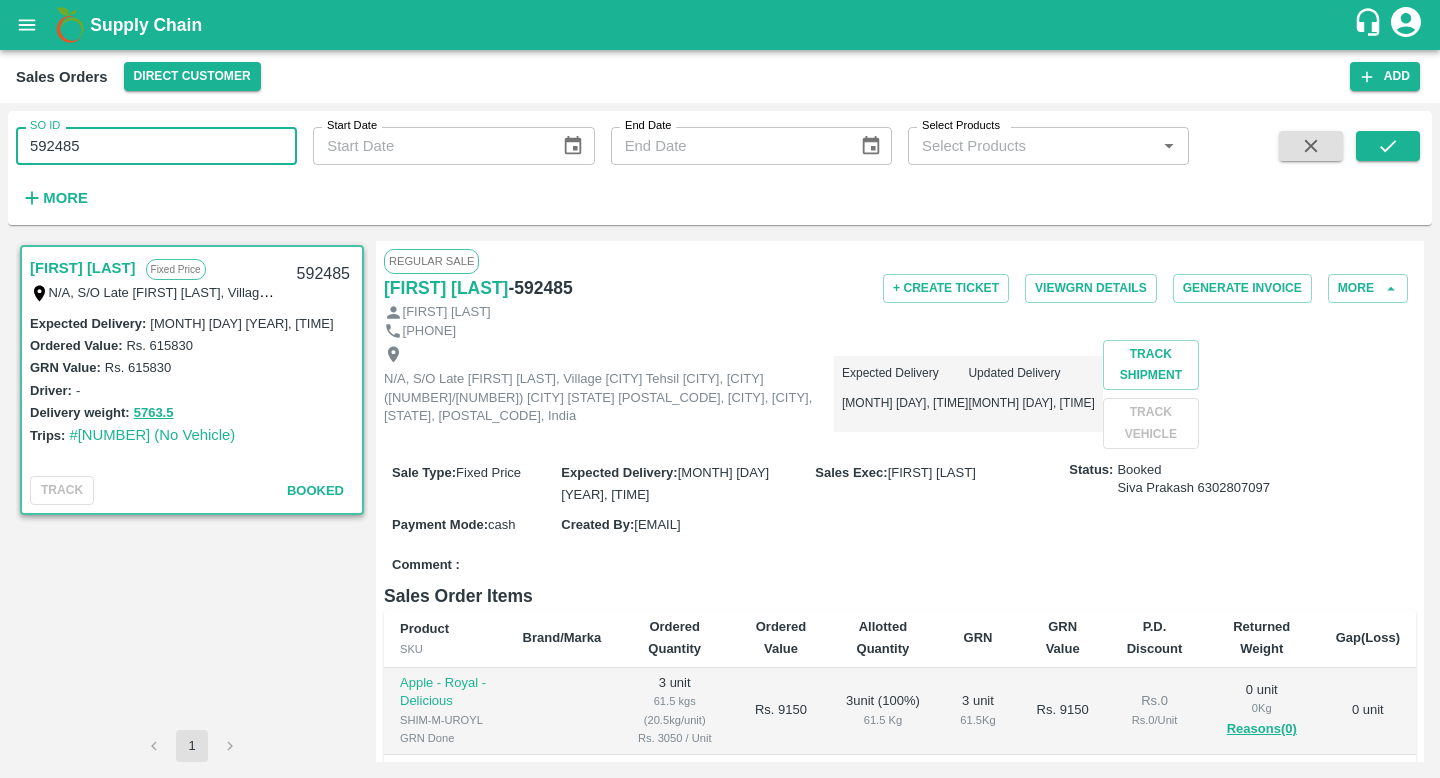 click on "592485" at bounding box center [156, 146] 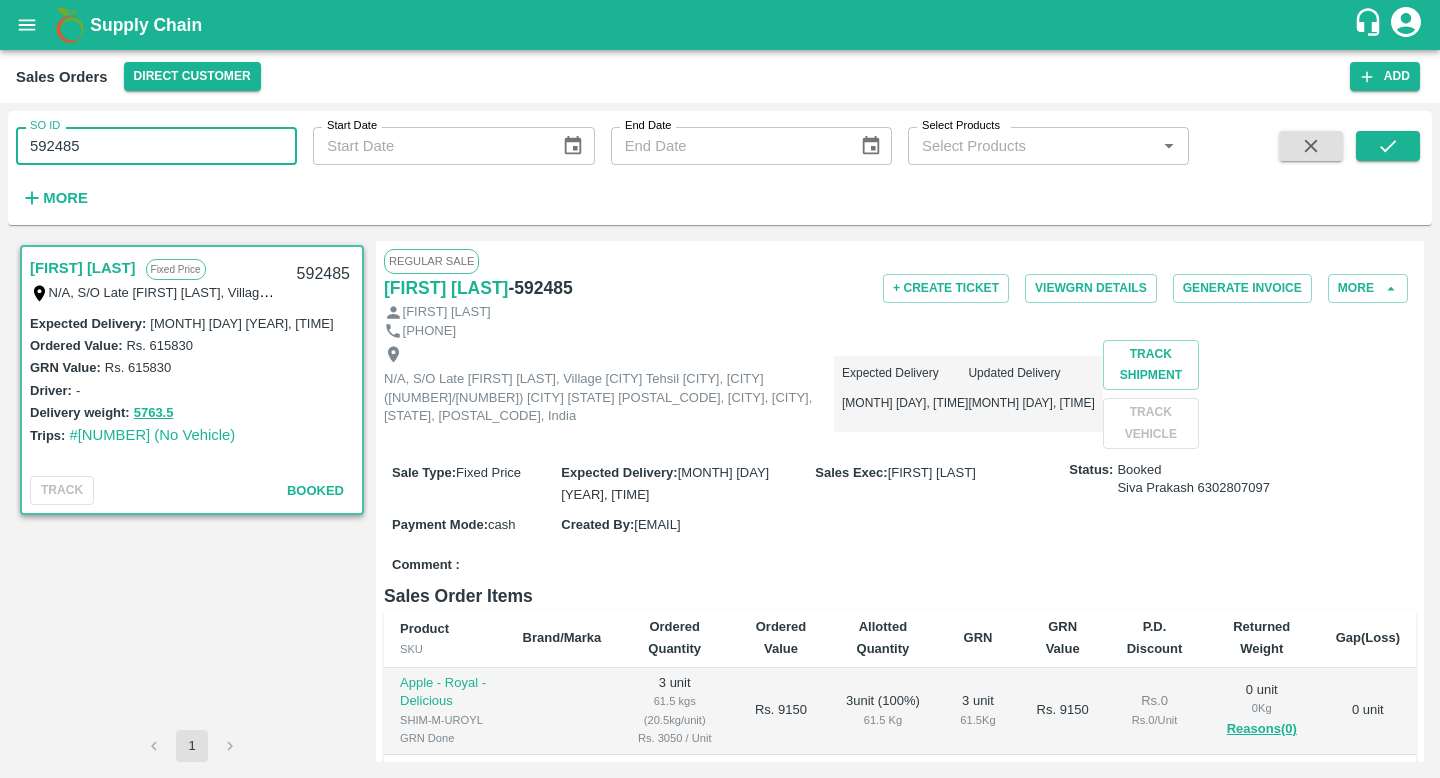 type on "592485" 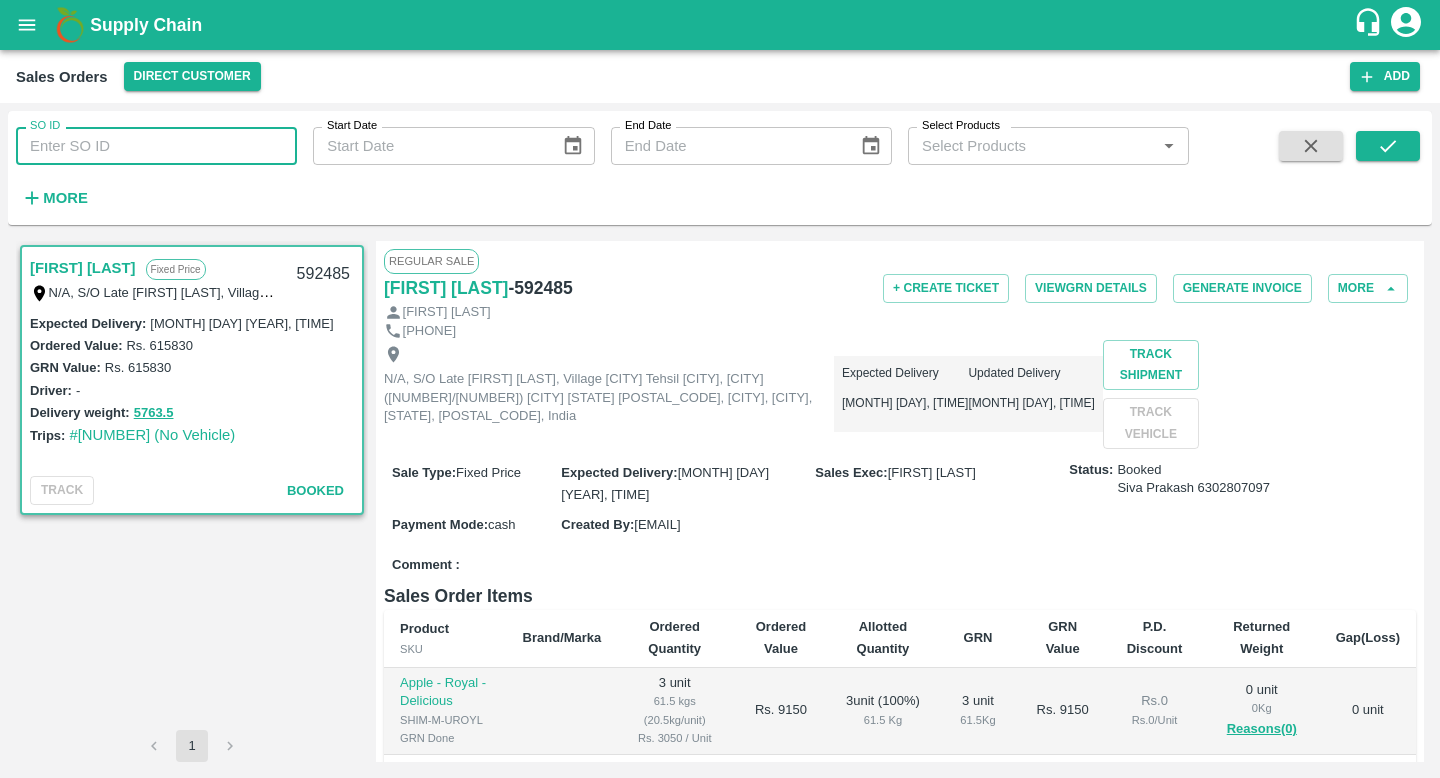 type 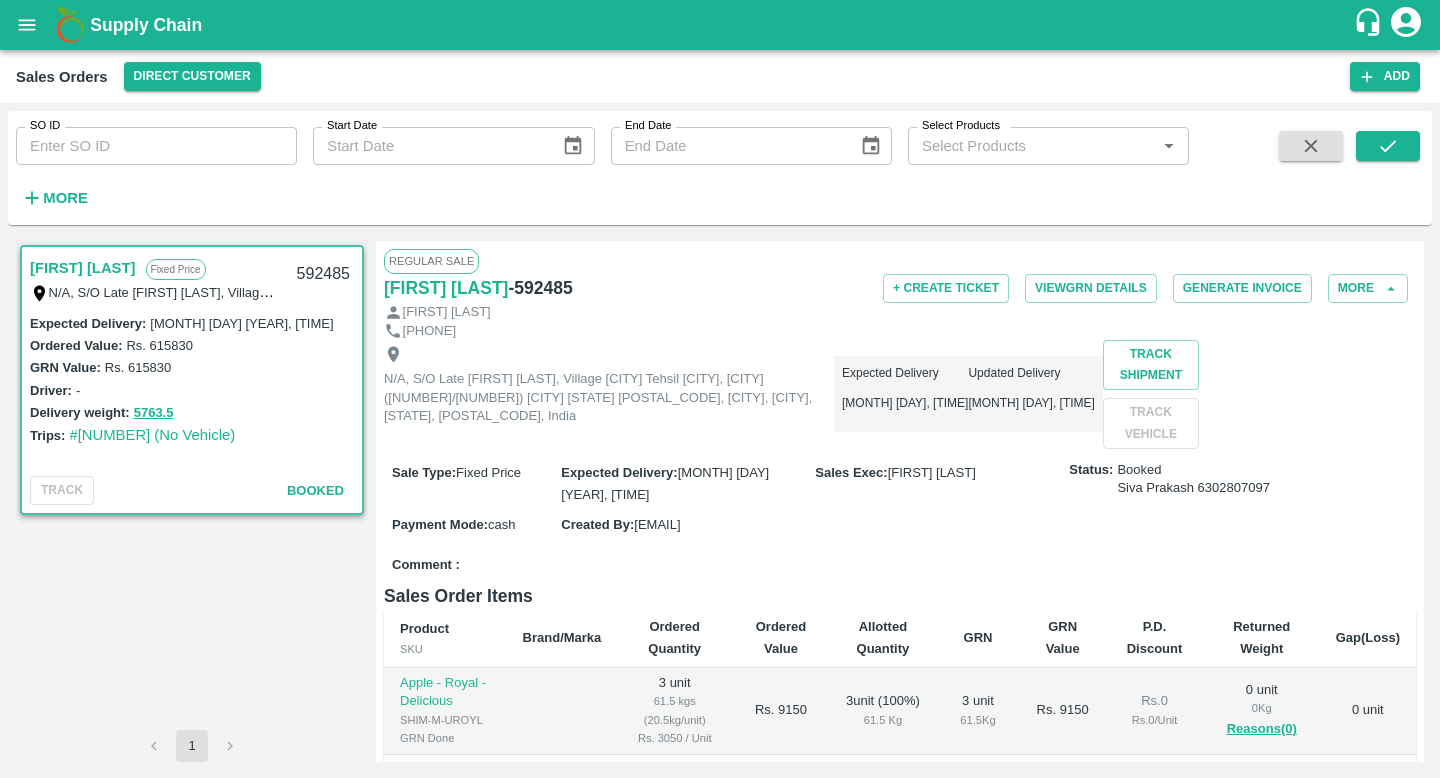click on "Sales Orders Direct Customer Add" at bounding box center [720, 76] 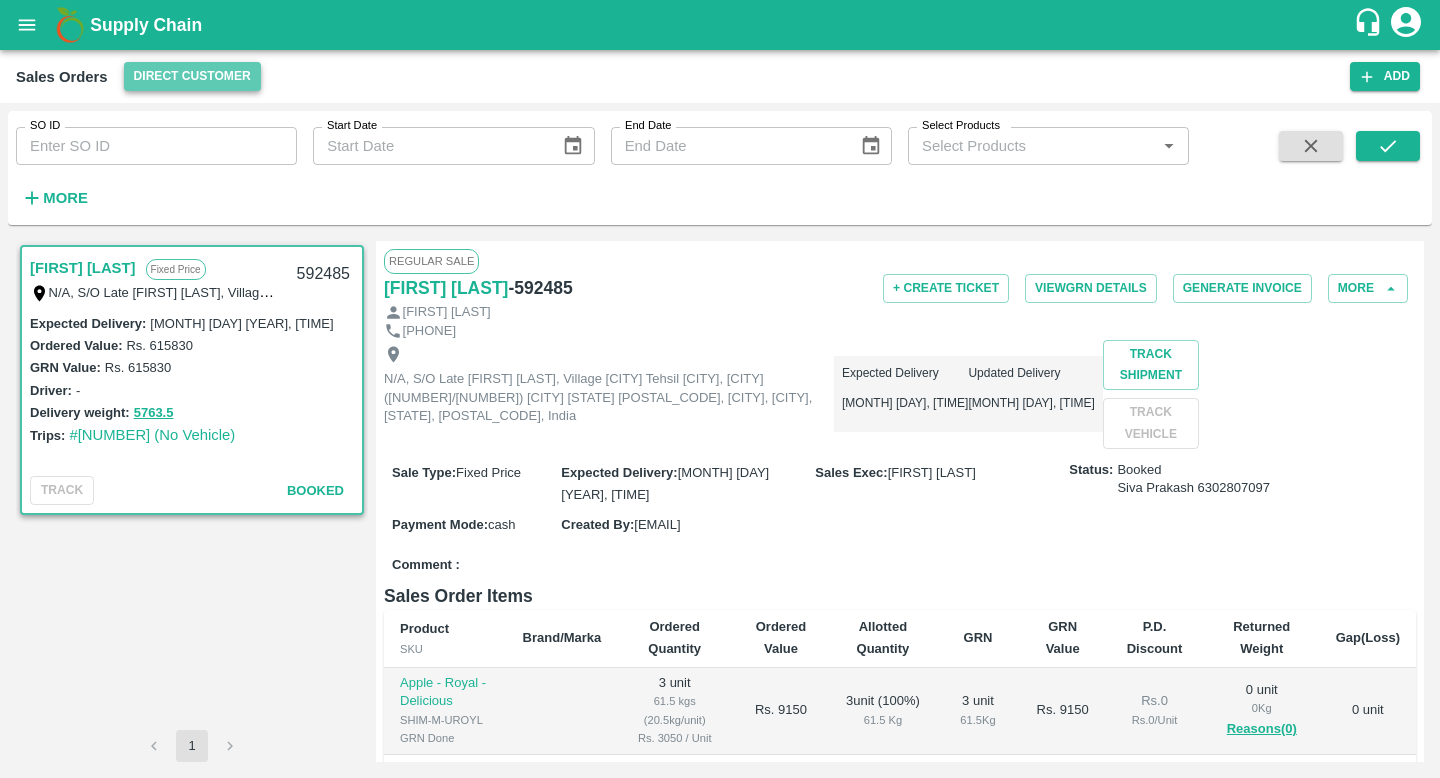 click on "Direct Customer" at bounding box center [192, 76] 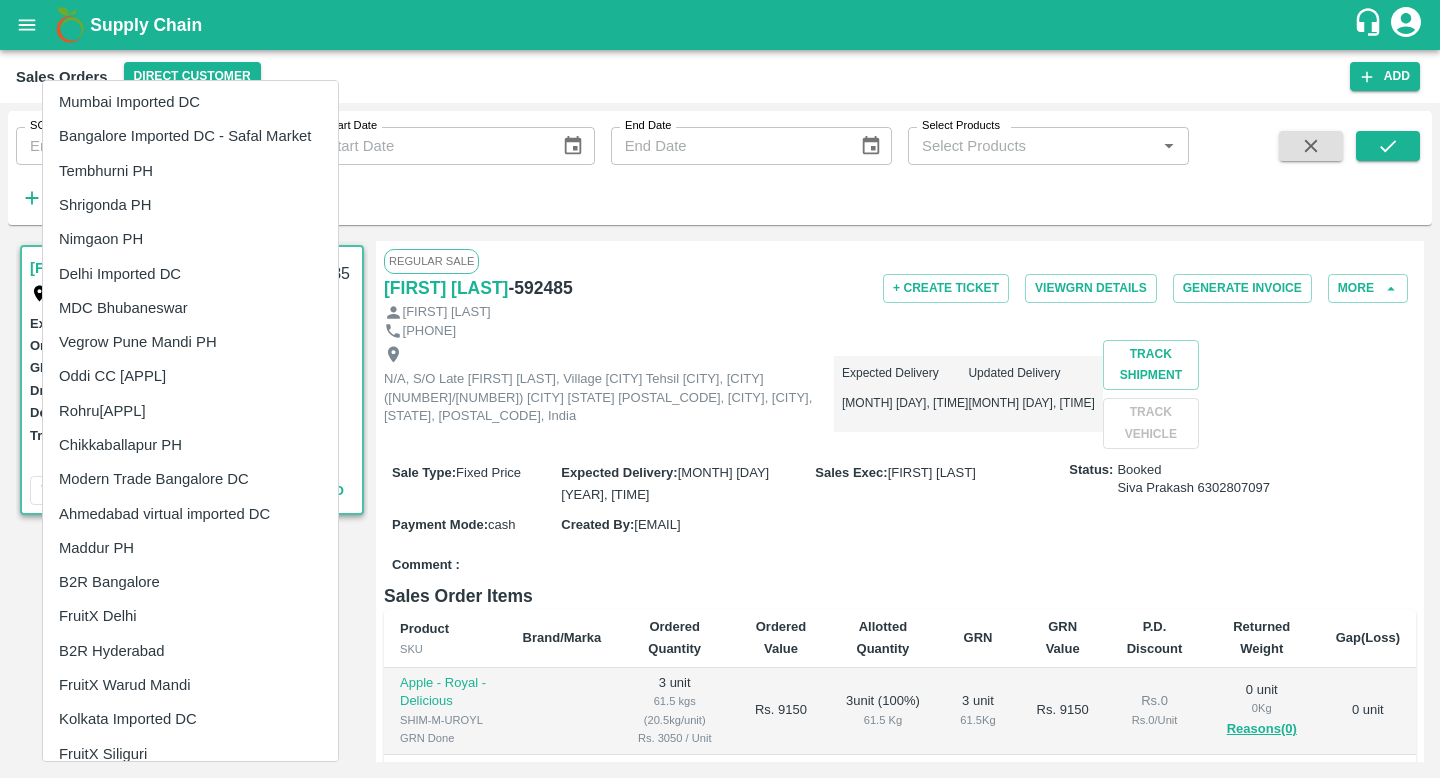 scroll, scrollTop: 750, scrollLeft: 0, axis: vertical 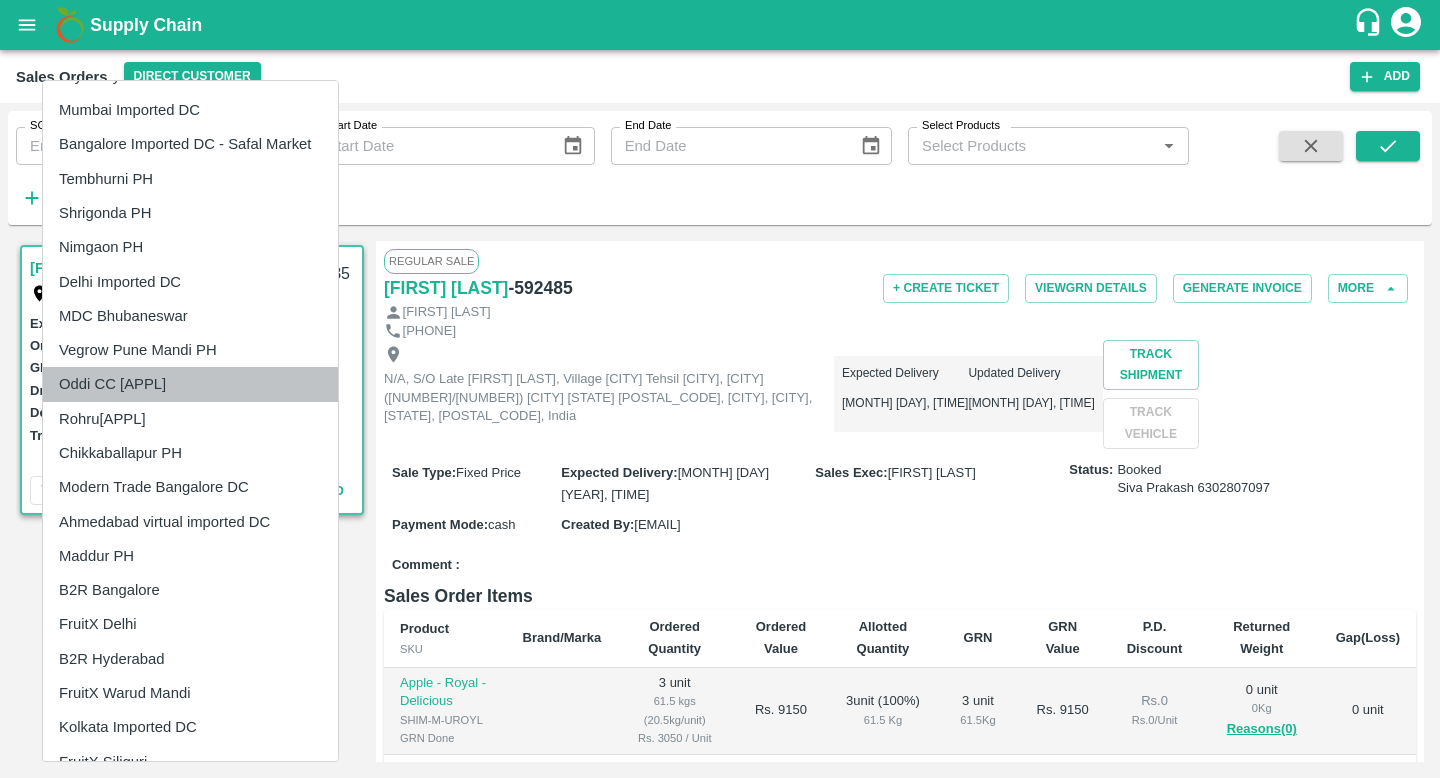 click on "Oddi CC [APPL]" at bounding box center [190, 384] 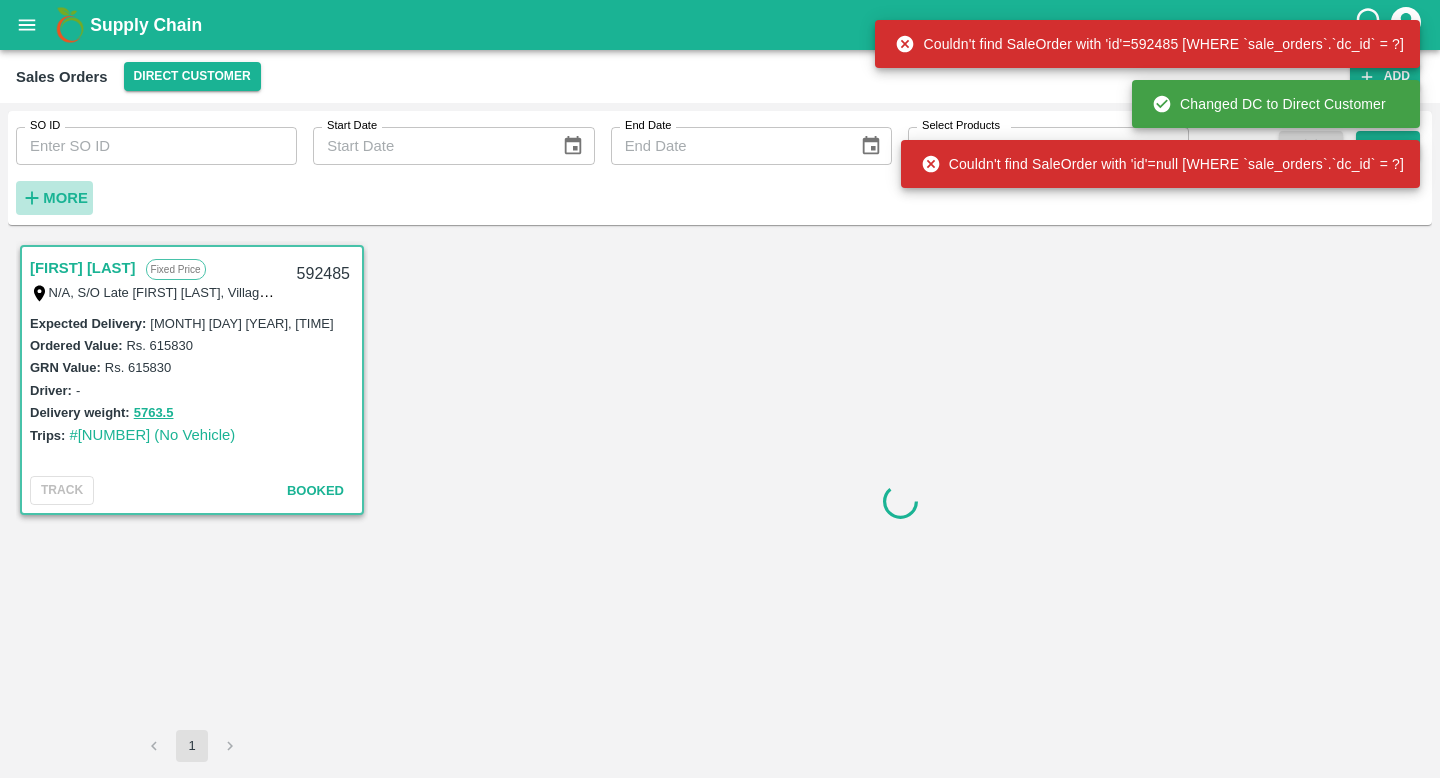 click on "More" at bounding box center [65, 198] 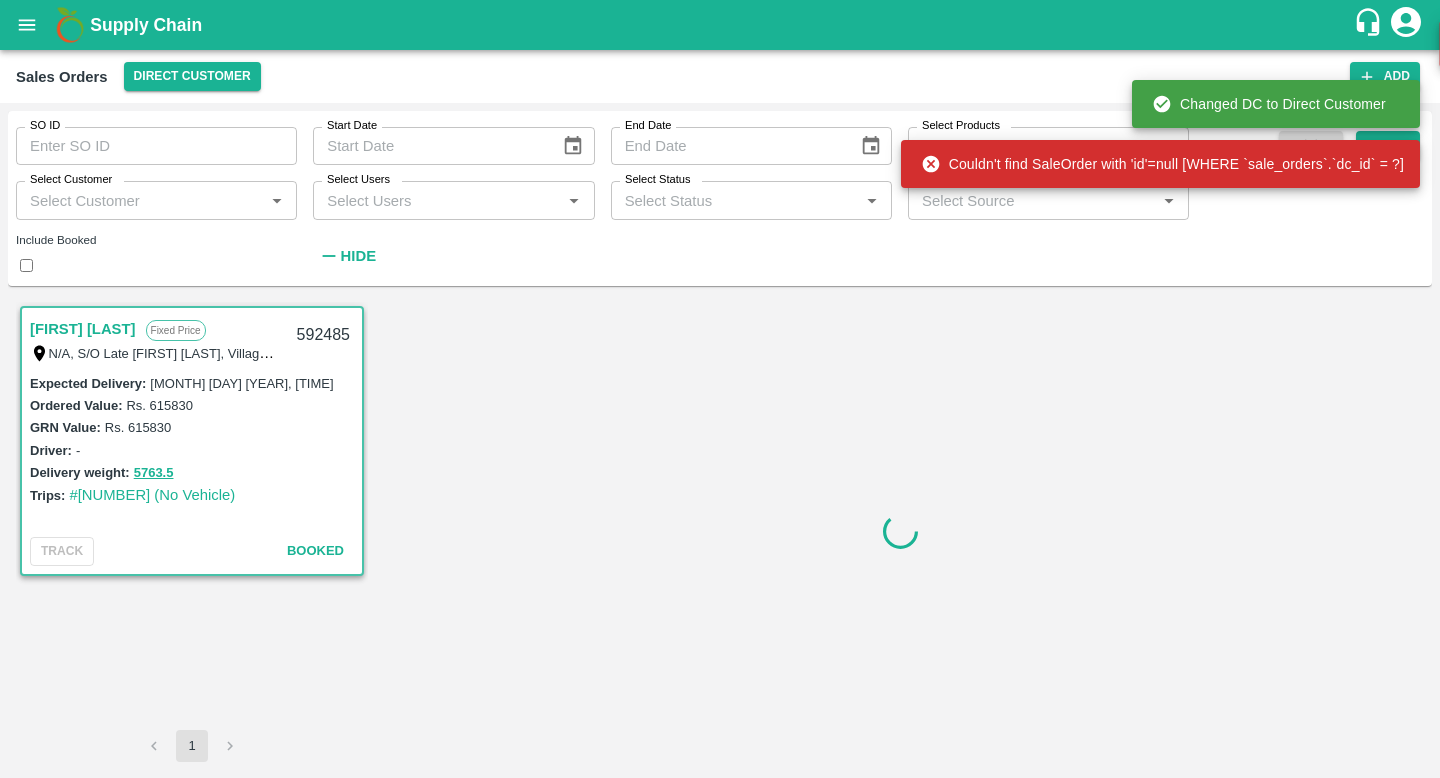 click at bounding box center [26, 265] 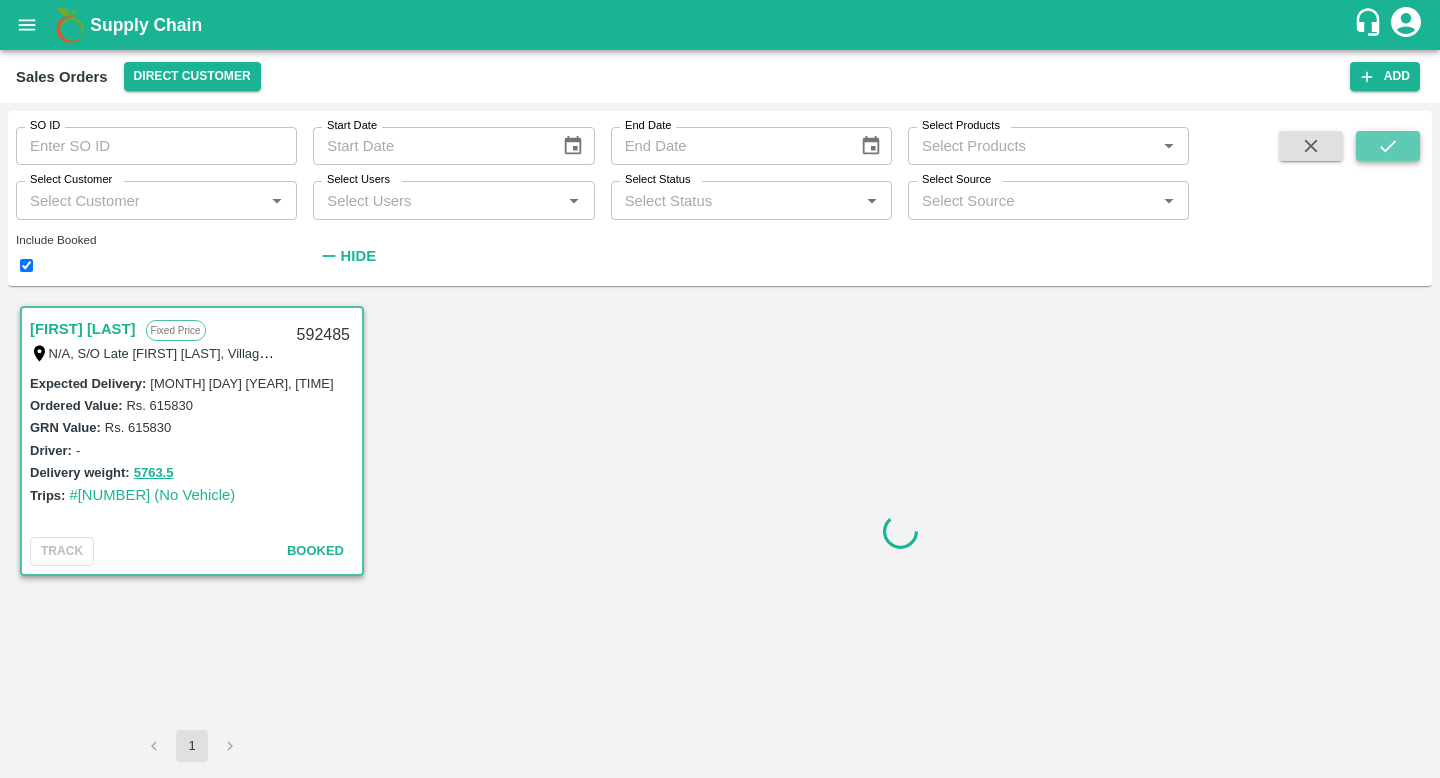 click 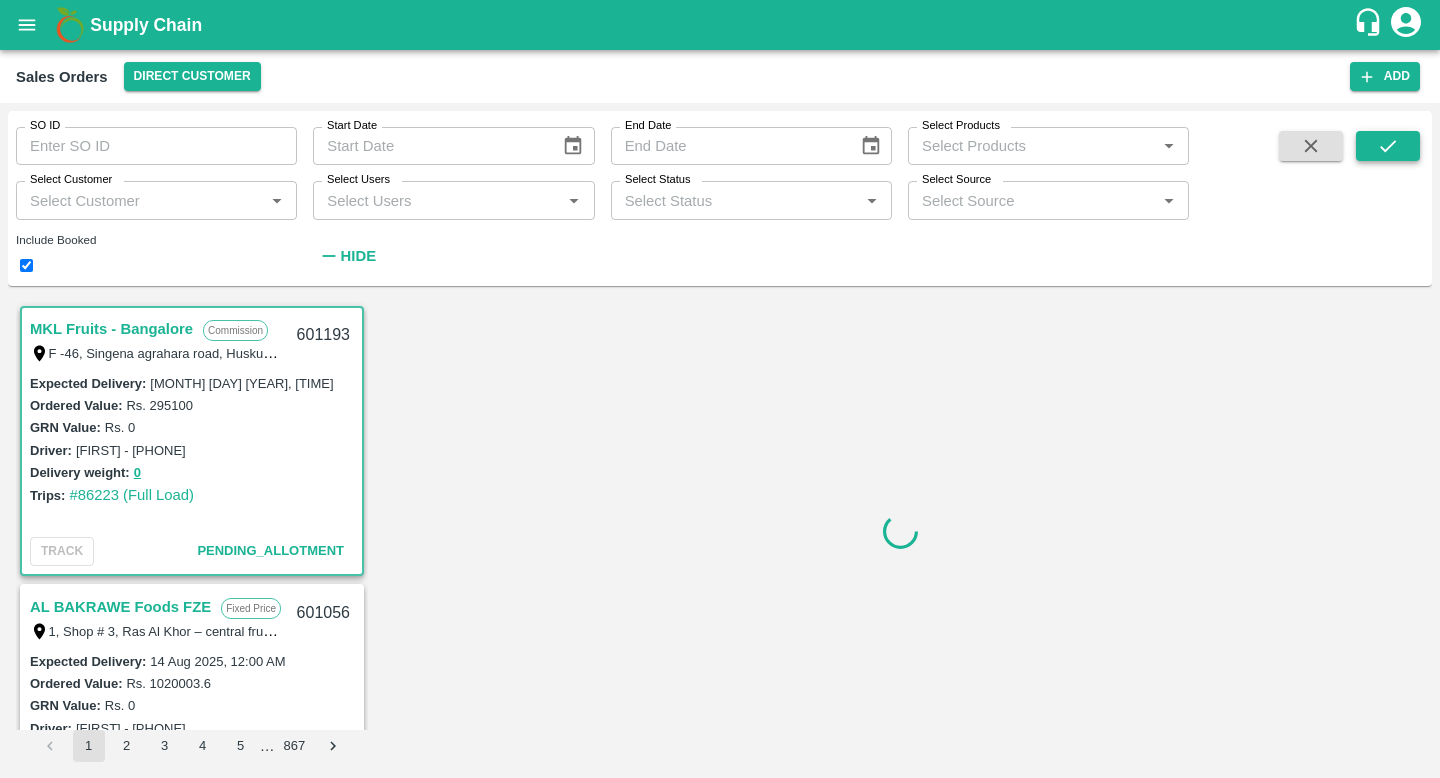 scroll, scrollTop: 6, scrollLeft: 0, axis: vertical 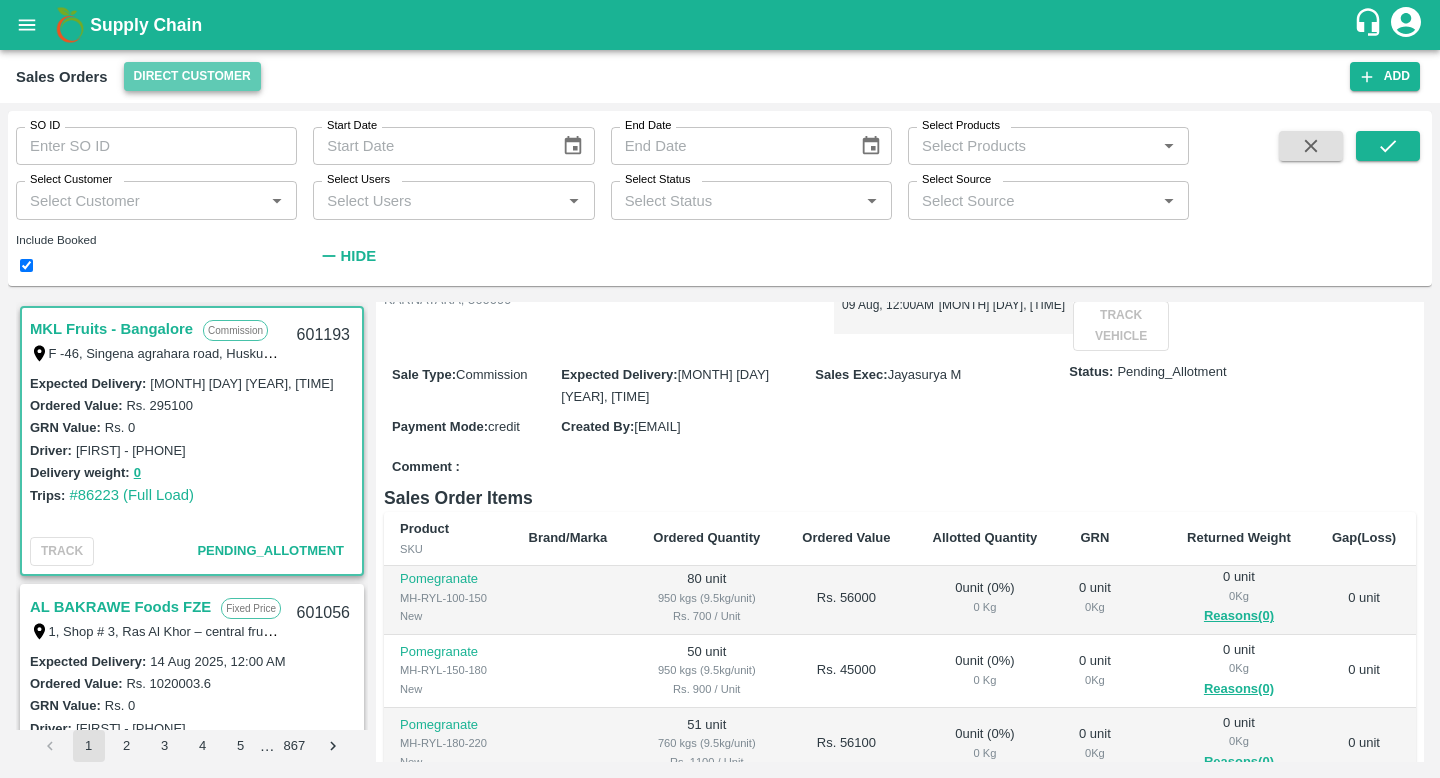 click on "Direct Customer" at bounding box center [192, 76] 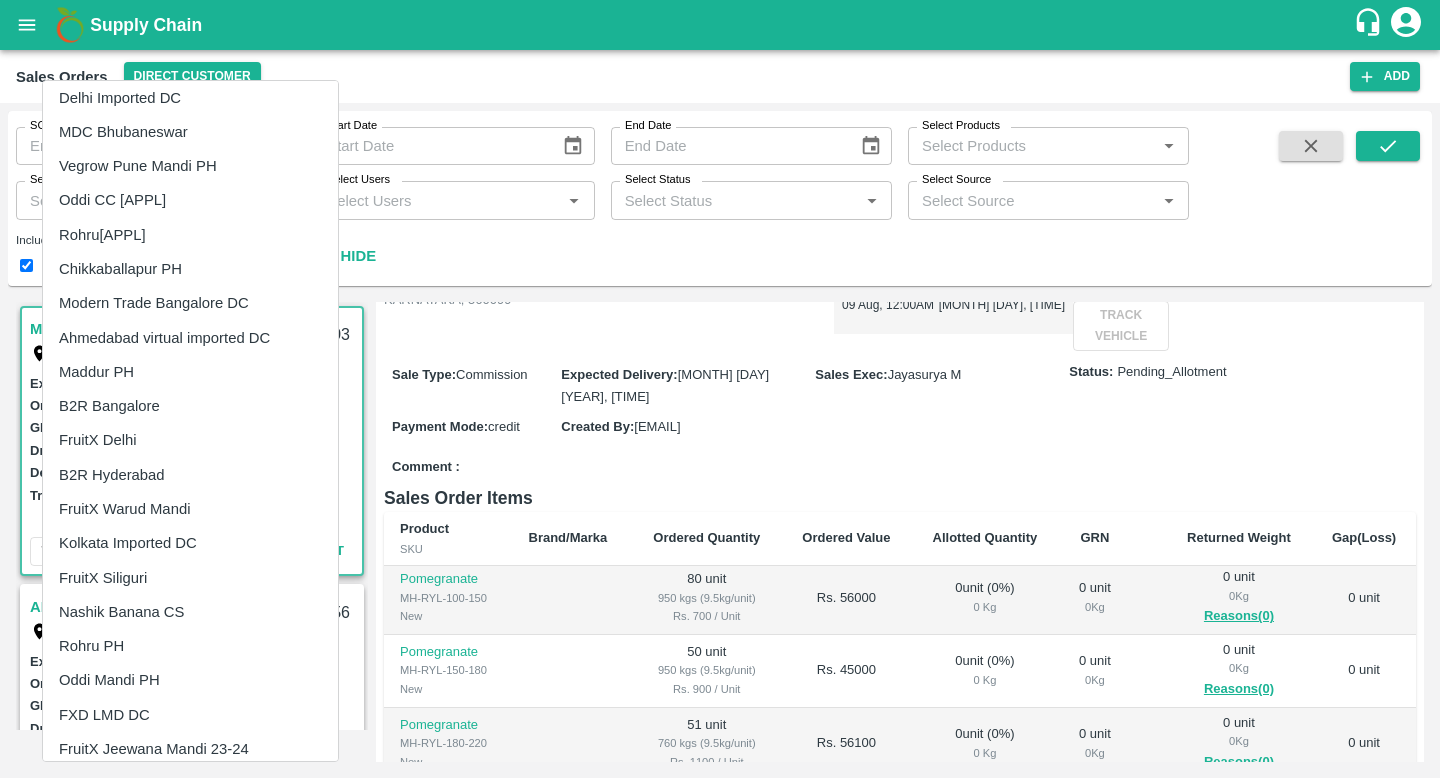 scroll, scrollTop: 895, scrollLeft: 0, axis: vertical 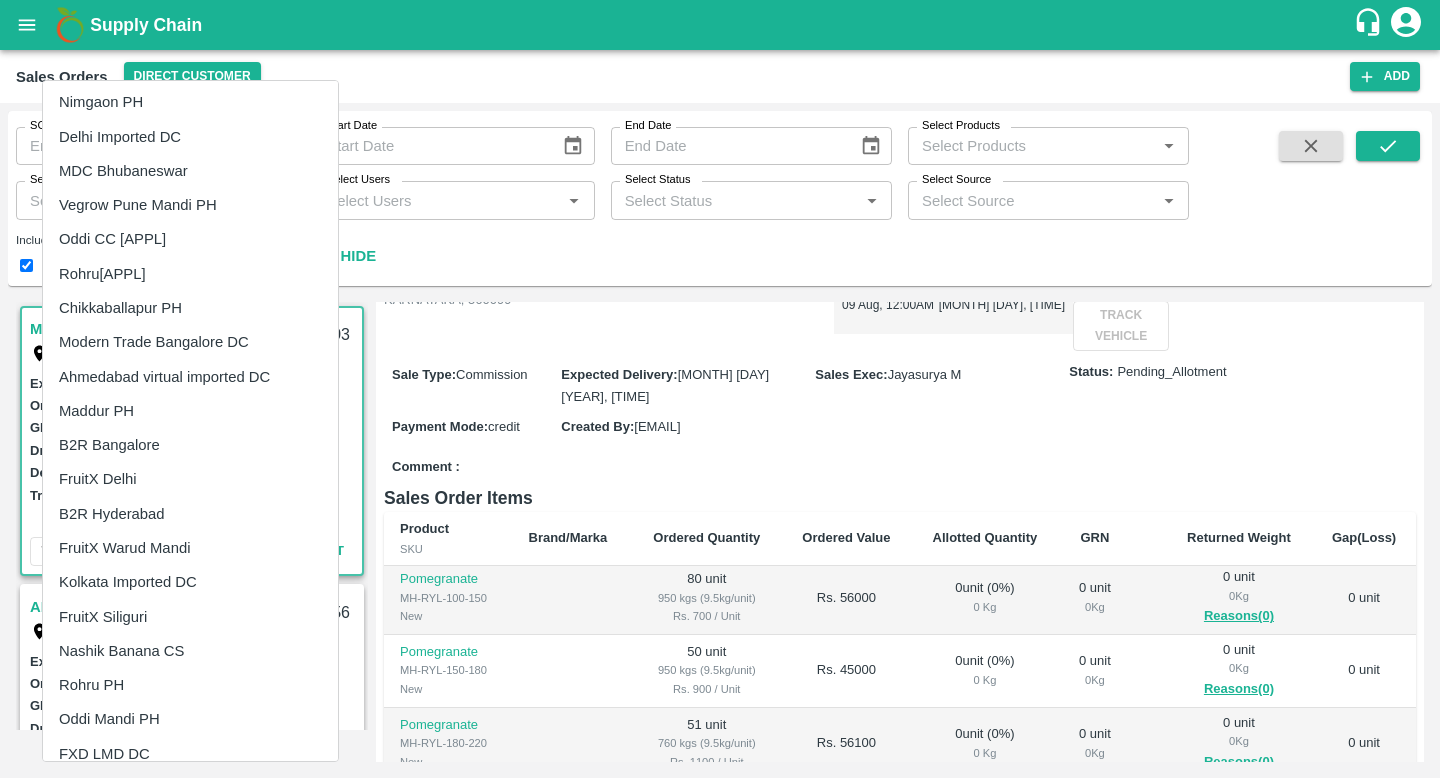 click on "Oddi CC [APPL]" at bounding box center (190, 239) 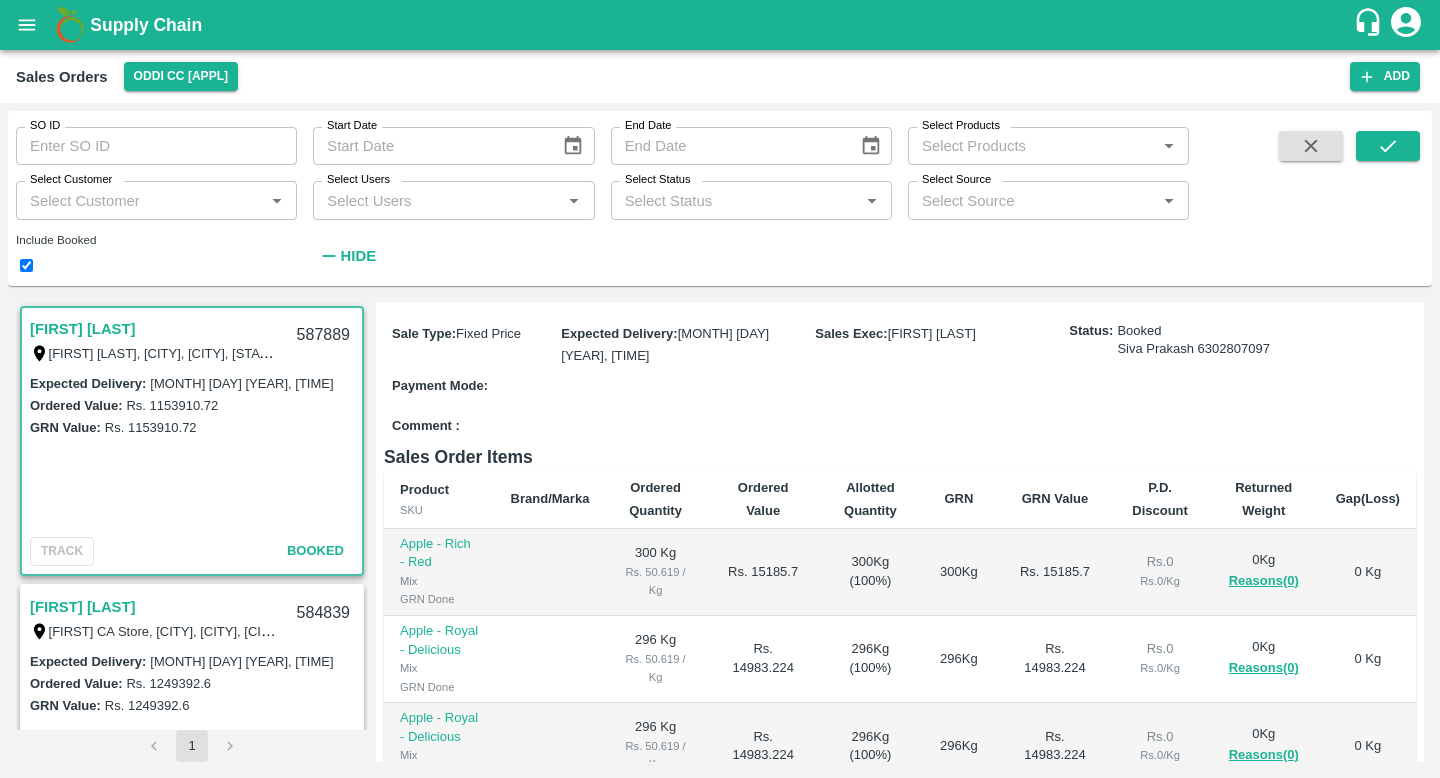 scroll, scrollTop: 503, scrollLeft: 0, axis: vertical 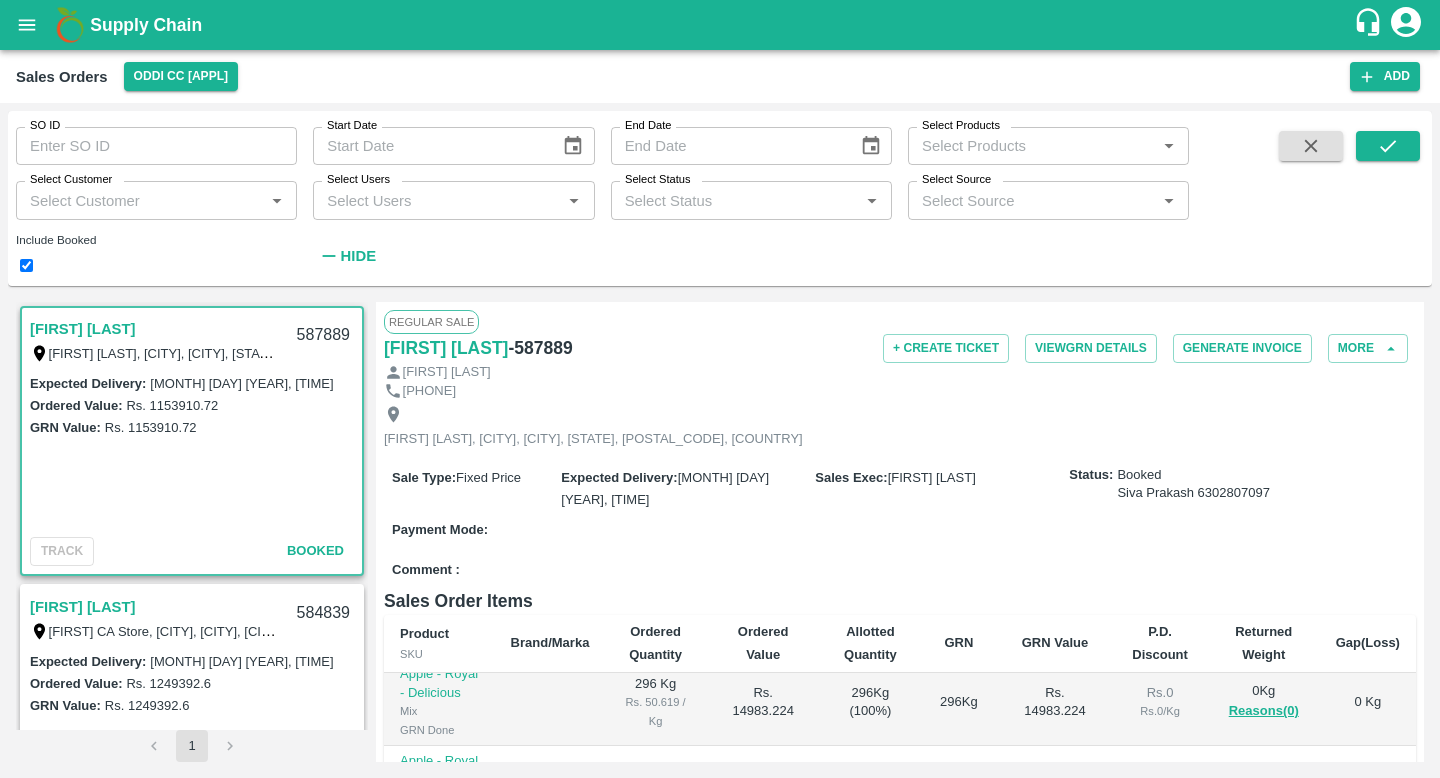 click at bounding box center [27, 25] 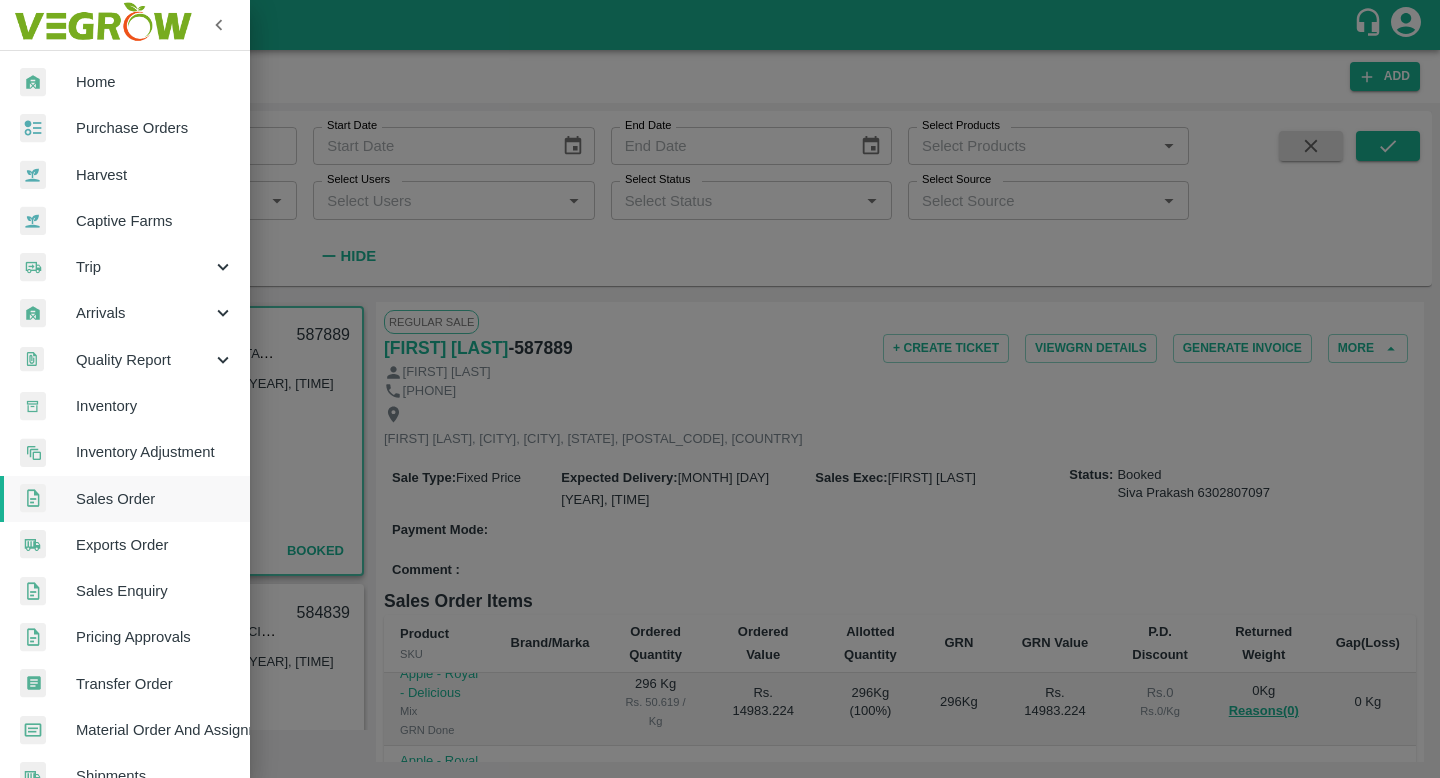 click on "Purchase Orders" at bounding box center (155, 128) 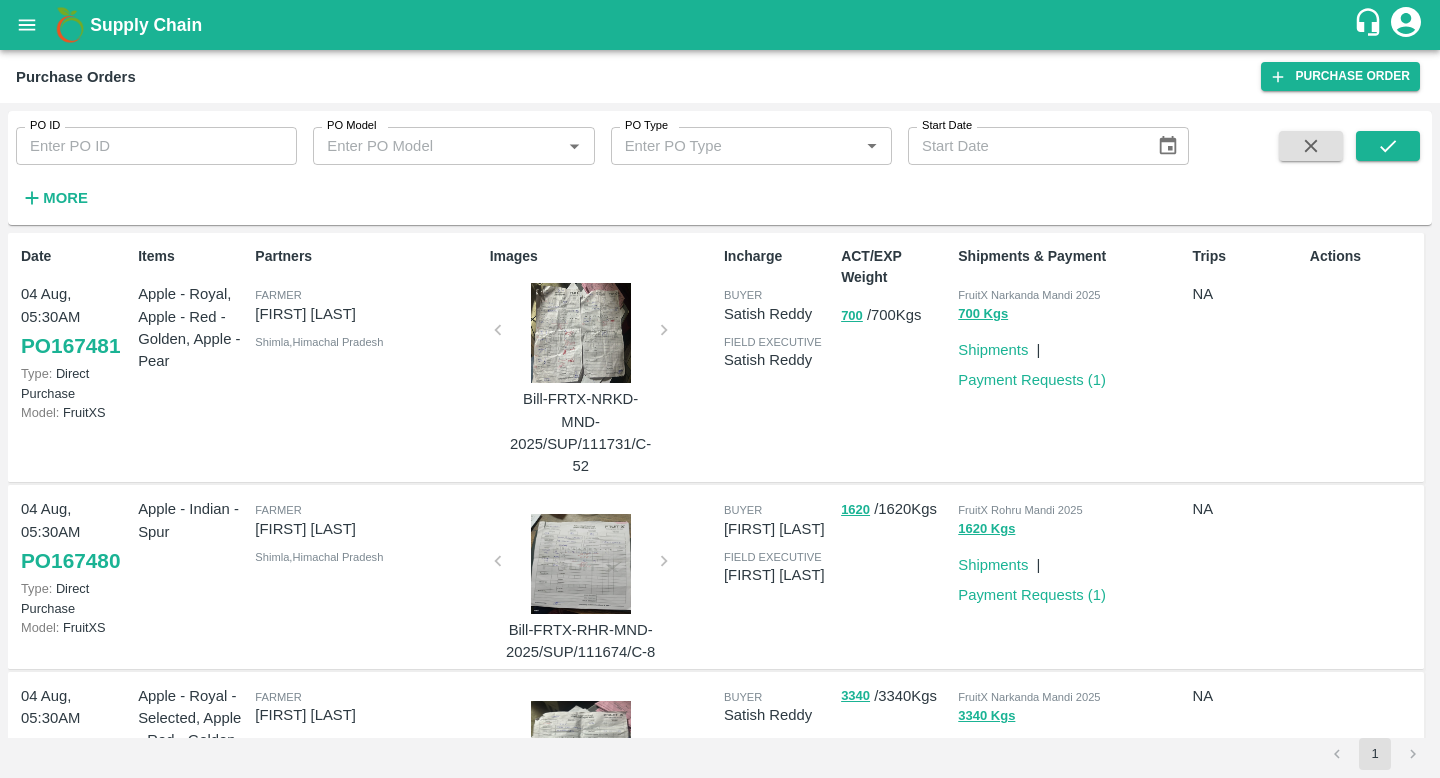 click on "More" at bounding box center [65, 198] 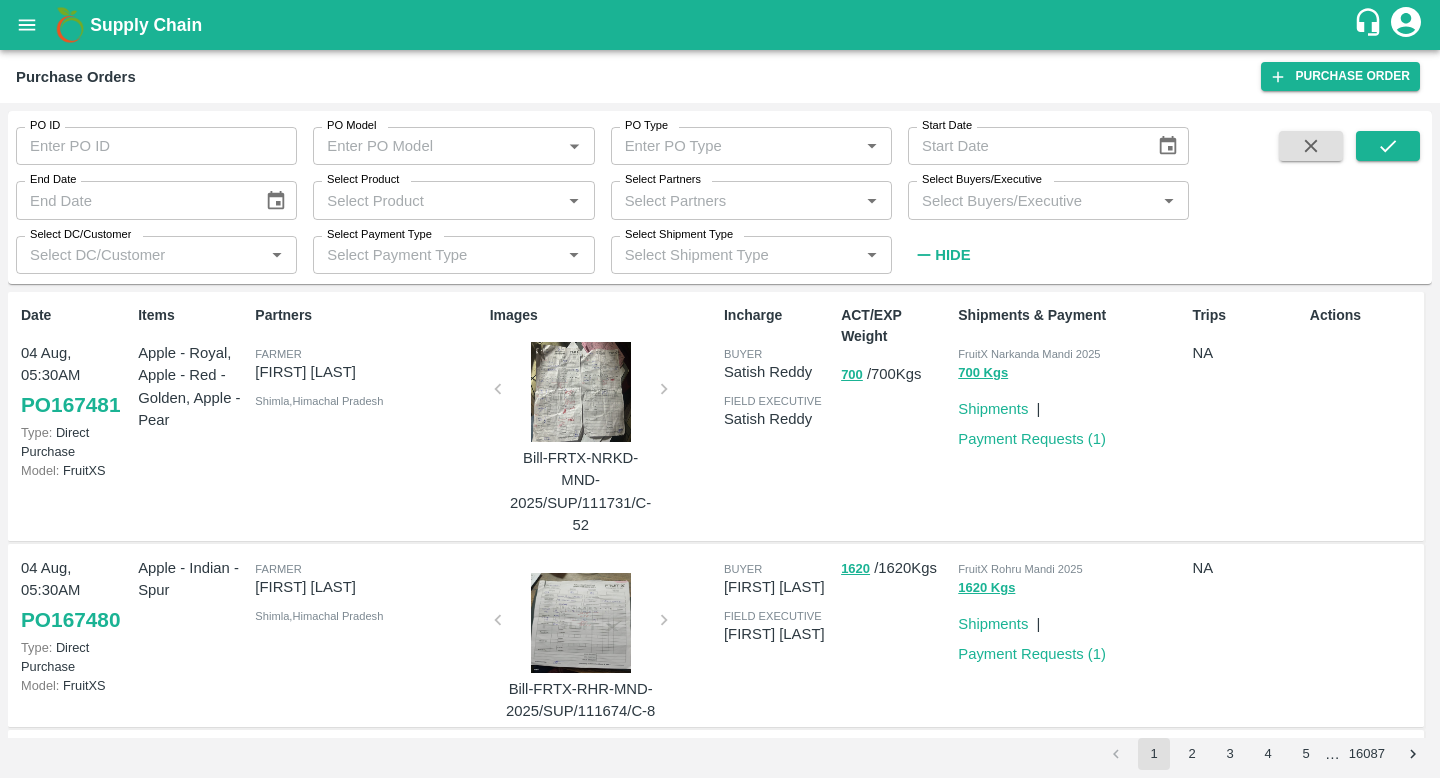 click on "Select DC/Customer" at bounding box center (140, 255) 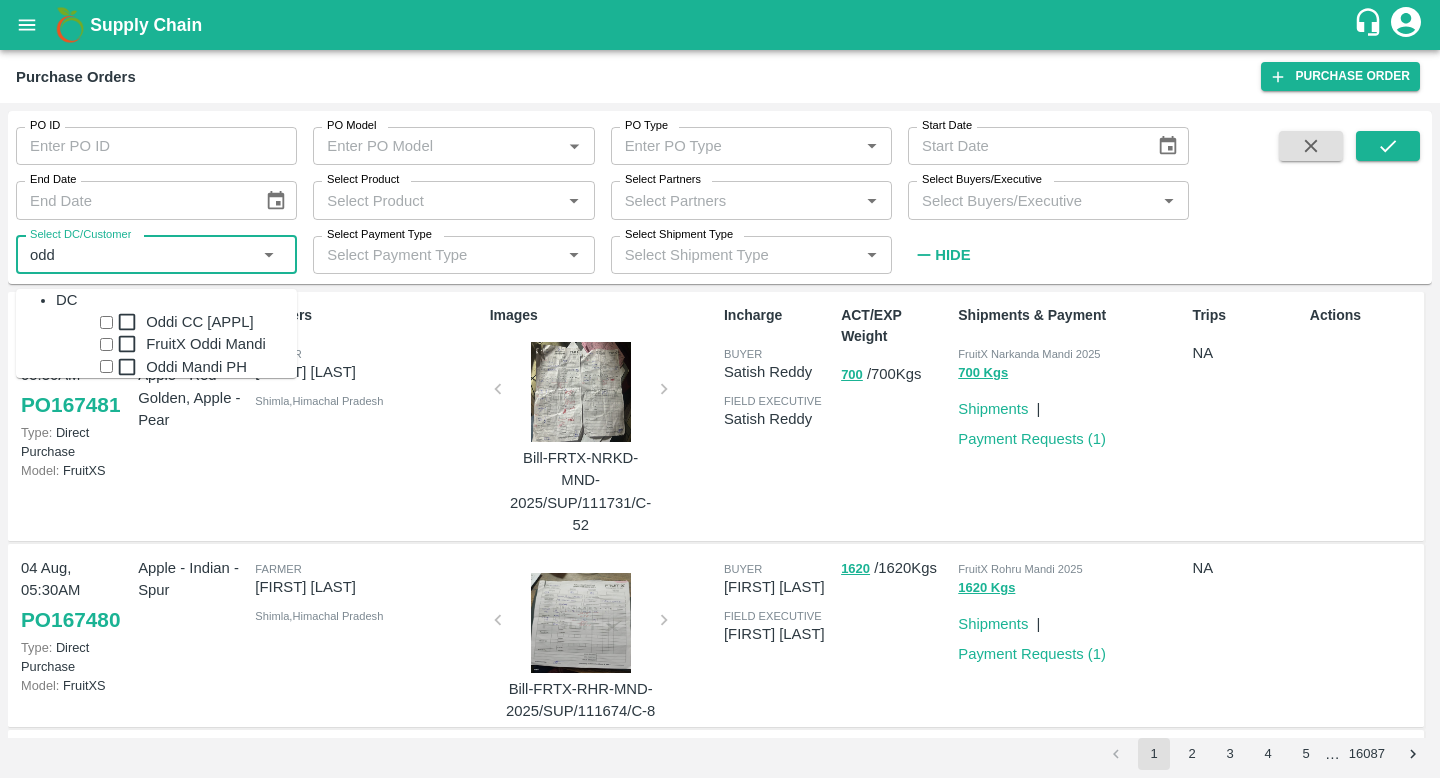 type on "oddi" 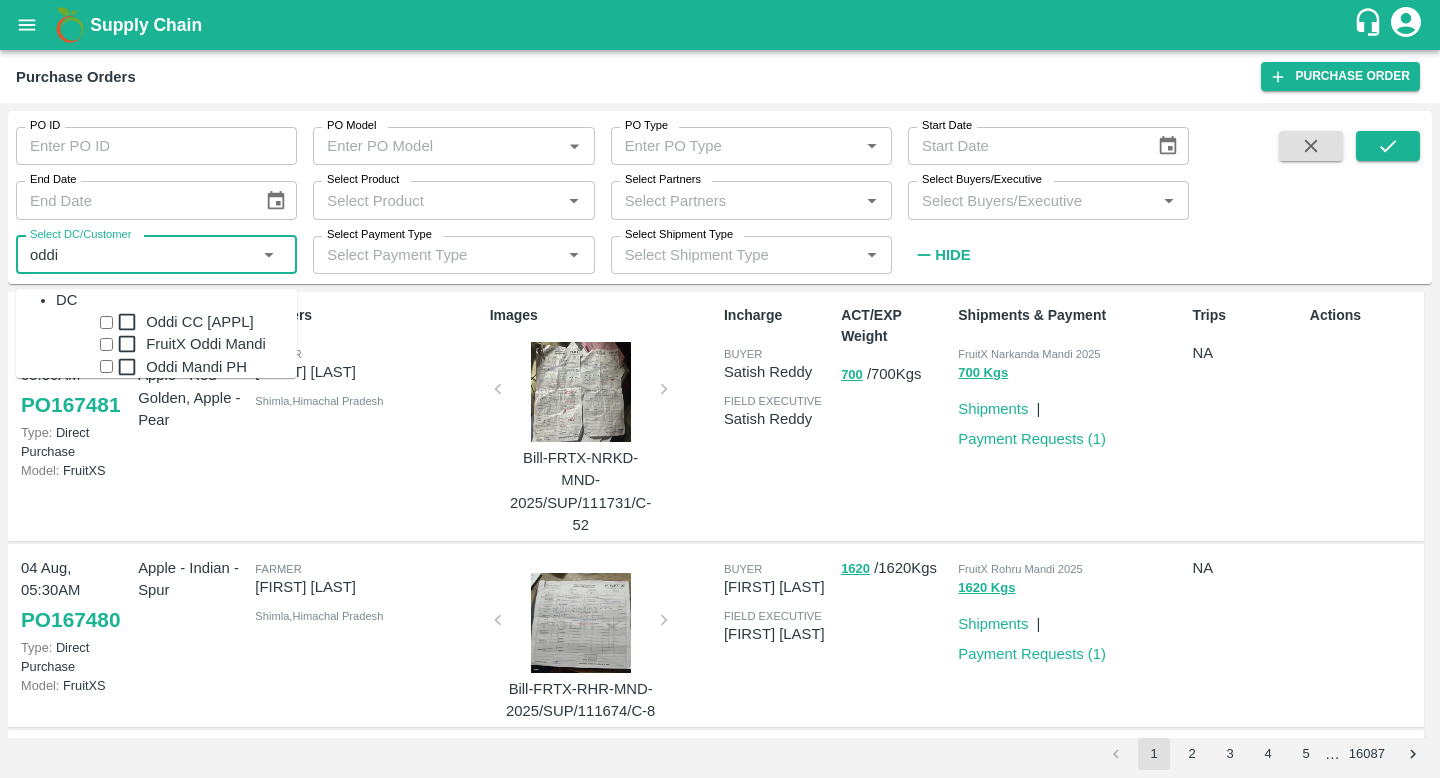 click on "Oddi CC [APPL]" at bounding box center [199, 322] 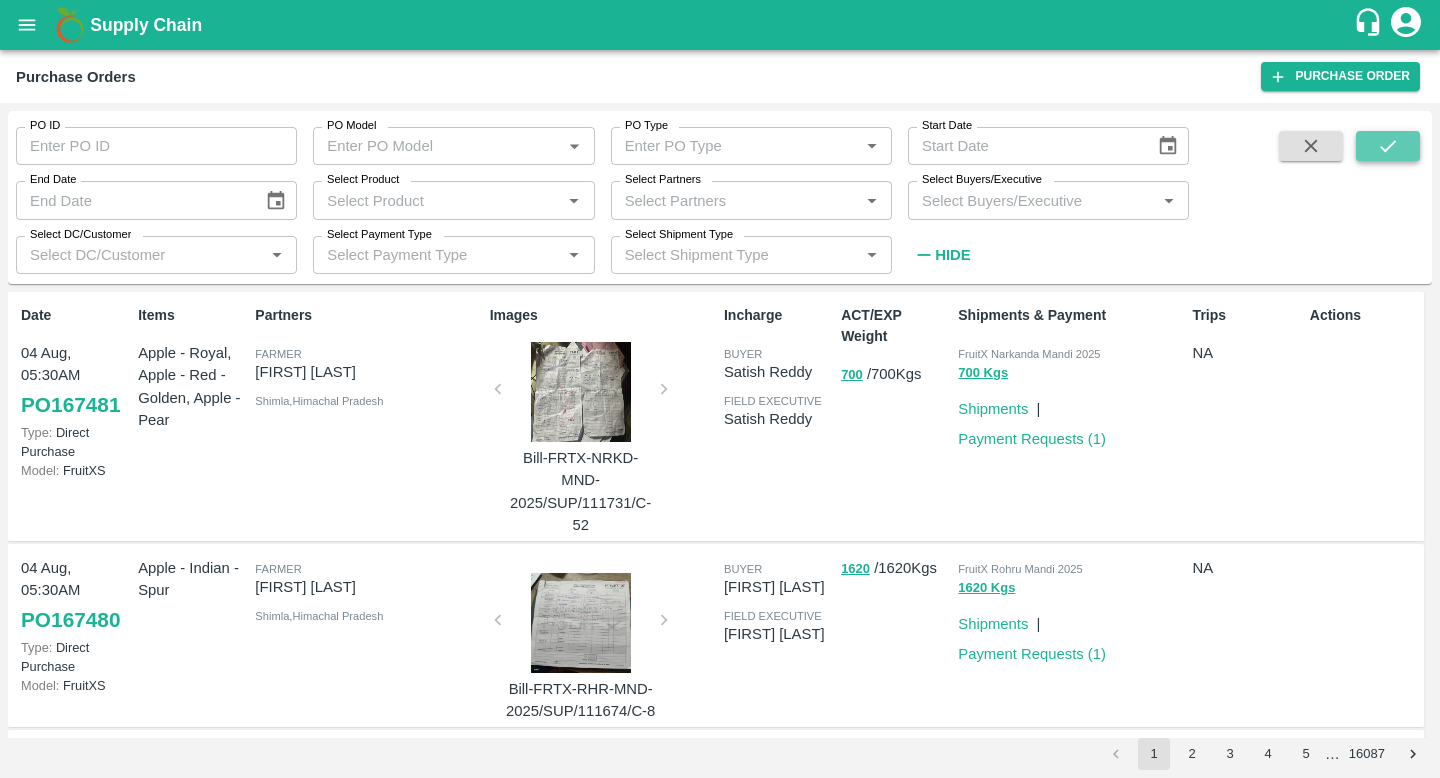 click at bounding box center [1388, 146] 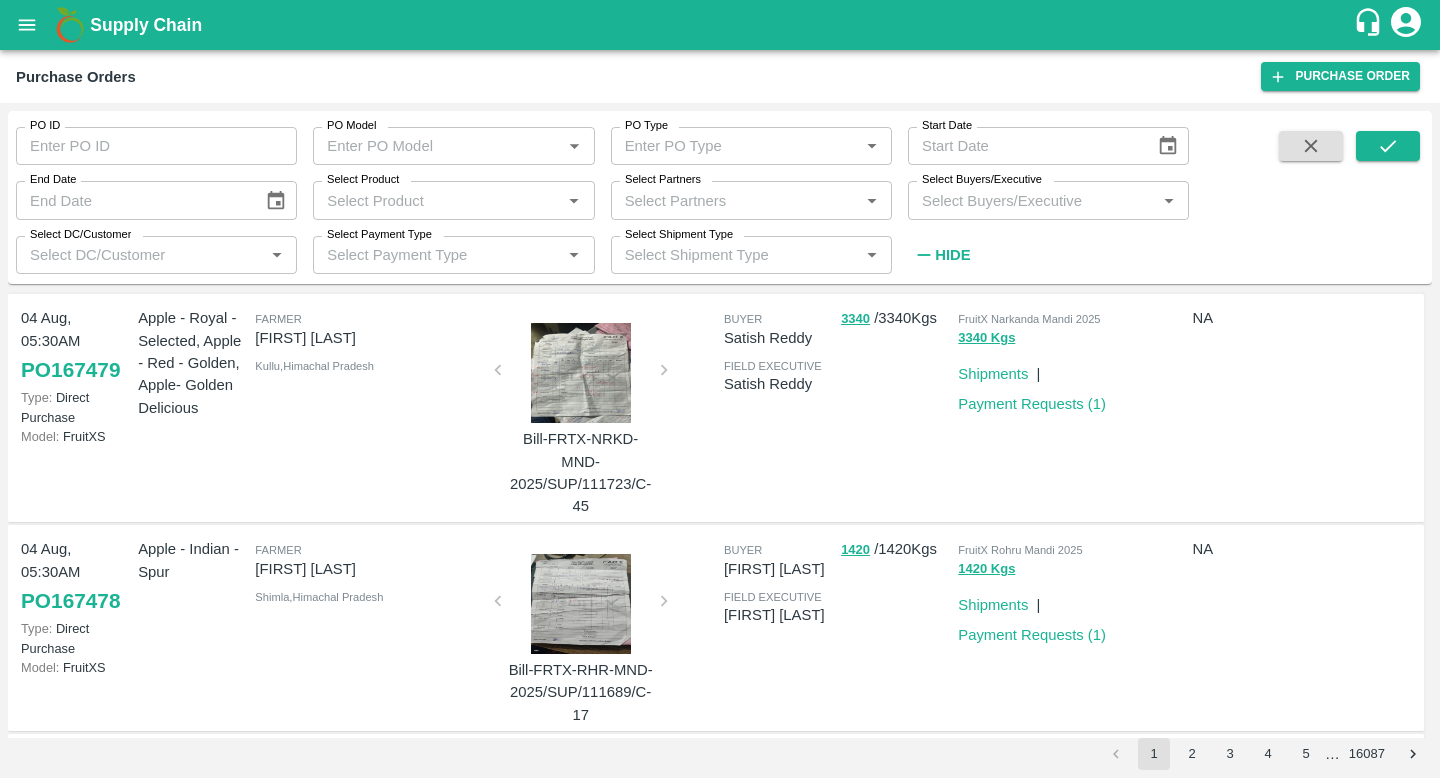 scroll, scrollTop: 0, scrollLeft: 0, axis: both 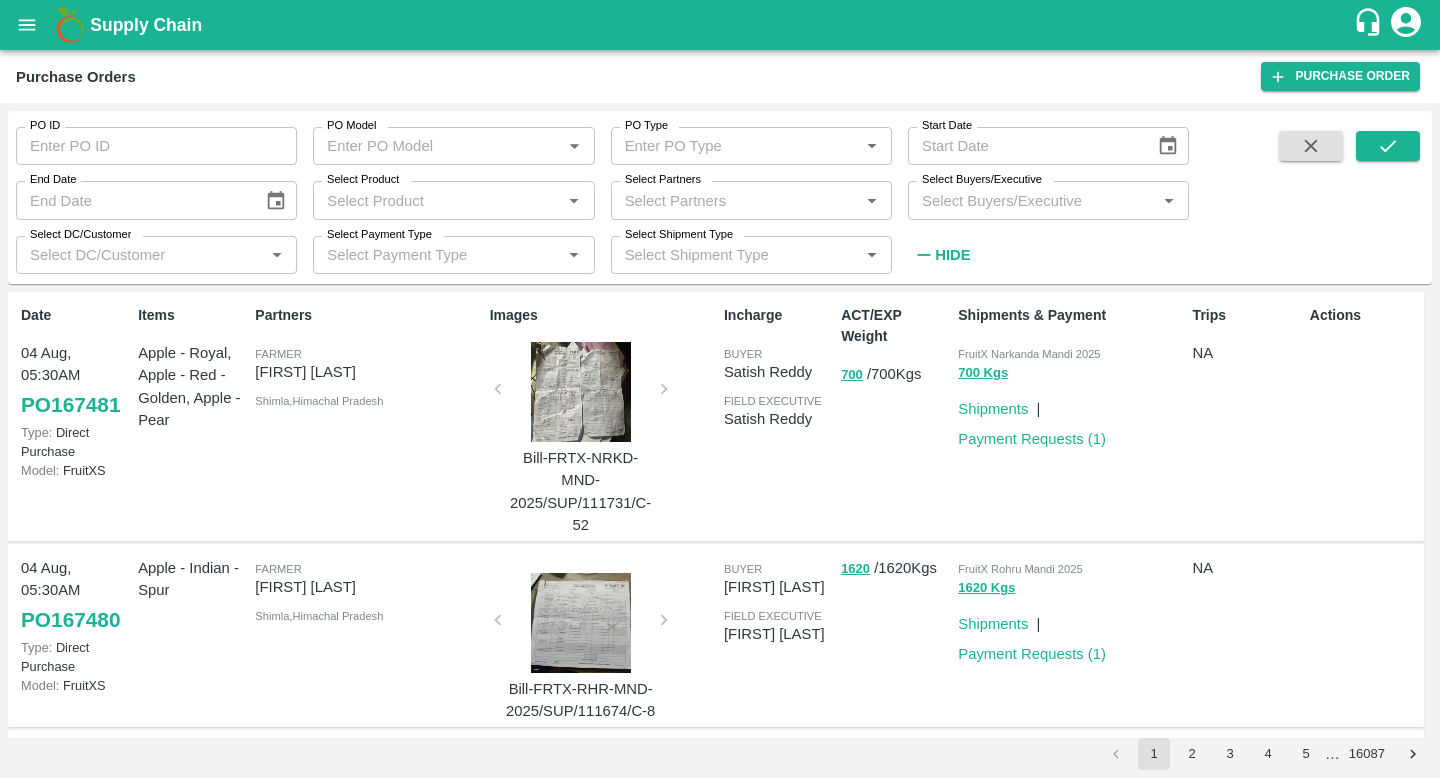 click on "Select DC/Customer" at bounding box center (140, 255) 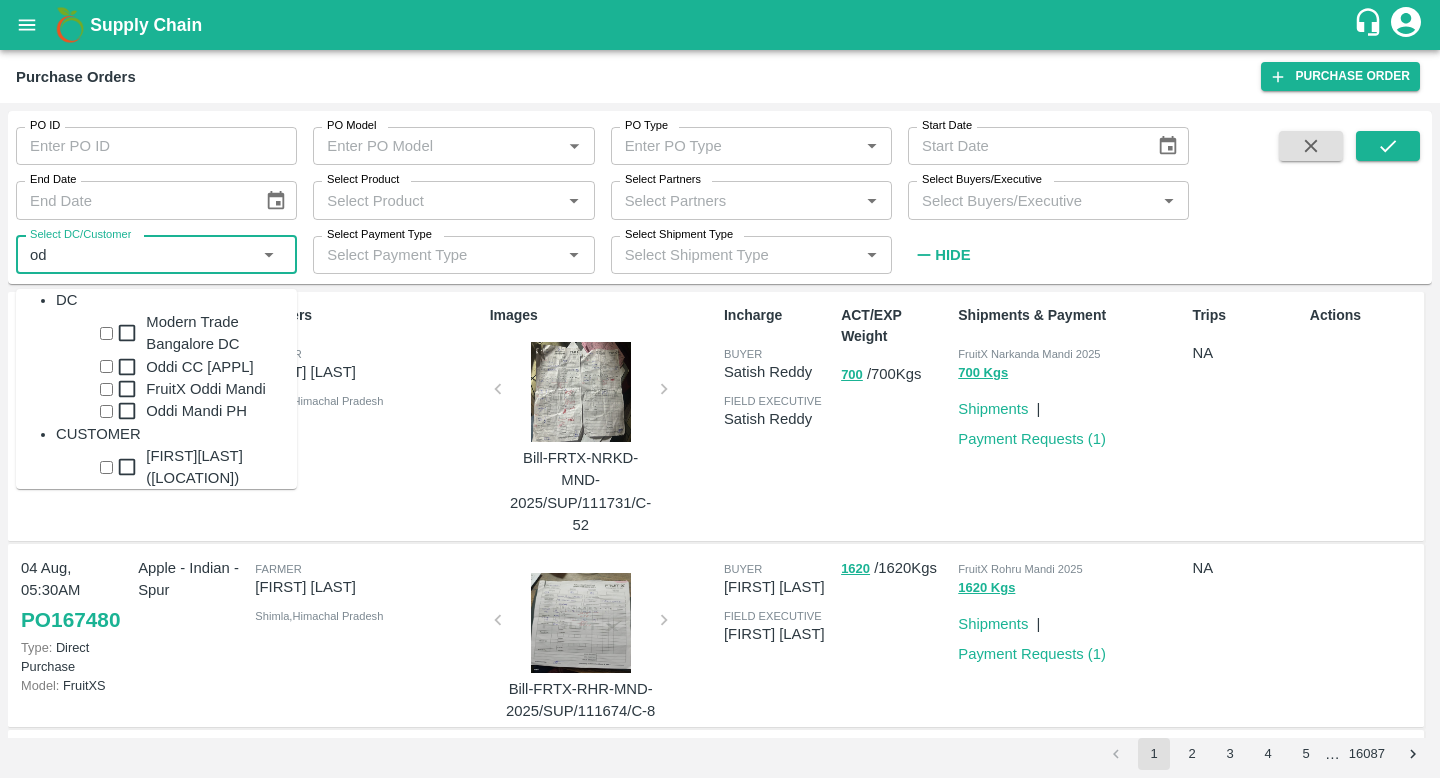 type on "odd" 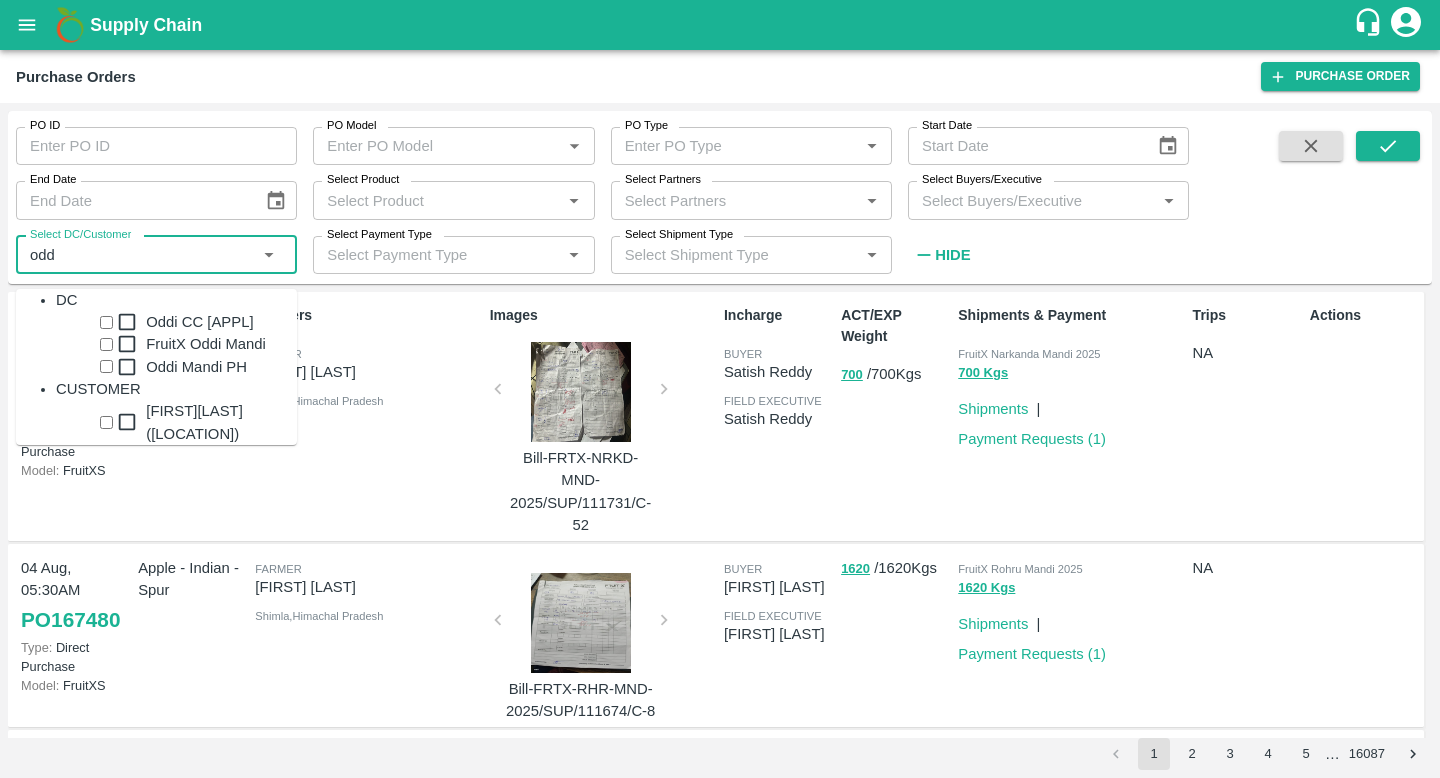 click on "Oddi CC [APPL]" at bounding box center (199, 322) 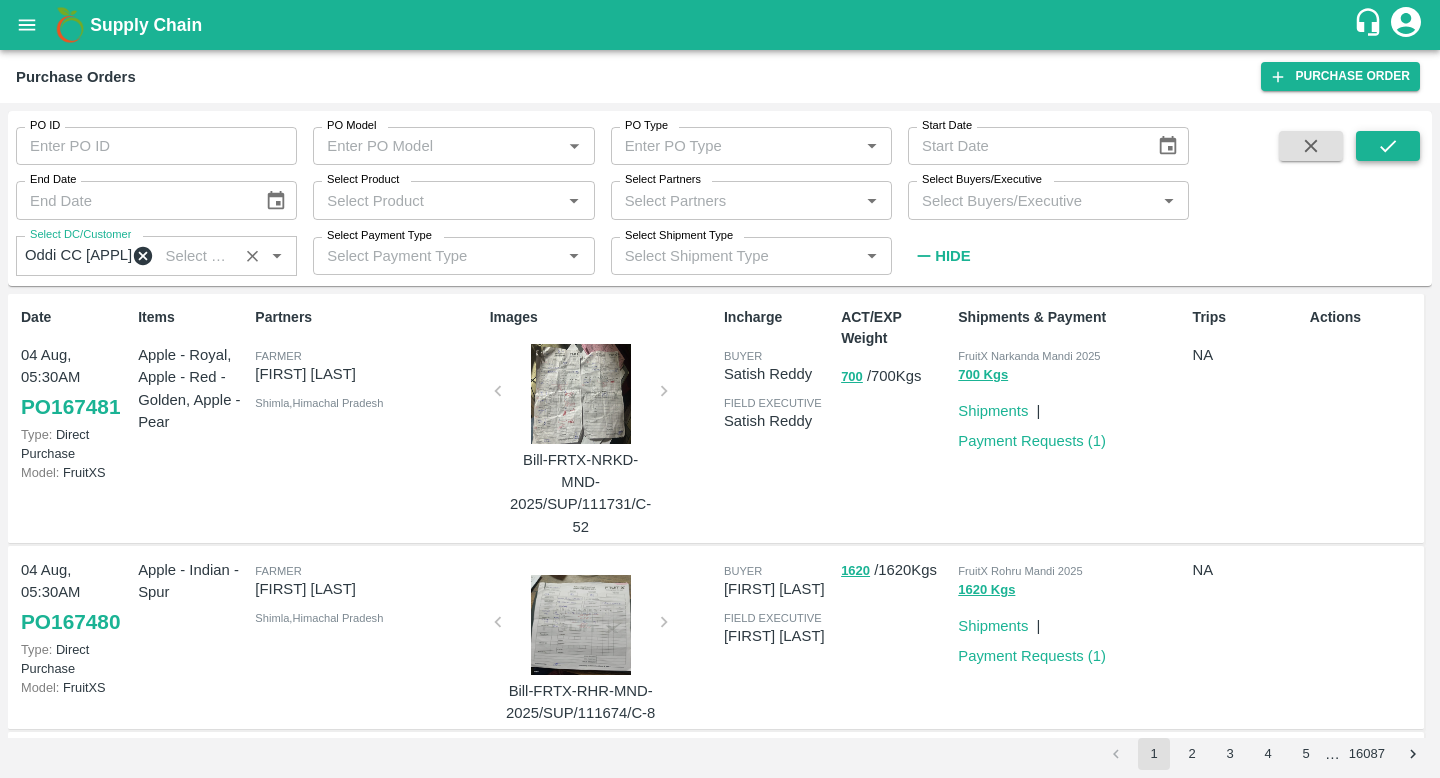 click at bounding box center (1388, 146) 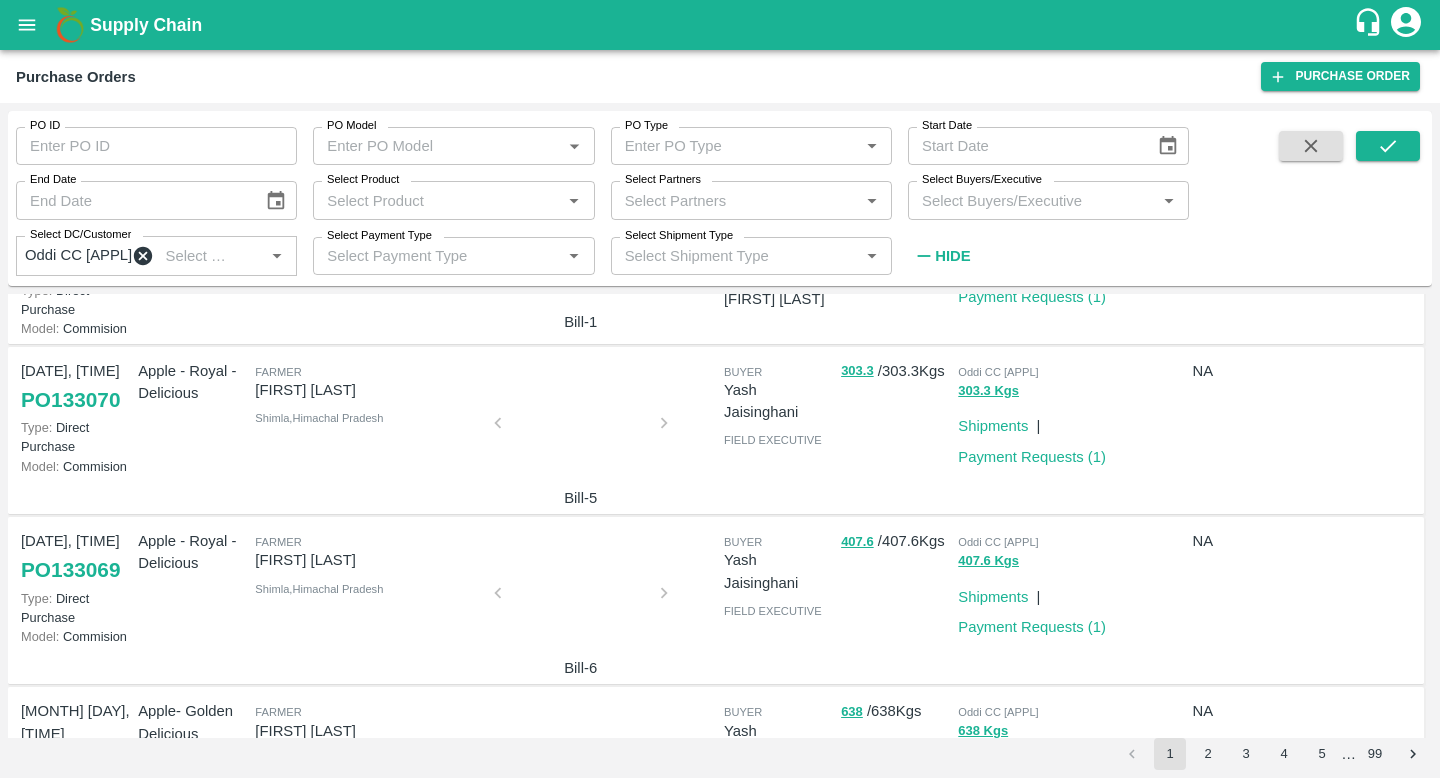 scroll, scrollTop: 0, scrollLeft: 0, axis: both 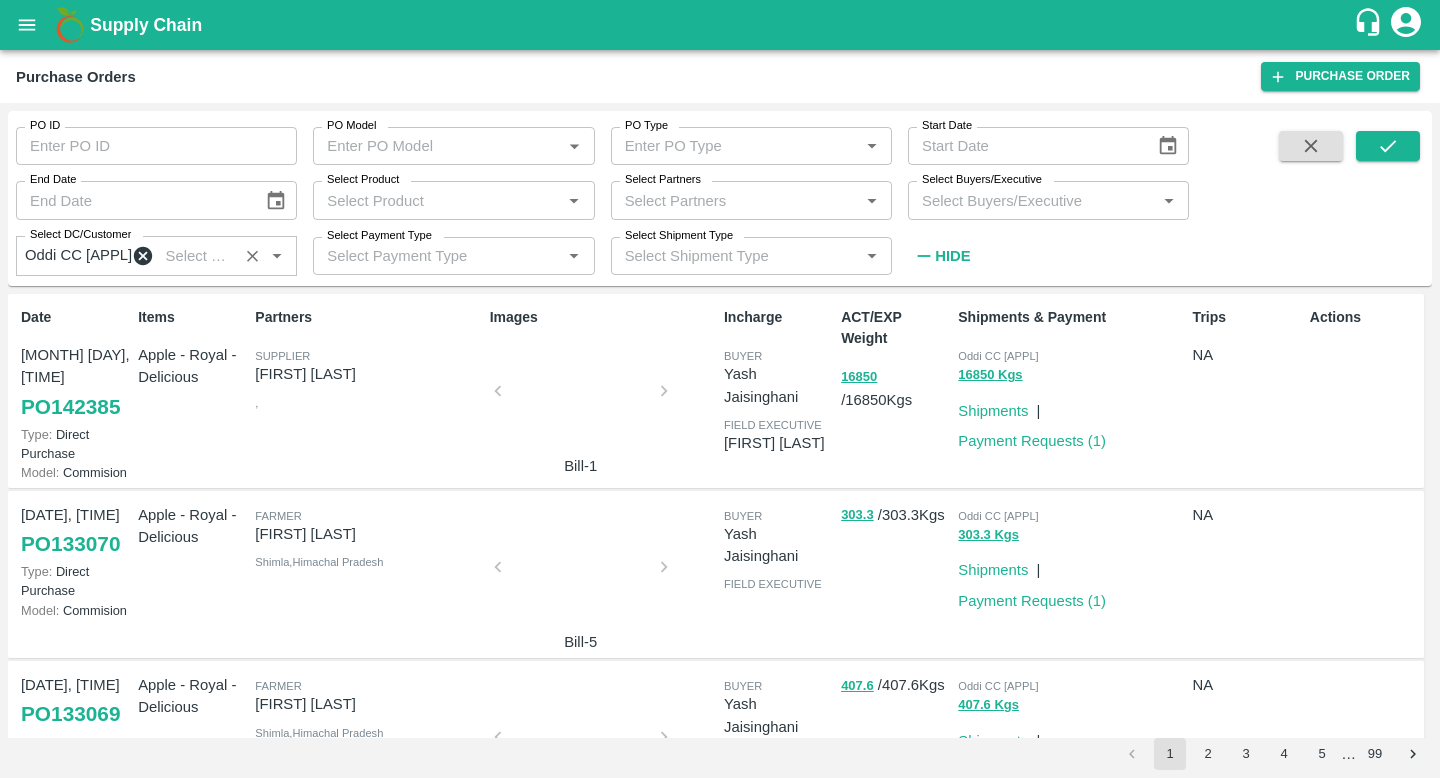 click 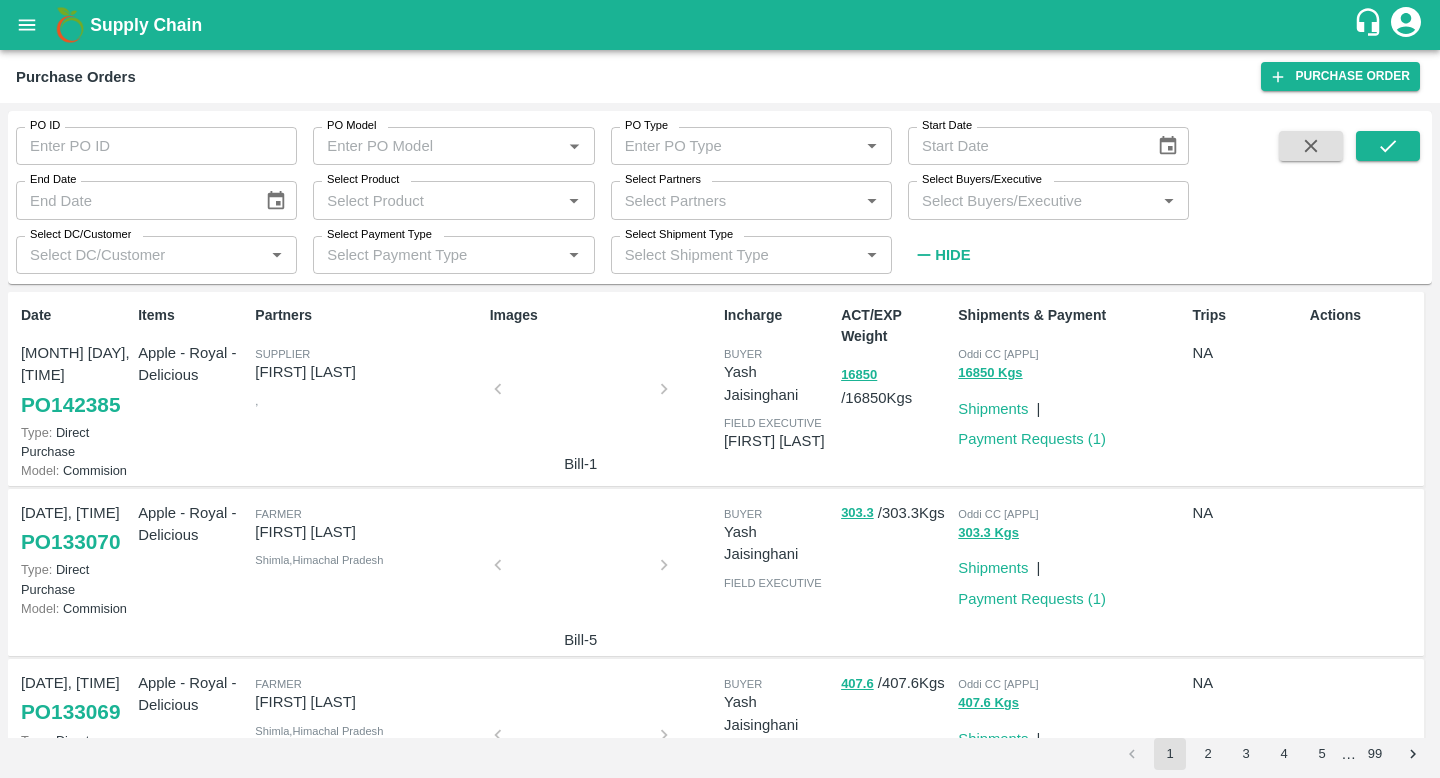 click on "Select DC/Customer" at bounding box center (140, 255) 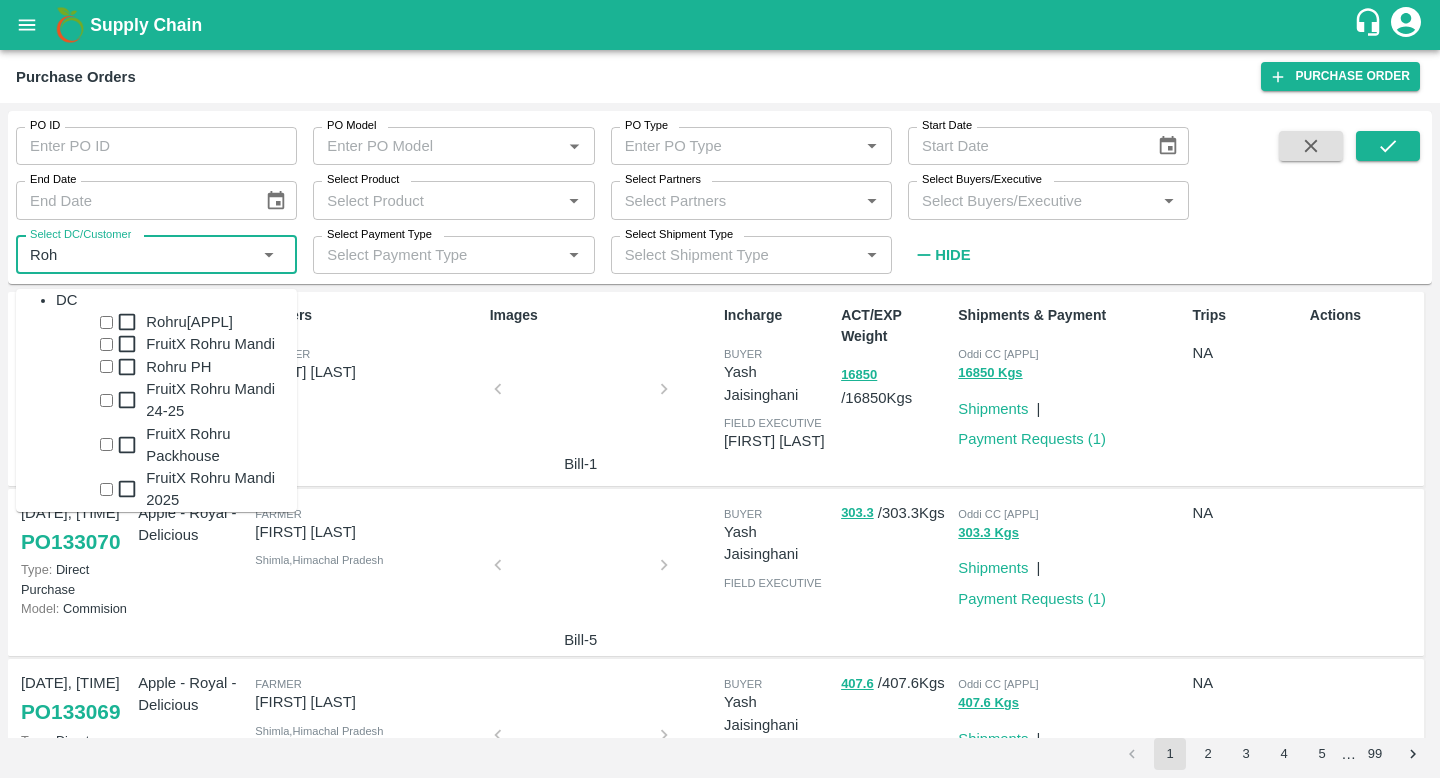 type on "Rohr" 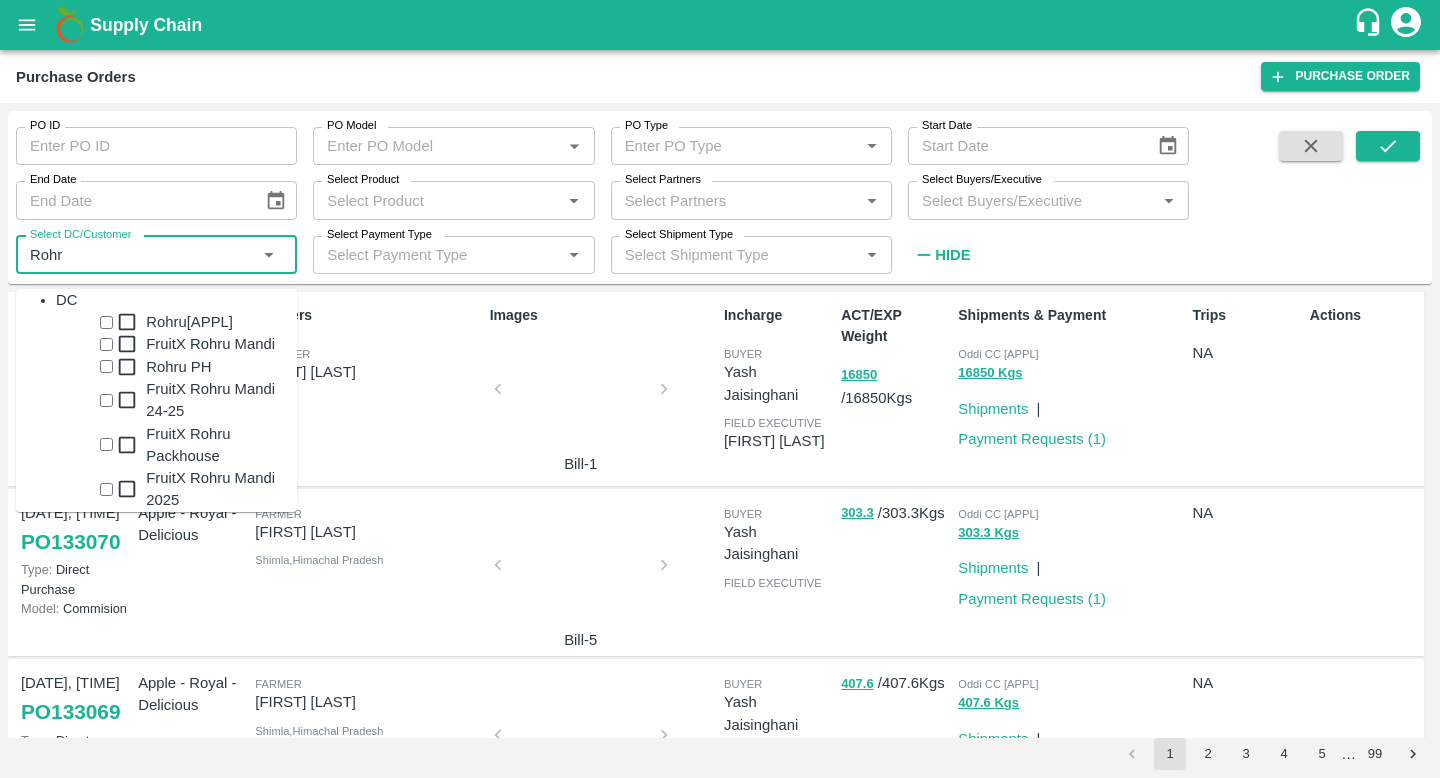click on "Rohru[APPL]" at bounding box center [189, 322] 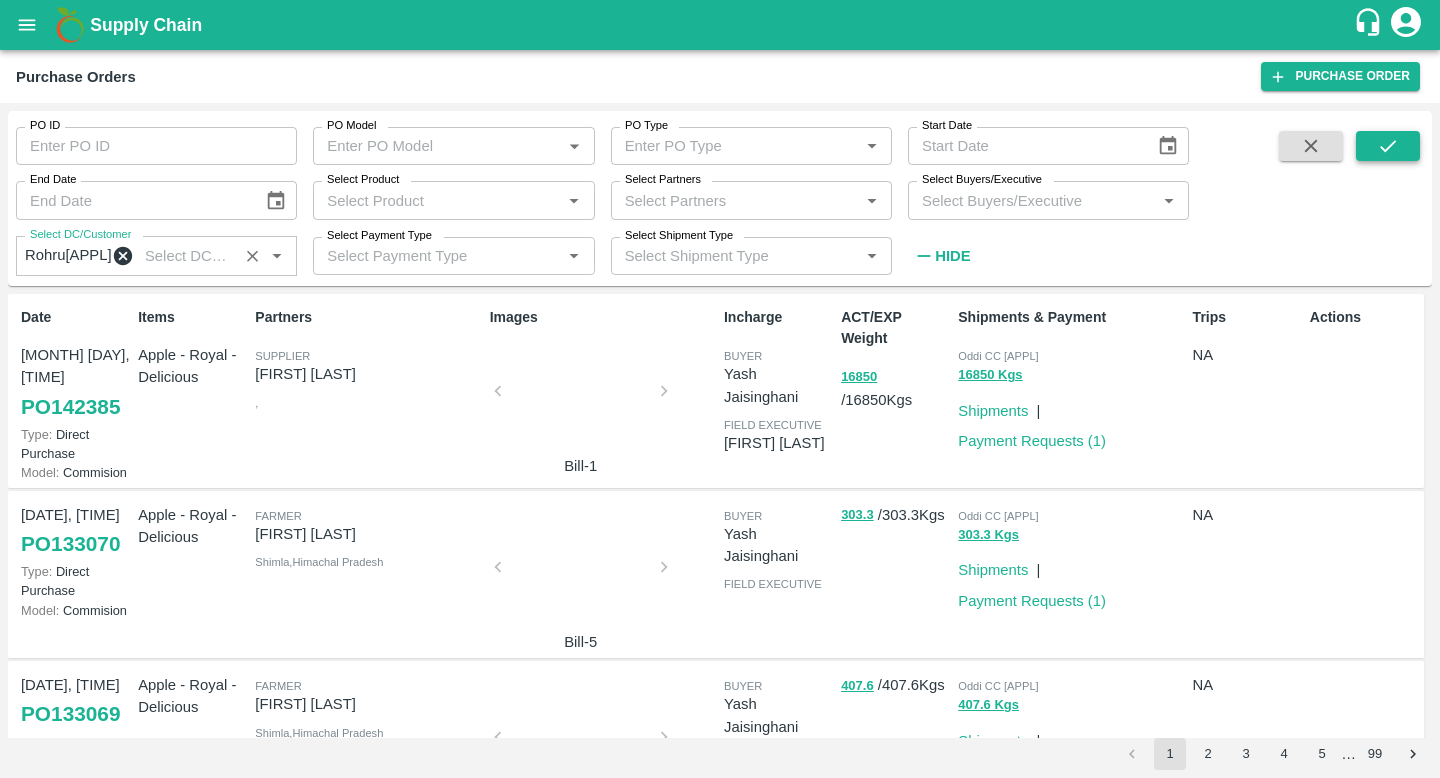 click at bounding box center [1388, 146] 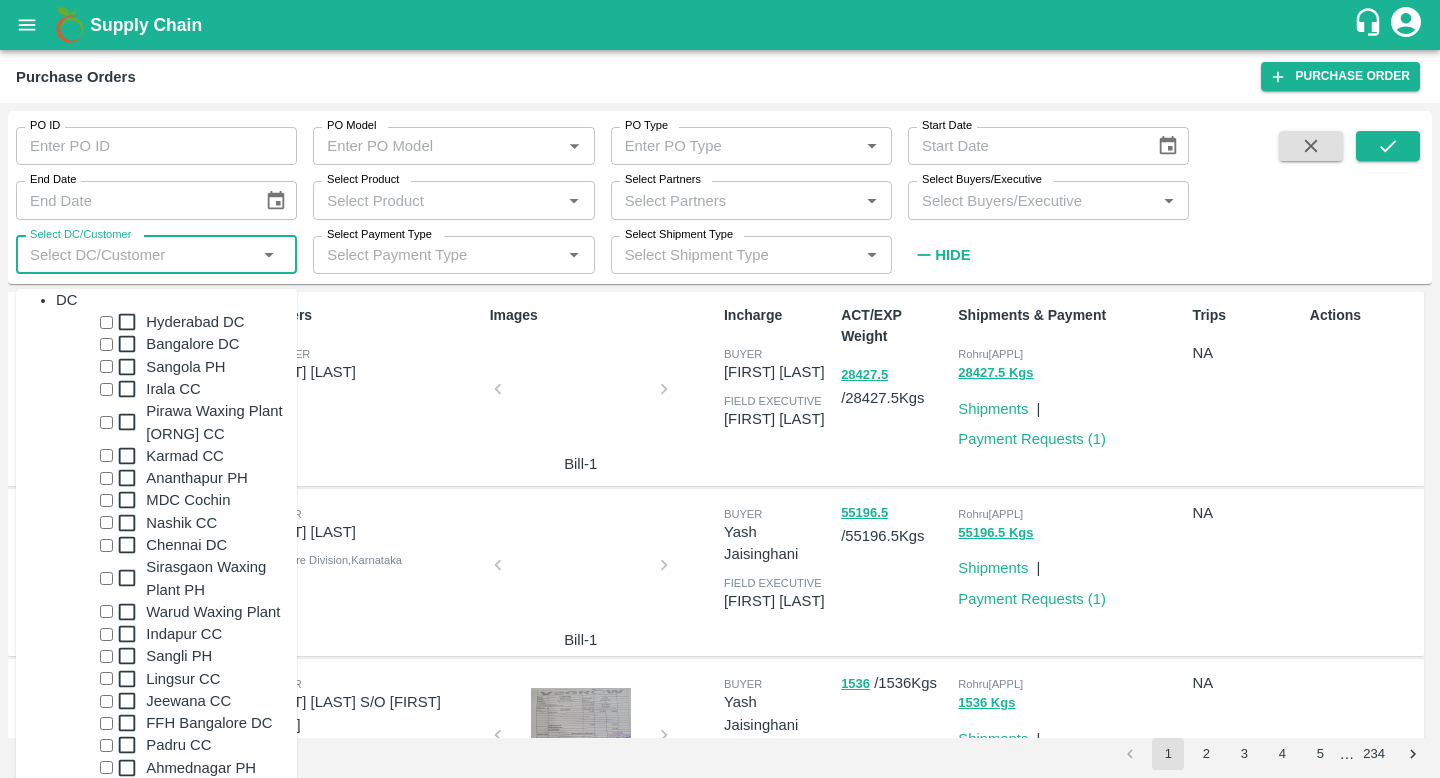 click on "Select DC/Customer" at bounding box center [140, 255] 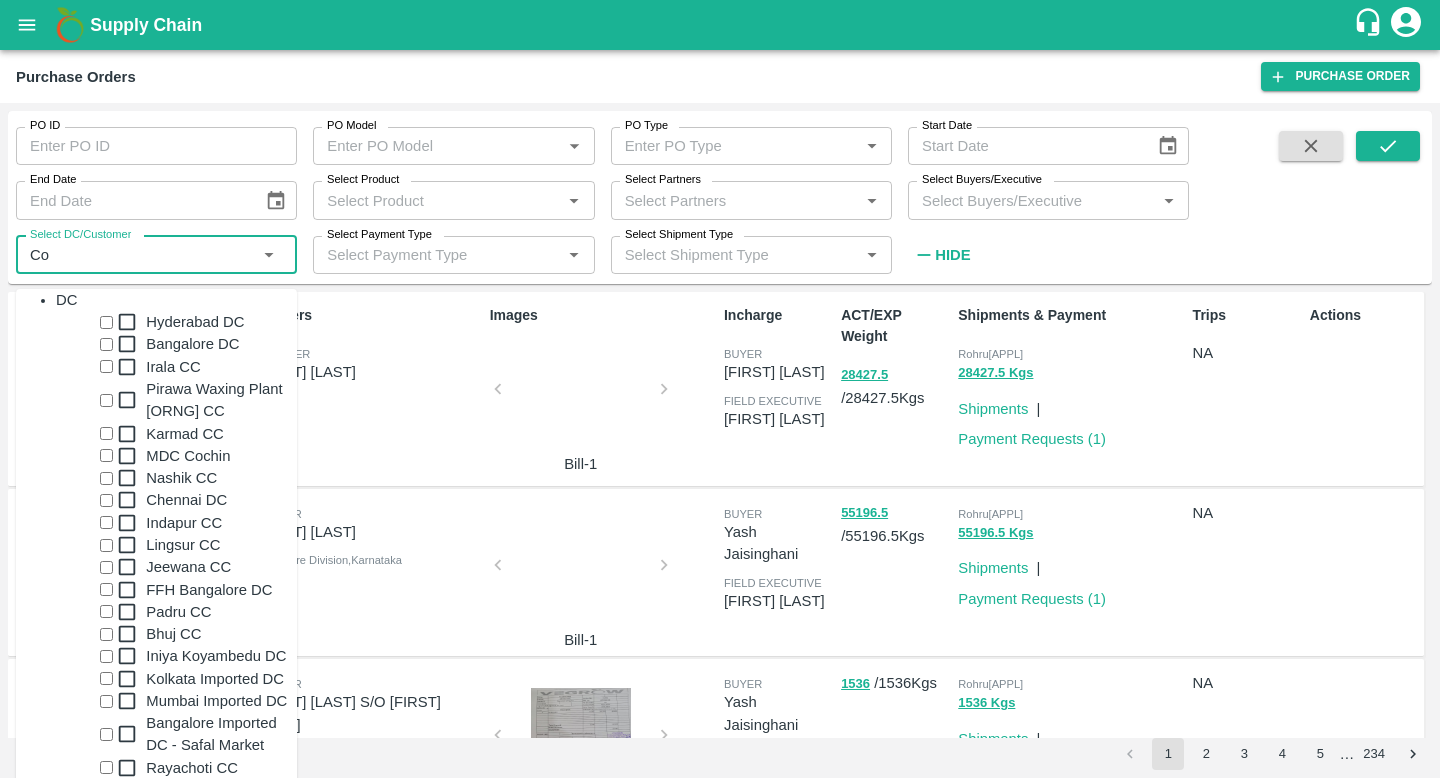 type on "Cor" 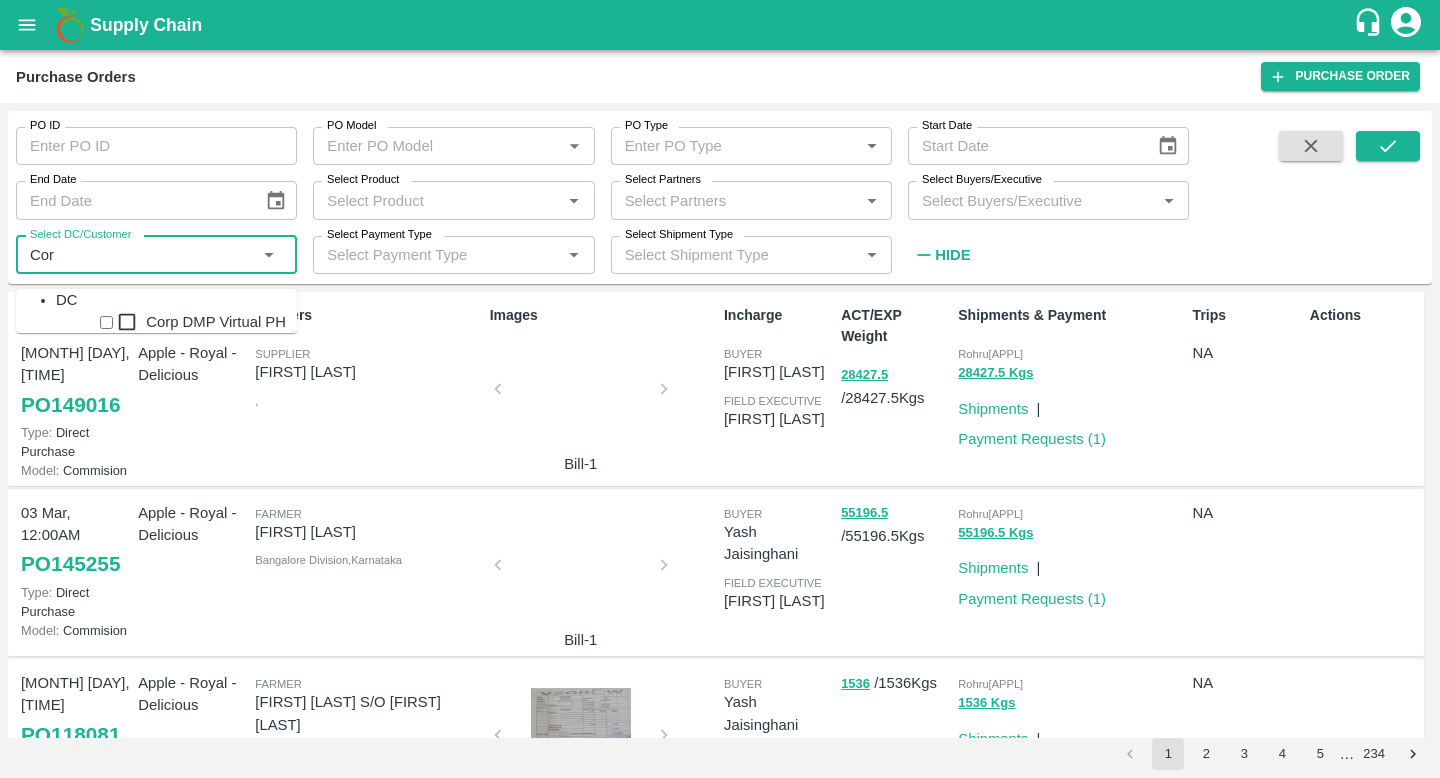 click on "Corp DMP Virtual PH" at bounding box center [216, 322] 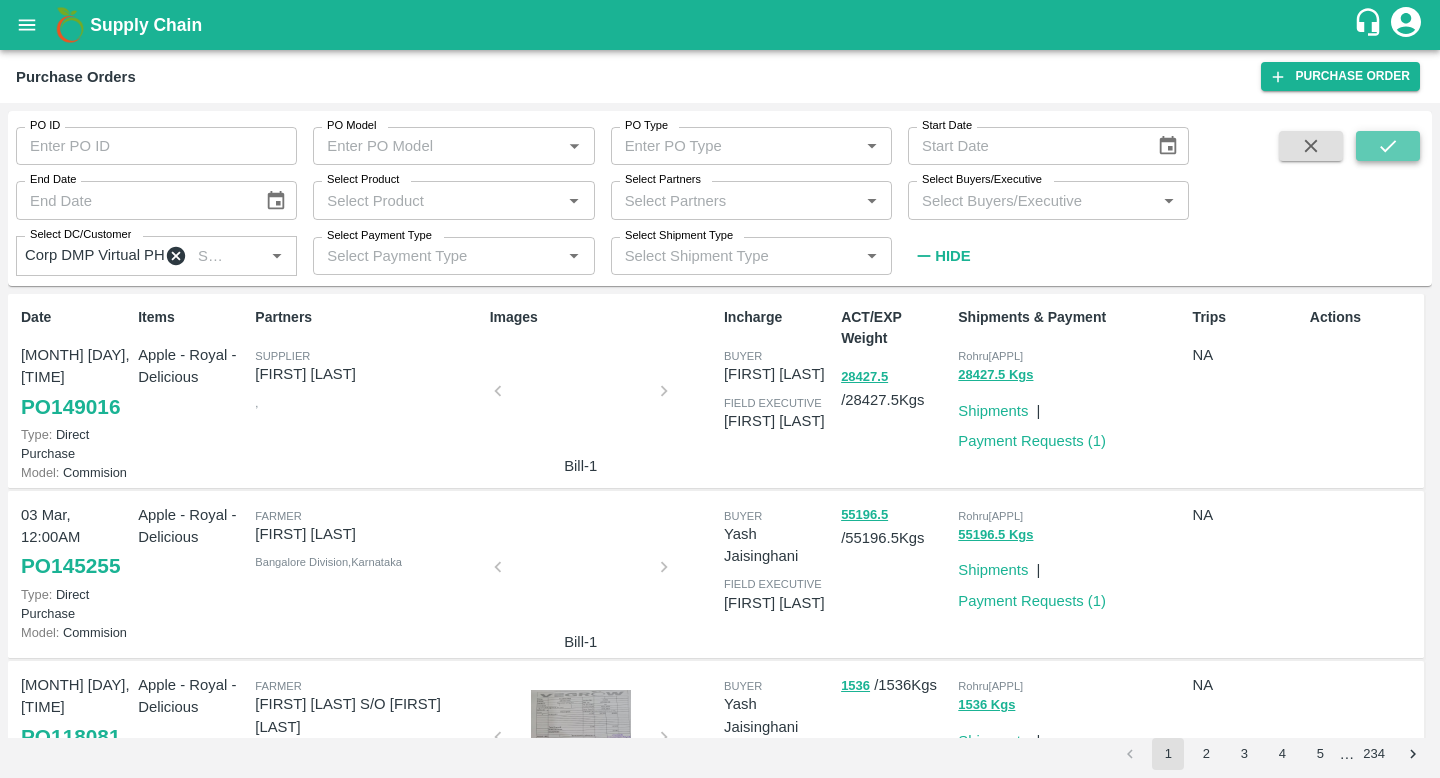 click at bounding box center (1388, 146) 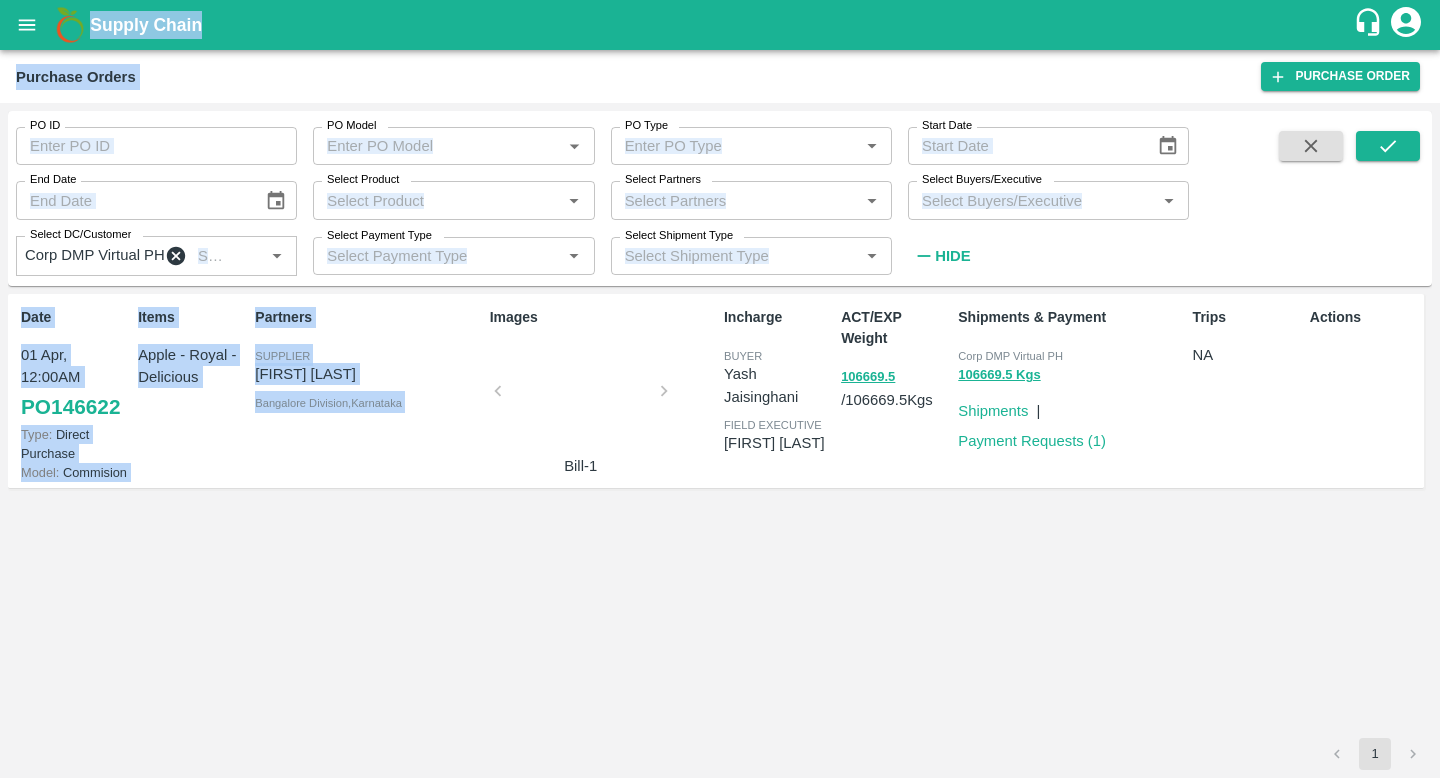 drag, startPoint x: 569, startPoint y: 313, endPoint x: 760, endPoint y: -97, distance: 452.3063 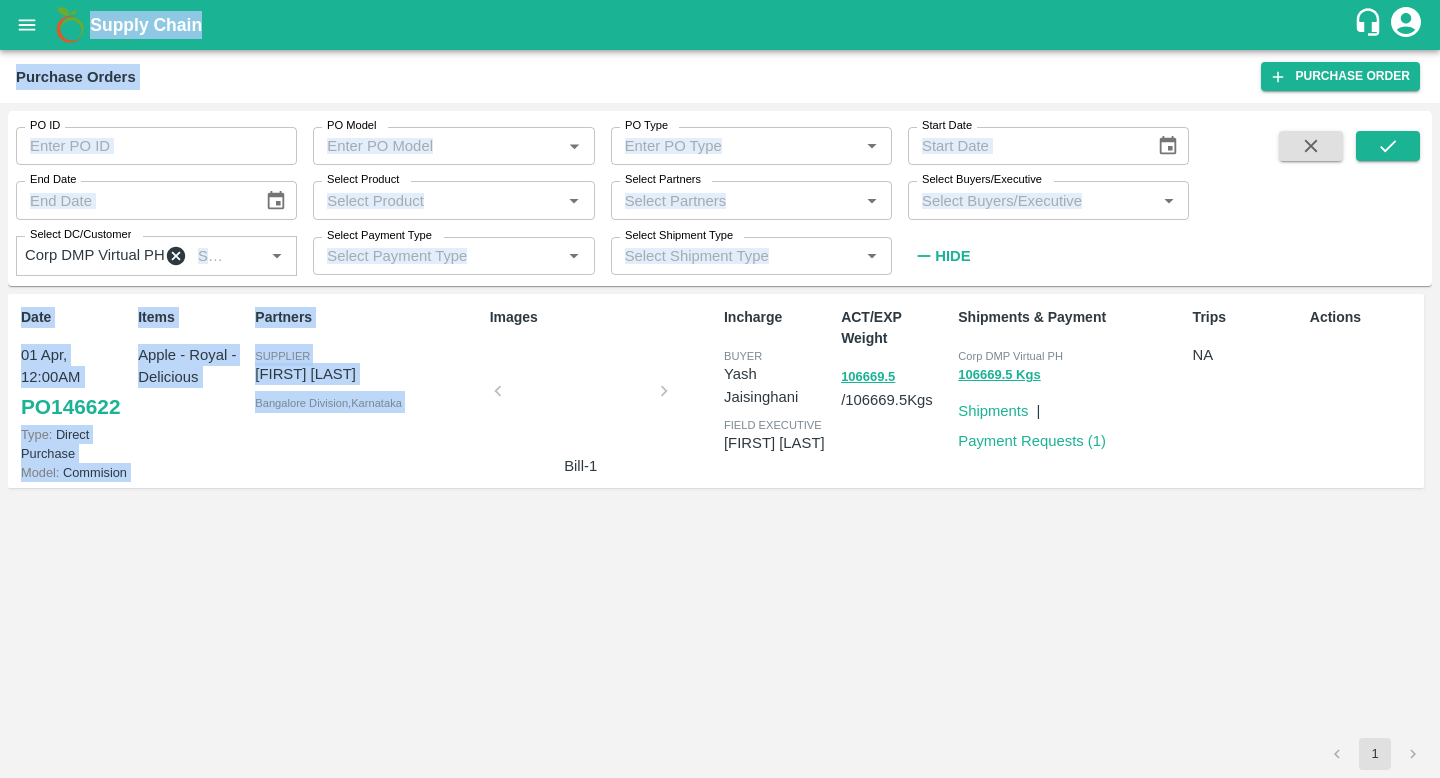 click on "Date 01 Apr, 12:00AM PO  146622 Type:    Direct Purchase Model:    Commision Items   Apple - Royal - Delicious   Partners Supplier   NUPUR BODA Bangalore Division , Karnataka Images Bill-1 Incharge buyer Yash Jaisinghani   field executive Ashok Sanjta   ACT/EXP Weight 106669.5   /  106669.5  Kgs Shipments & Payment   Corp DMP Virtual PH 106669.5  Kgs   Shipments | Payment Requests ( 1 ) Trips NA Actions" at bounding box center (720, 400) 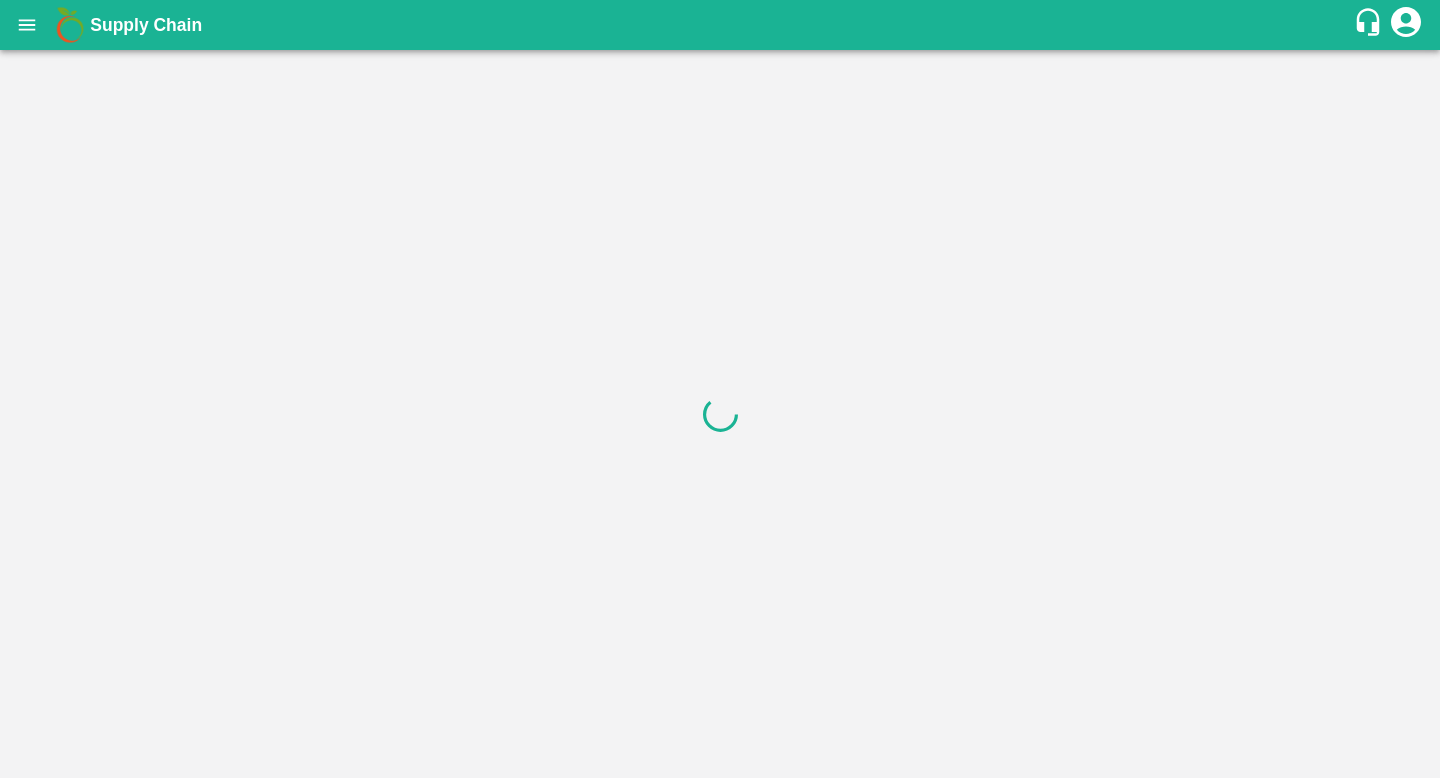scroll, scrollTop: 0, scrollLeft: 0, axis: both 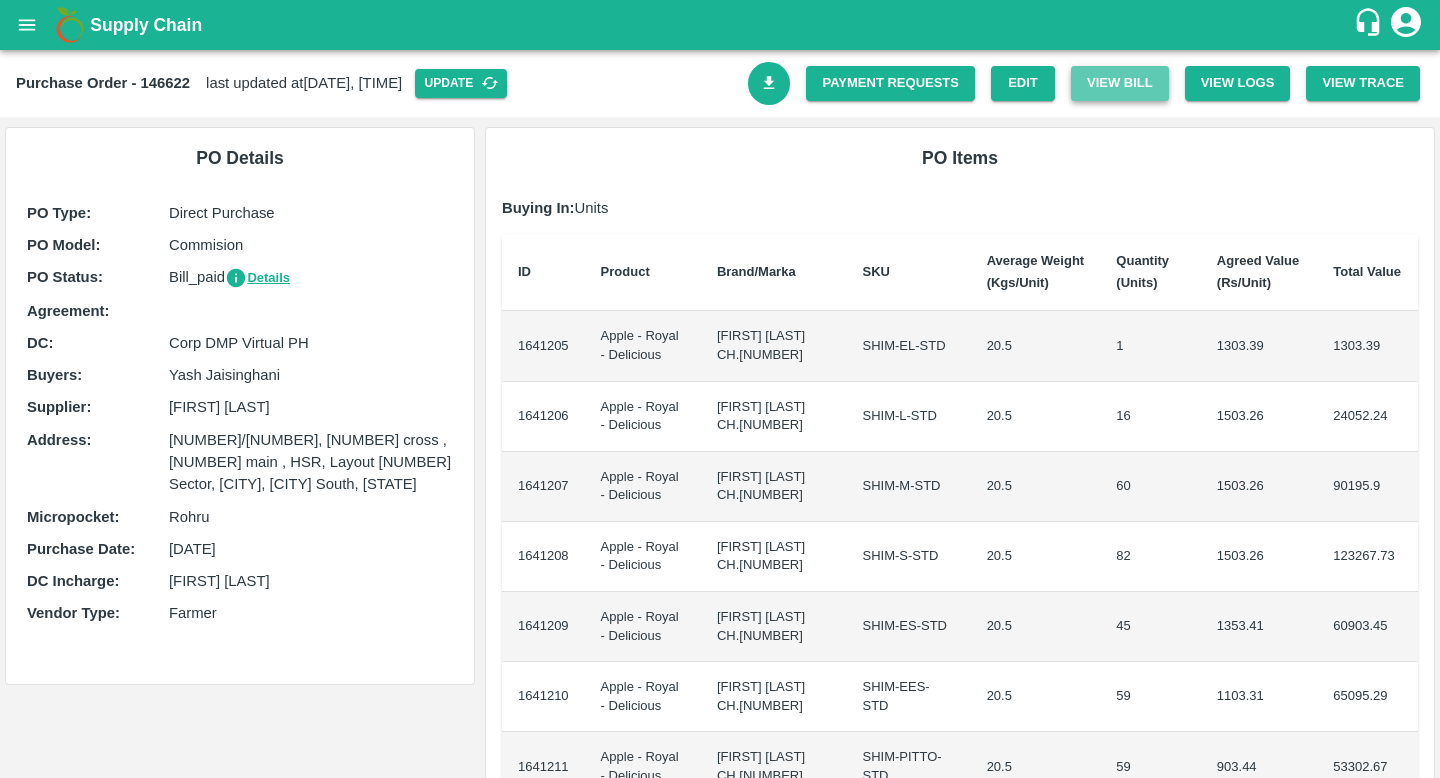 click on "View Bill" at bounding box center (1120, 83) 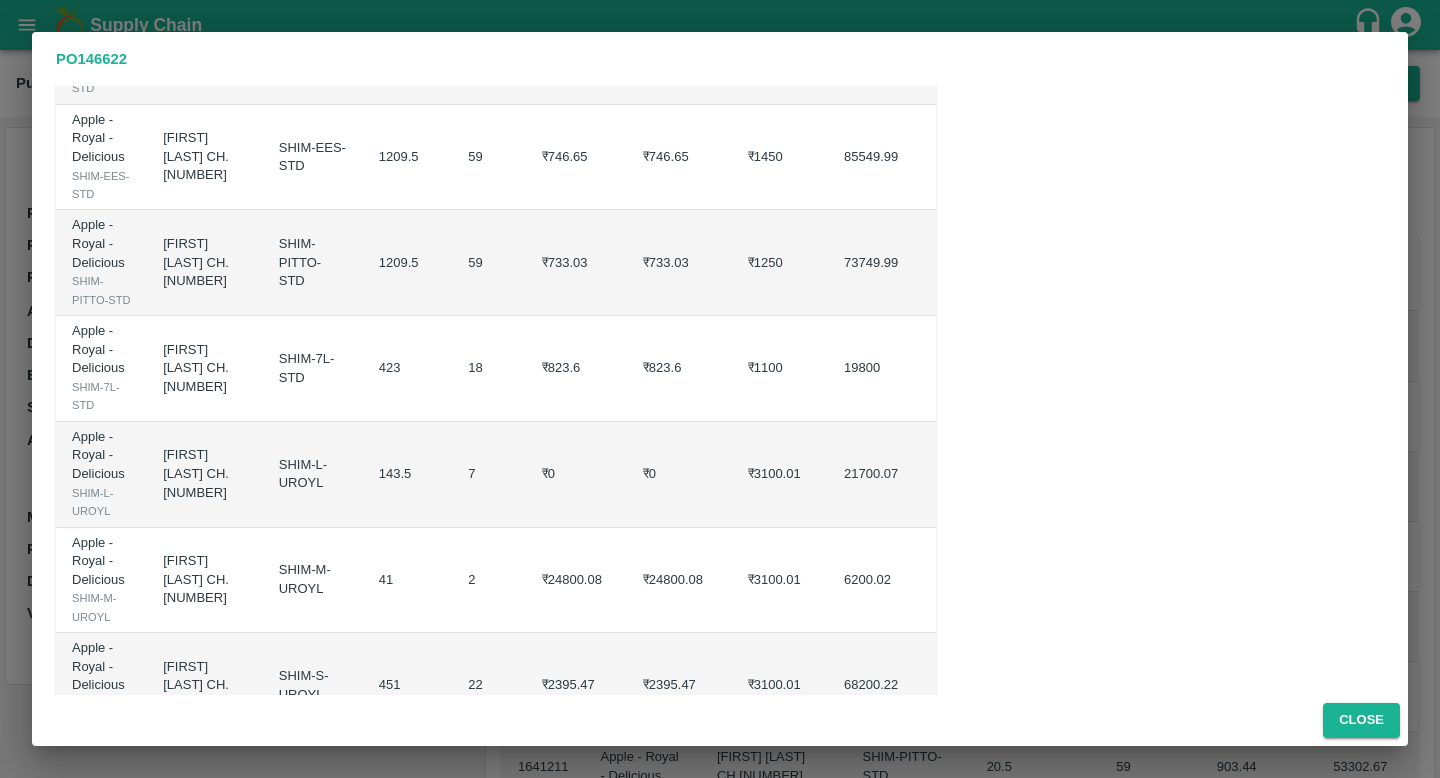 scroll, scrollTop: 0, scrollLeft: 0, axis: both 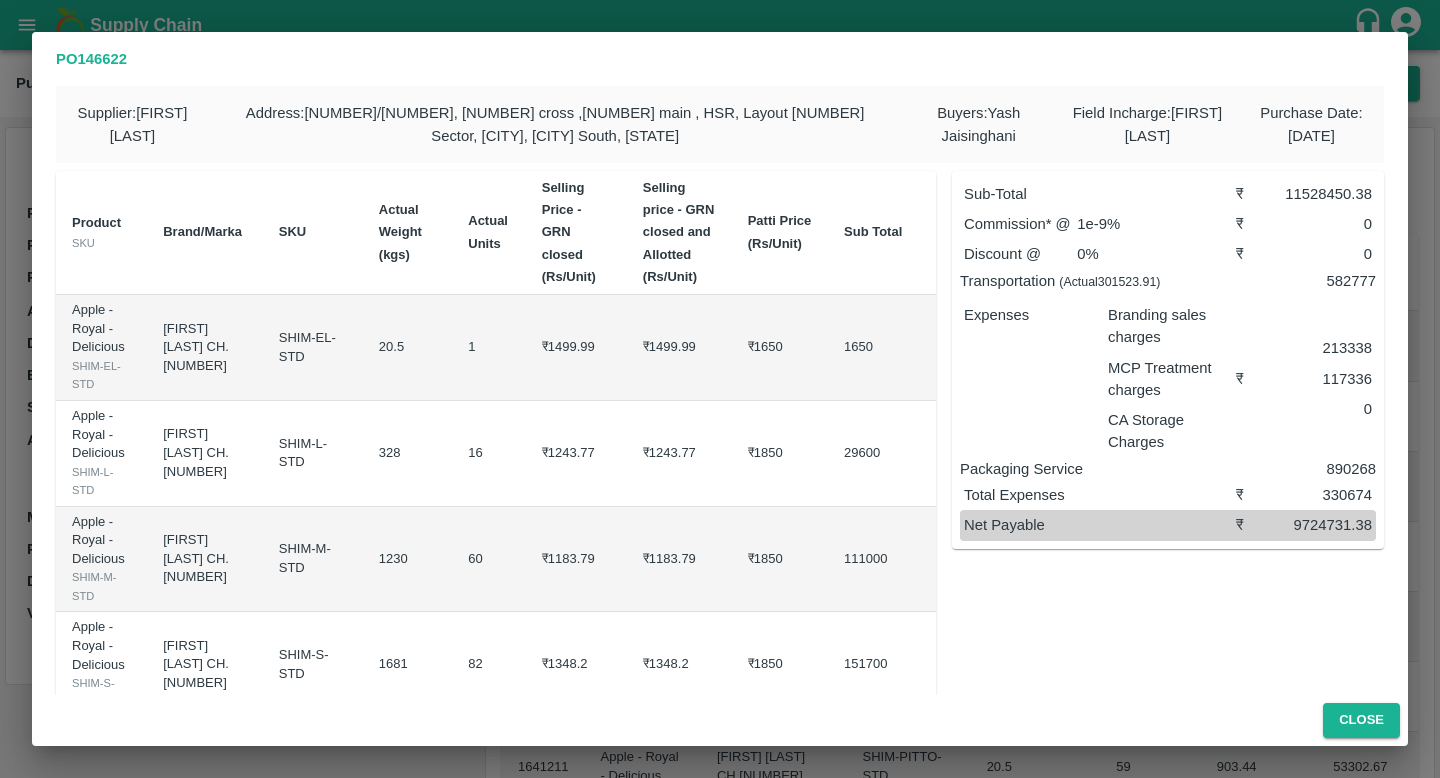 click on "PO  146622 Supplier  :  NUPUR BODA Address  :  123/A,, 4th cross ,27th main , HSR, Layout 1st Sector, Bangaluru, Bangalore South, Karnataka Buyers  :  Yash Jaisinghani Field Incharge  :  Ashok Sanjta Purchase Date  :  01 Apr 2025 Product SKU Brand/Marka SKU Actual Weight (kgs) Actual Units Selling Price - GRN closed (Rs/Unit) Selling price - GRN closed and Allotted (Rs/Unit) Patti Price (Rs/Unit) Sub Total Apple - Royal - Delicious SHIM-EL-STD RAJESH BODA CH.14 SHIM-EL-STD 20.5 1 ₹1499.99 ₹1499.99 ₹1650 1650 Apple - Royal - Delicious SHIM-L-STD RAJESH BODA CH.14 SHIM-L-STD 328 16 ₹1243.77 ₹1243.77 ₹1850 29600 Apple - Royal - Delicious SHIM-M-STD RAJESH BODA CH.14 SHIM-M-STD 1230 60 ₹1183.79 ₹1183.79 ₹1850 111000 Apple - Royal - Delicious SHIM-S-STD RAJESH BODA CH.14 SHIM-S-STD 1681 82 ₹1348.2 ₹1348.2 ₹1850 151700 Apple - Royal - Delicious SHIM-ES-STD RAJESH BODA CH.14 SHIM-ES-STD 922.5 45 ₹1018.28 ₹1018.28 ₹1700 76499.97 Apple - Royal - Delicious SHIM-EES-STD RAJESH BODA CH.14 59" at bounding box center (720, 389) 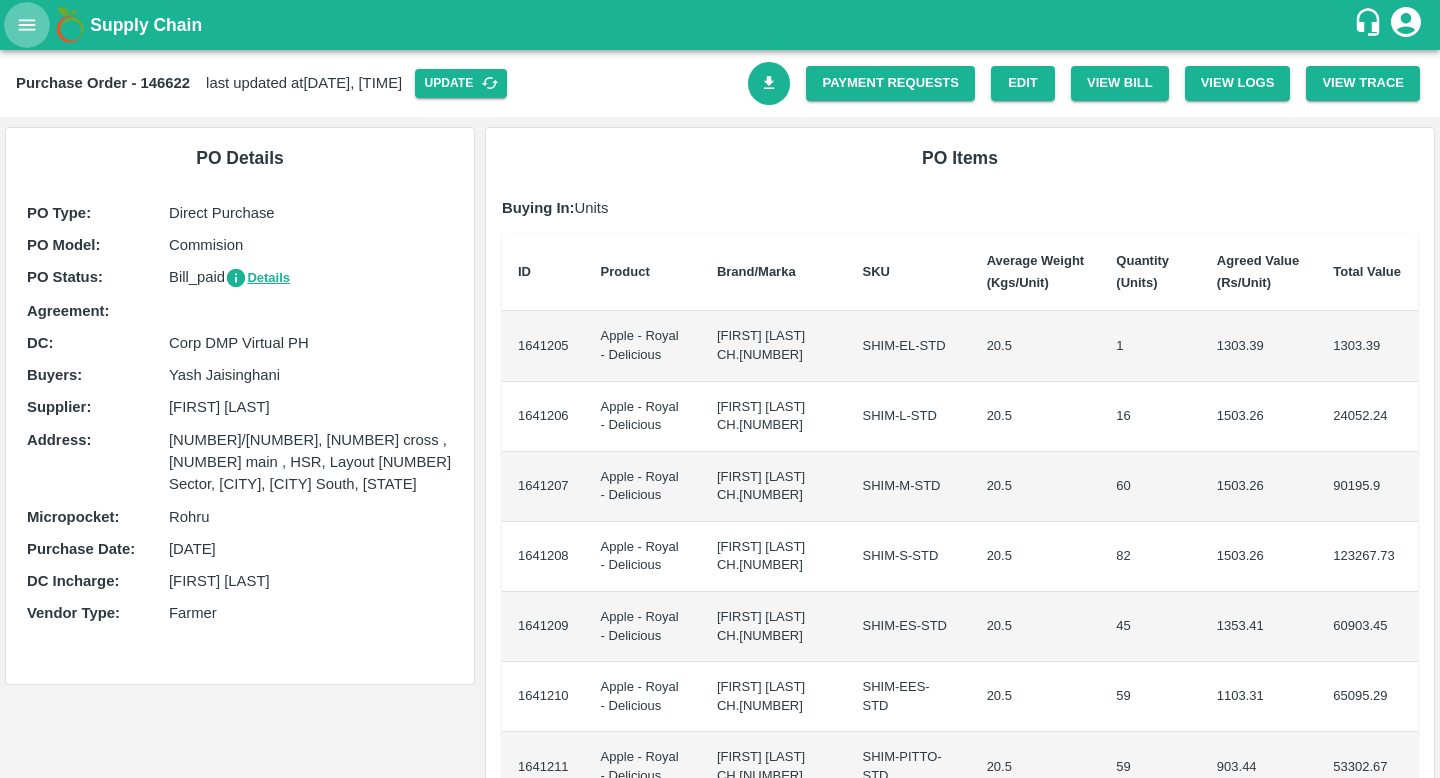 click at bounding box center [27, 25] 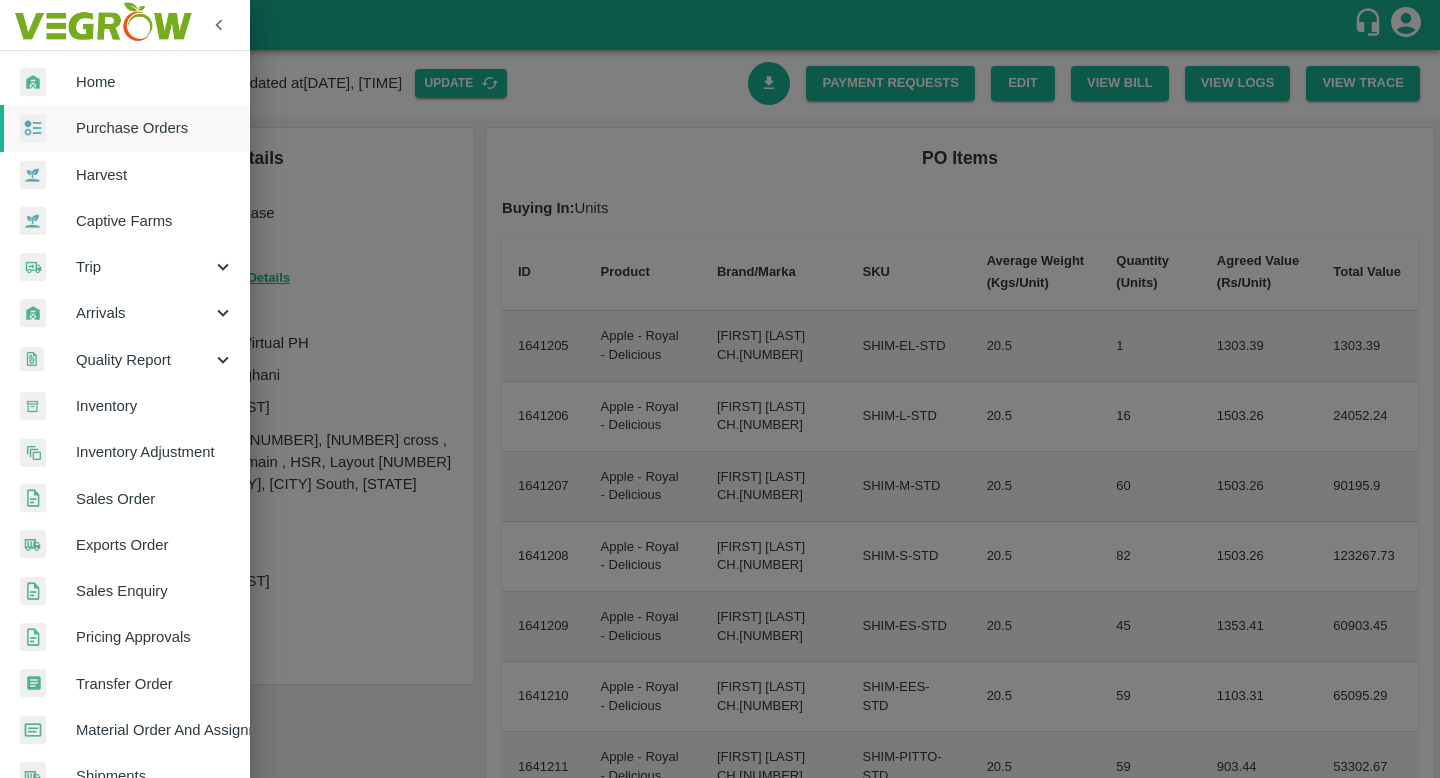 scroll, scrollTop: 361, scrollLeft: 0, axis: vertical 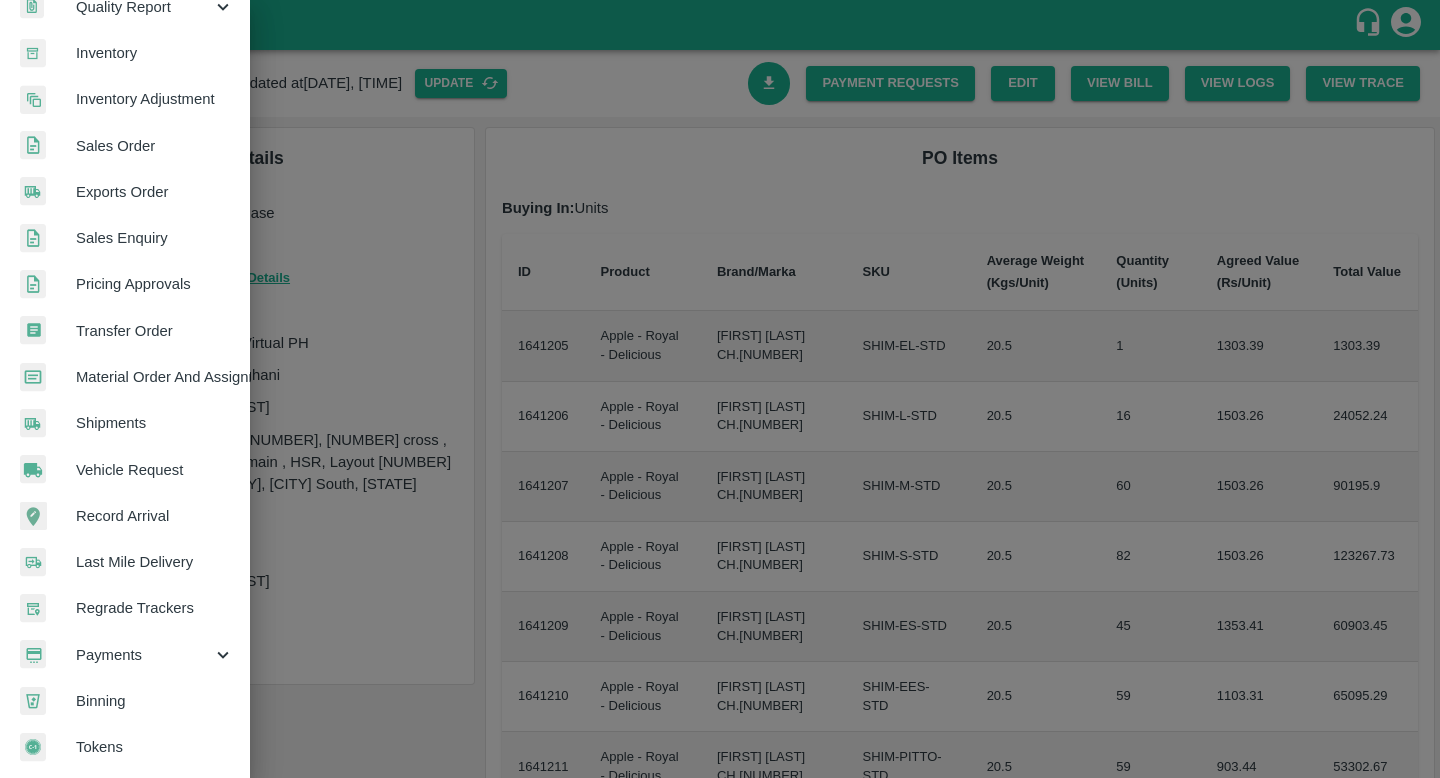 click on "Shipments" at bounding box center (155, 423) 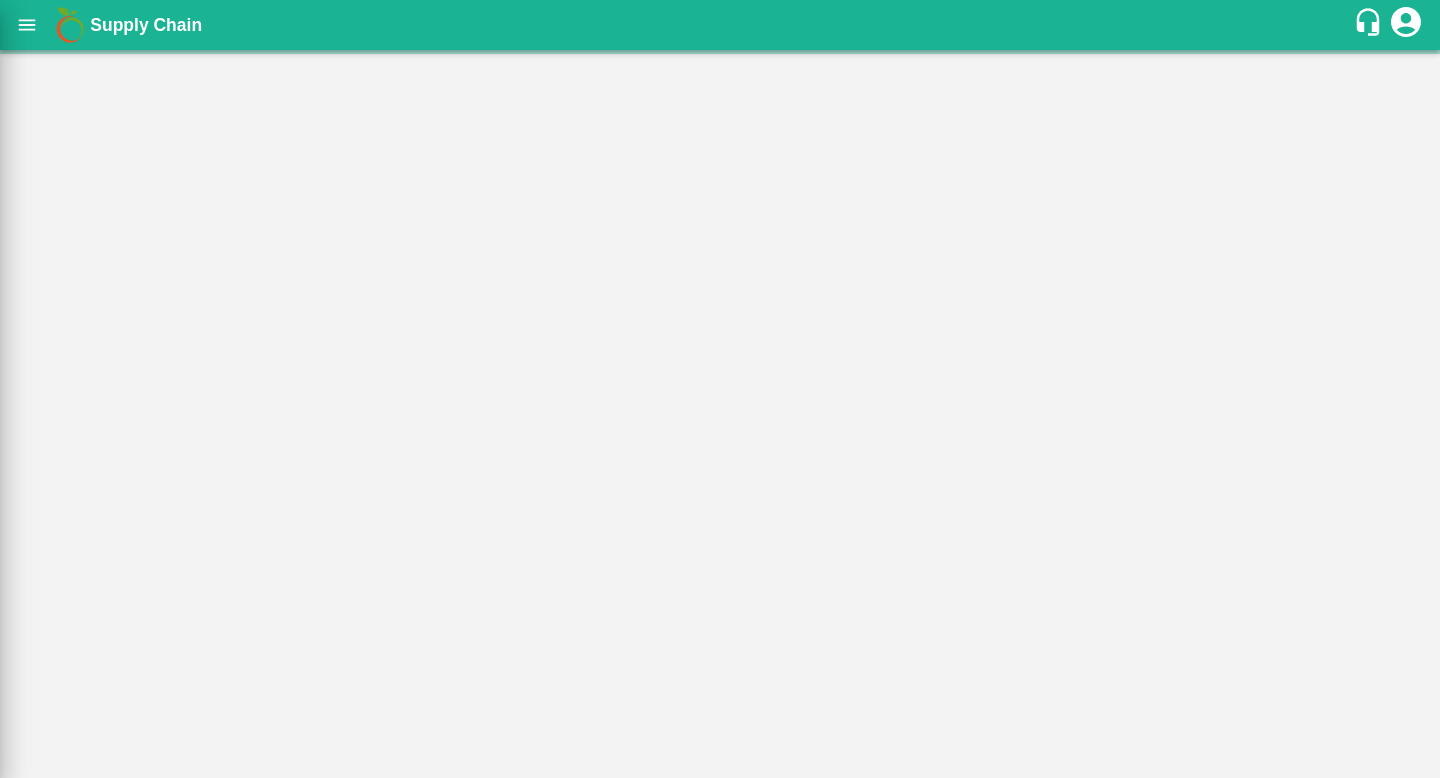 scroll, scrollTop: 0, scrollLeft: 0, axis: both 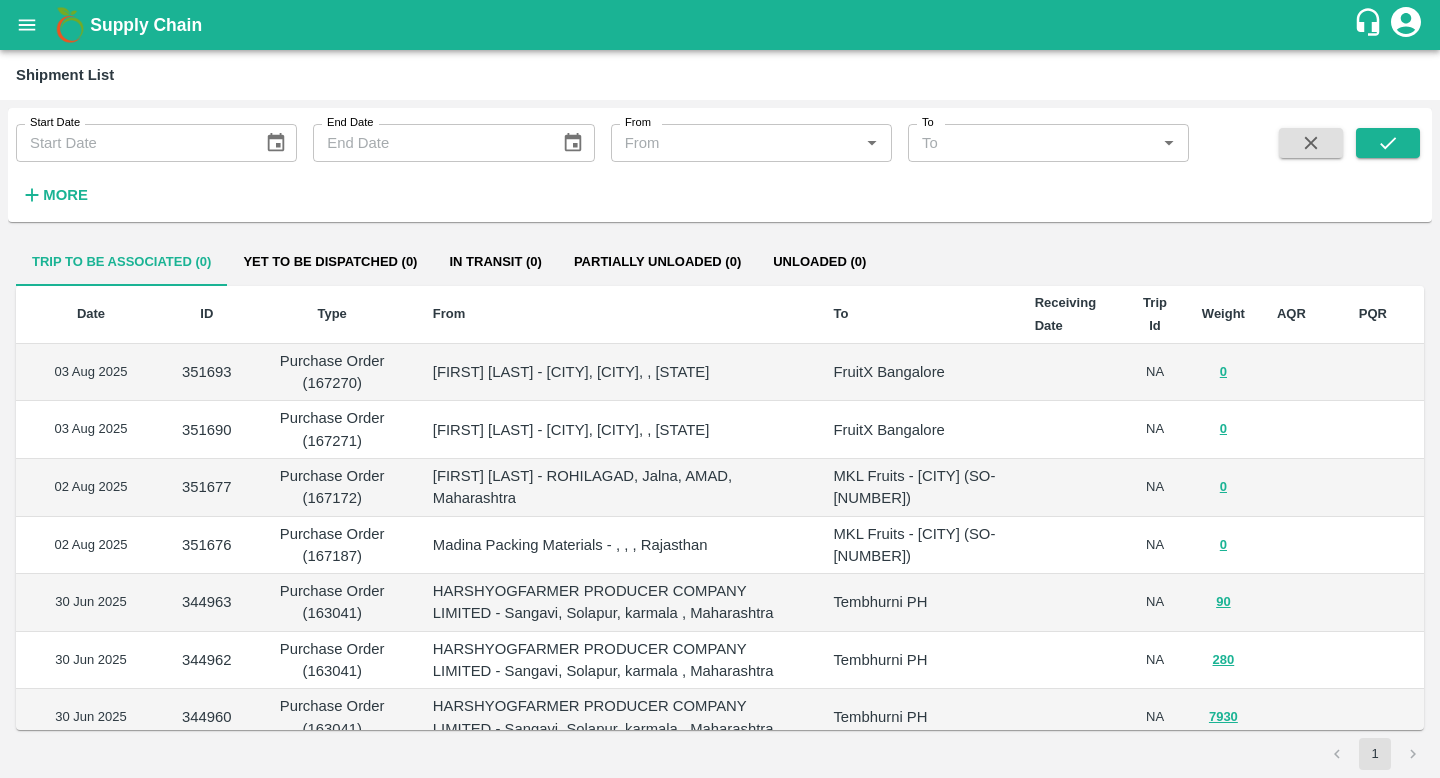 click on "To" at bounding box center [1032, 143] 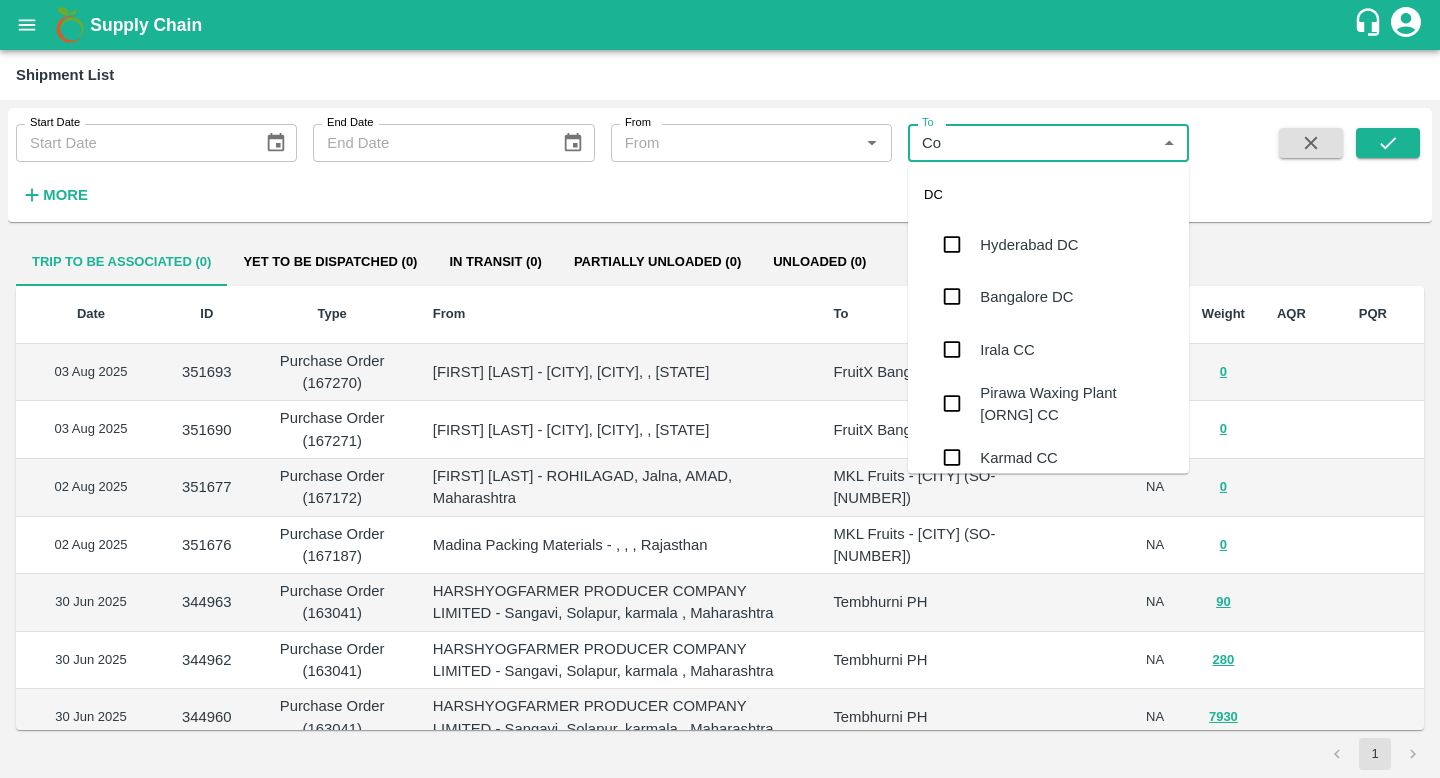 type on "Cor" 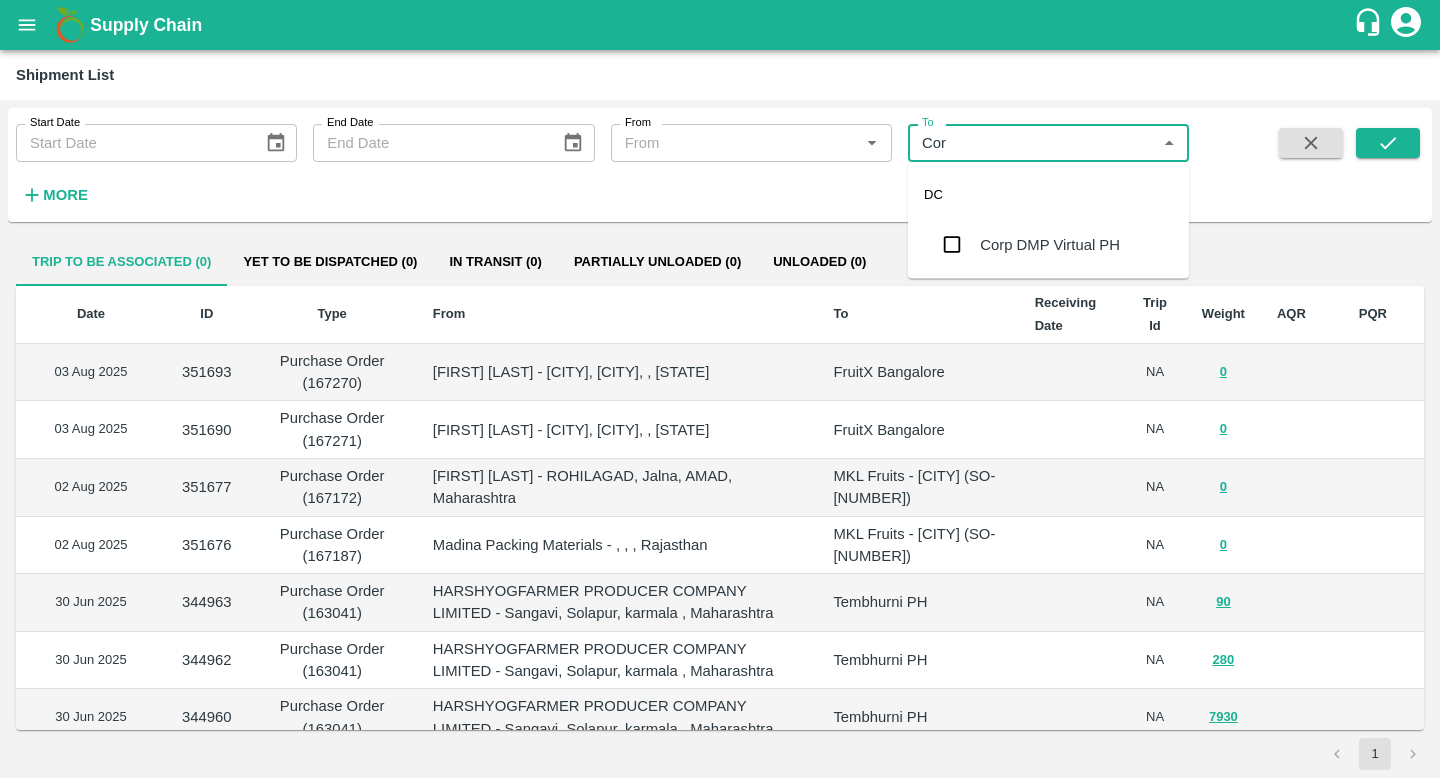 click on "Corp DMP Virtual PH" at bounding box center [1048, 245] 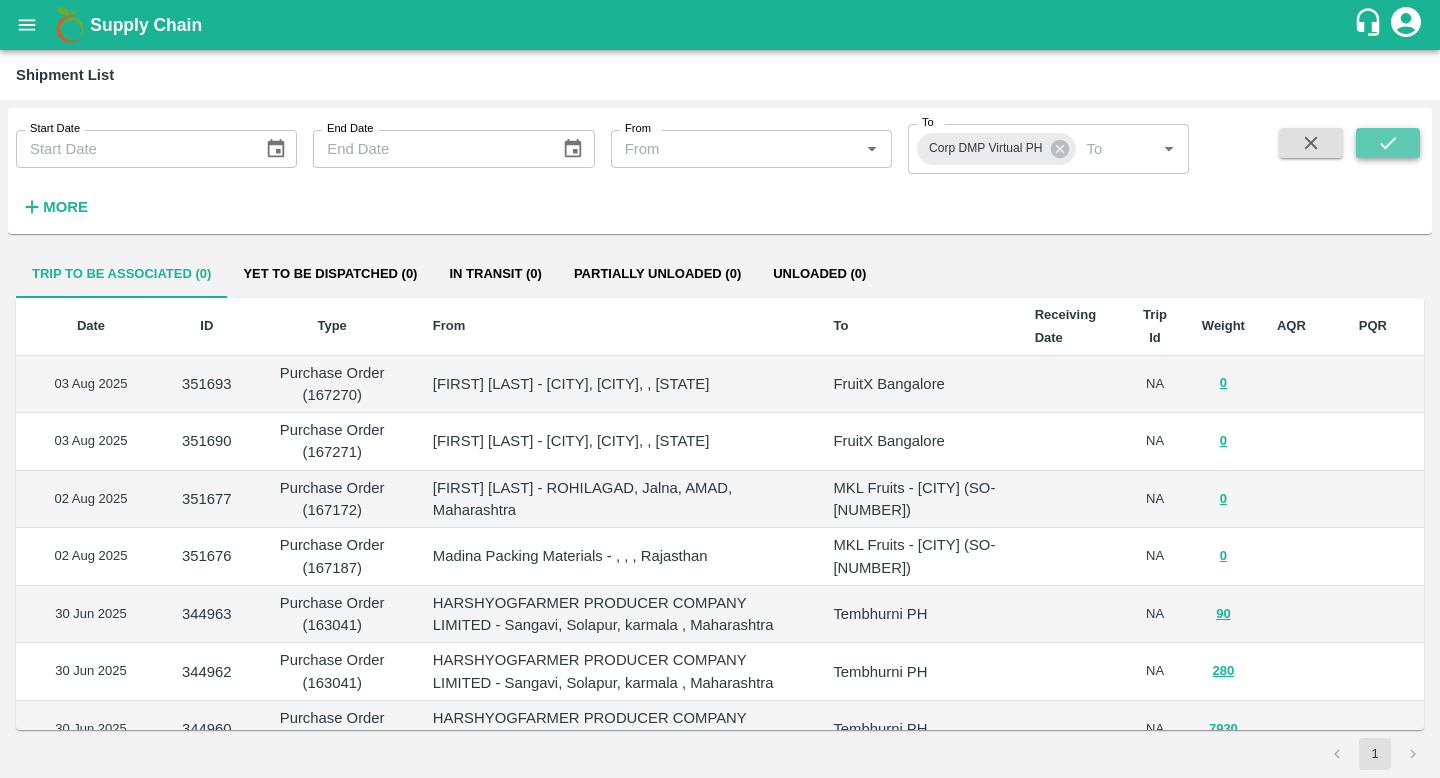 click 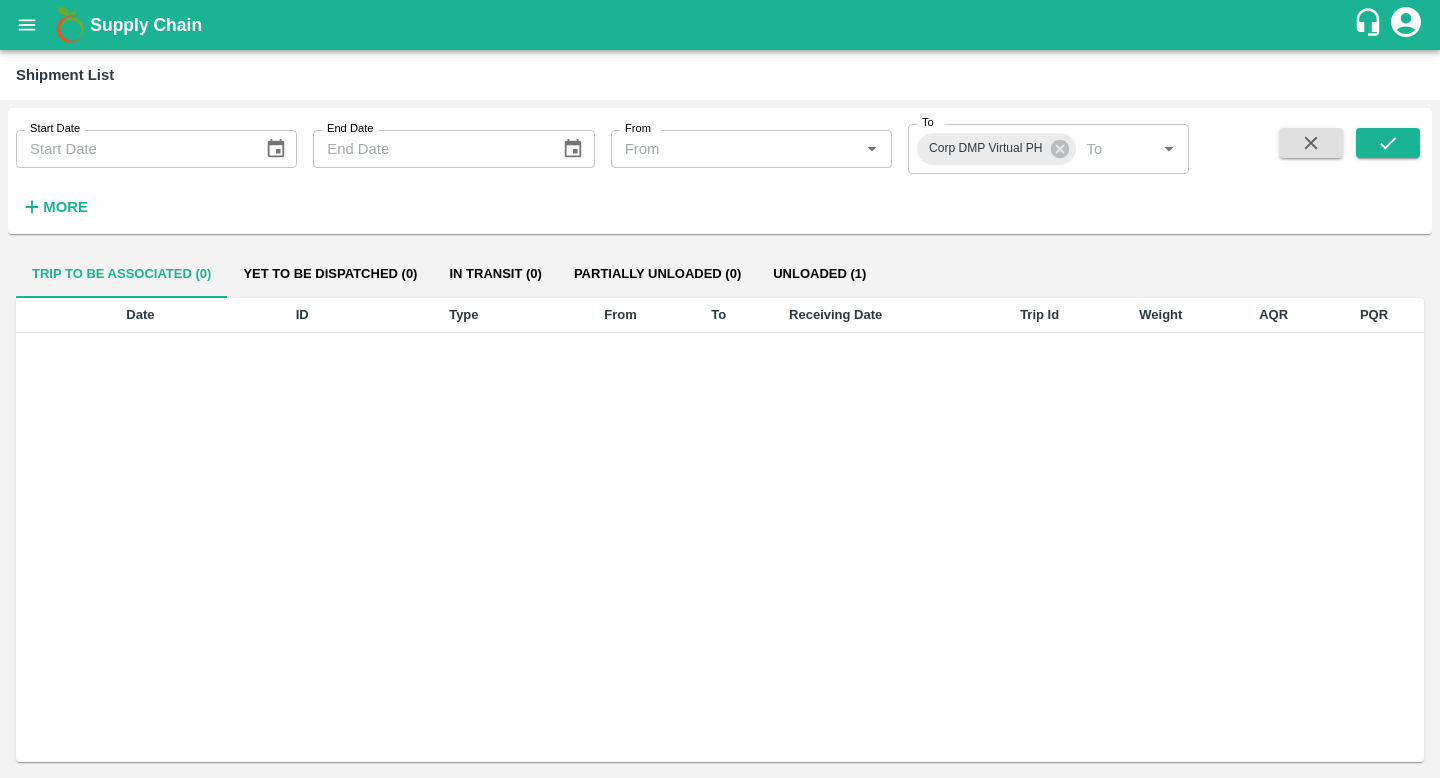 click on "Unloaded (1)" at bounding box center (819, 274) 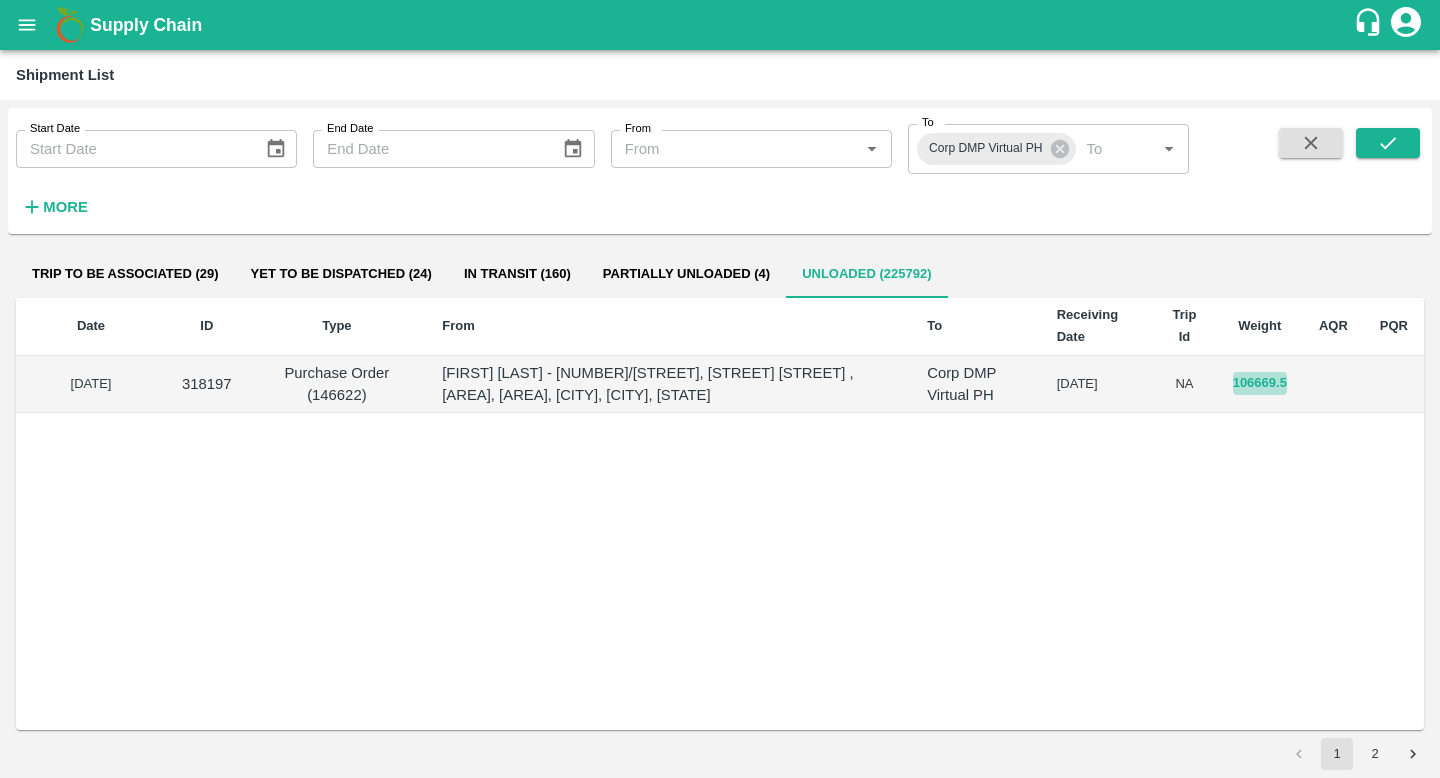 click on "106669.5" at bounding box center [1260, 383] 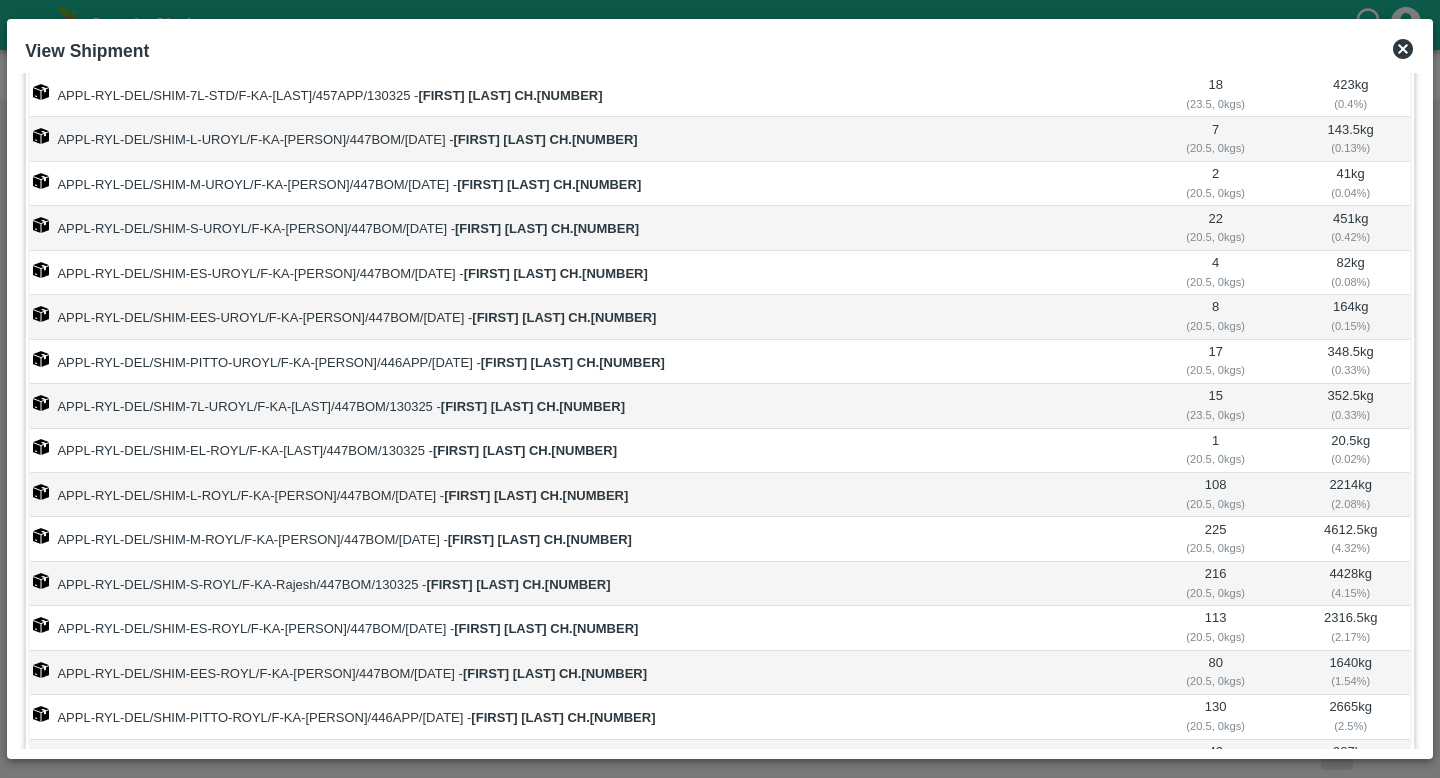 scroll, scrollTop: 0, scrollLeft: 0, axis: both 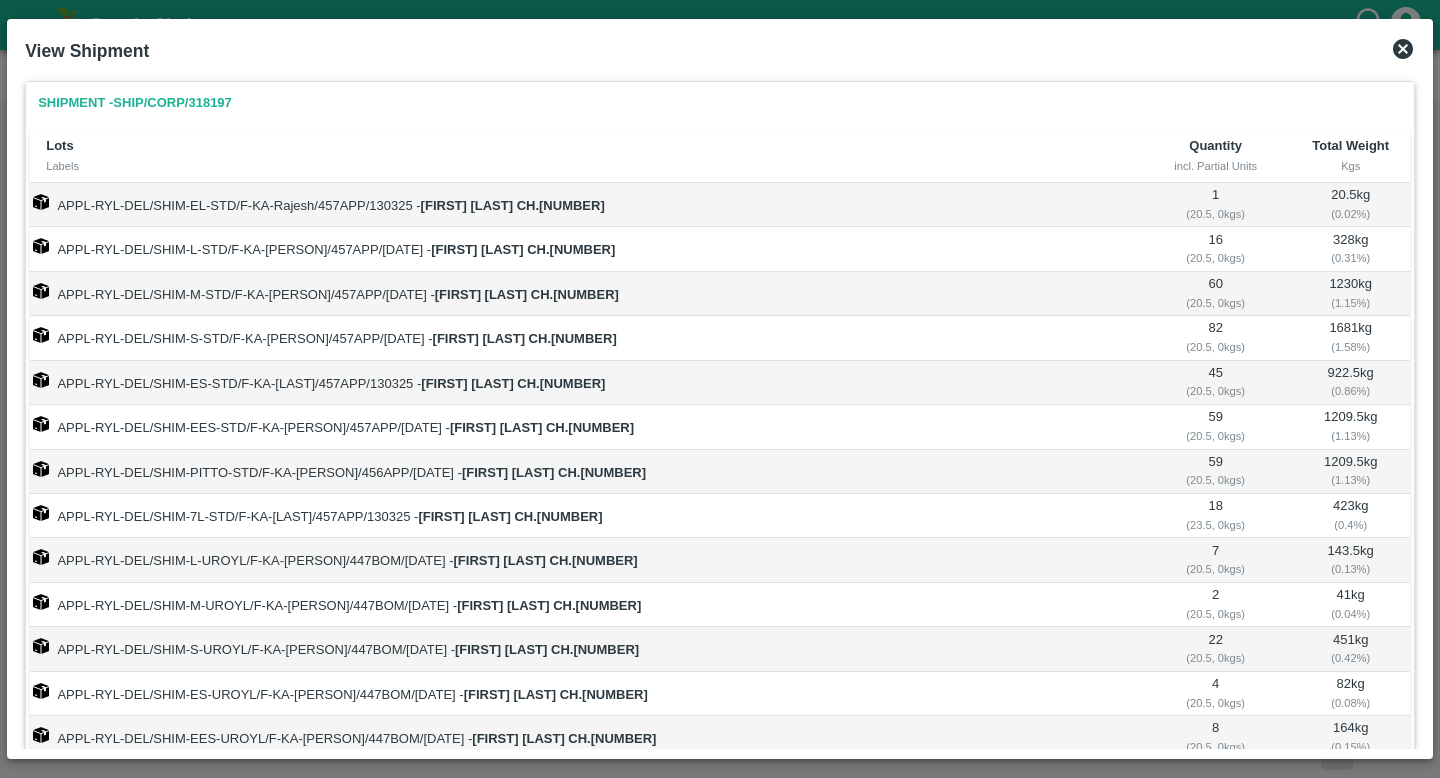 click 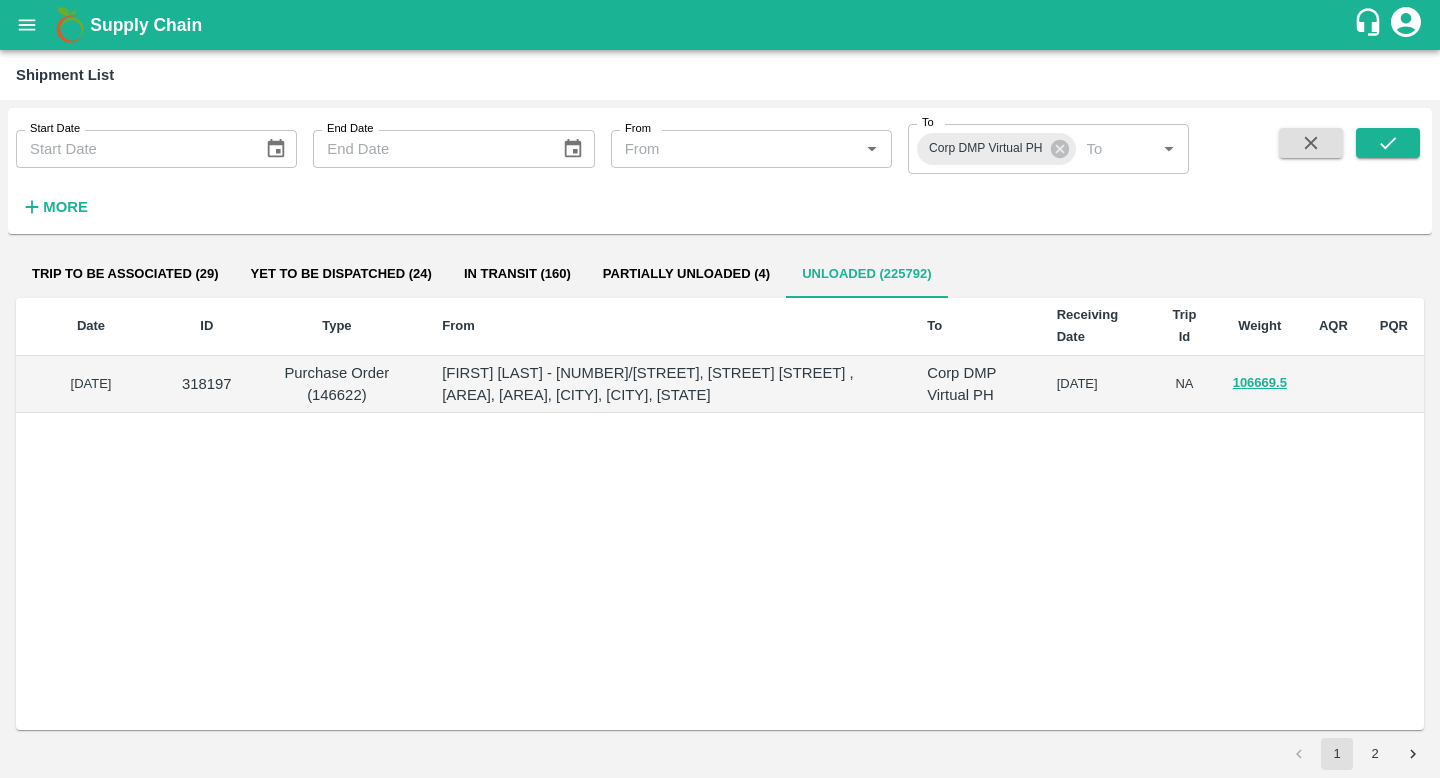 click on "Purchase Order
(146622)" at bounding box center [337, 384] 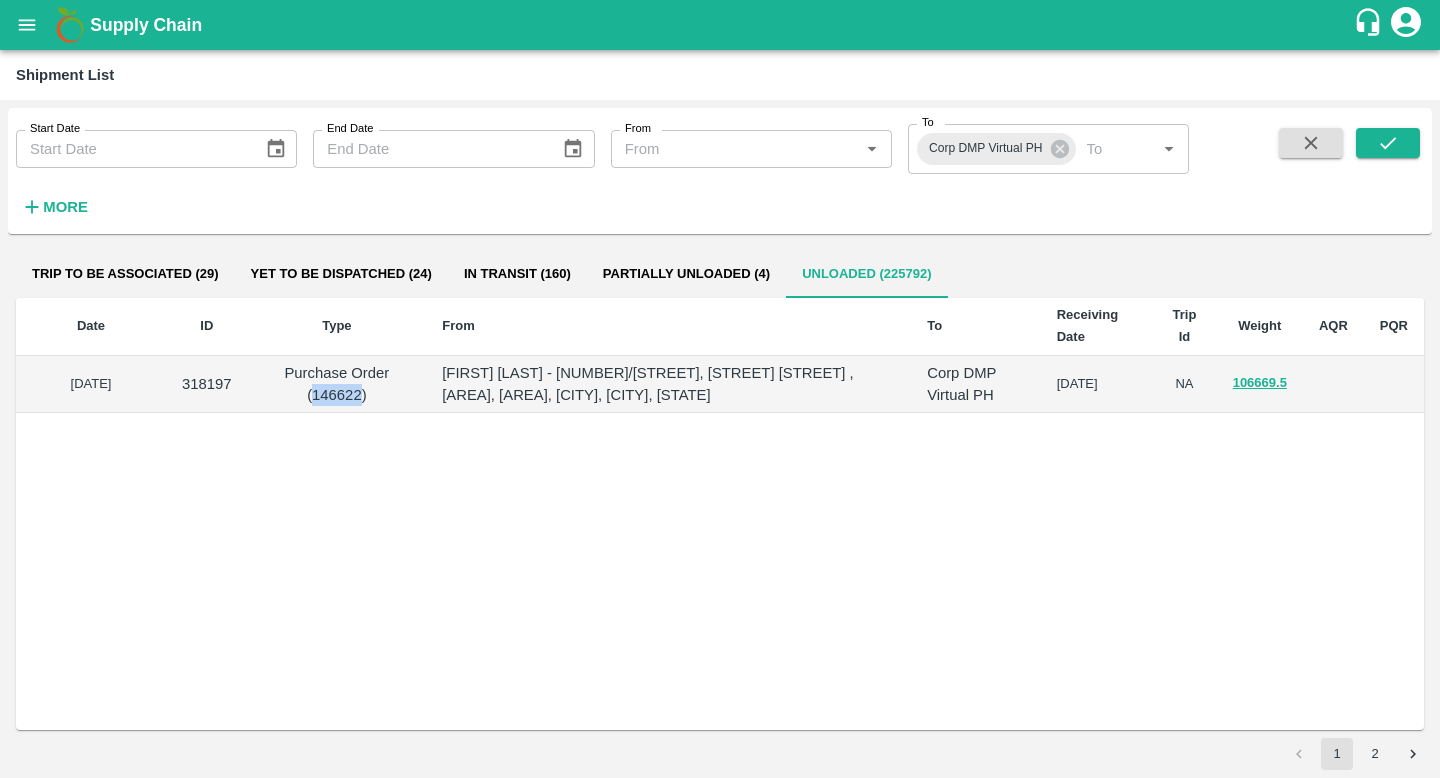 copy on "146622" 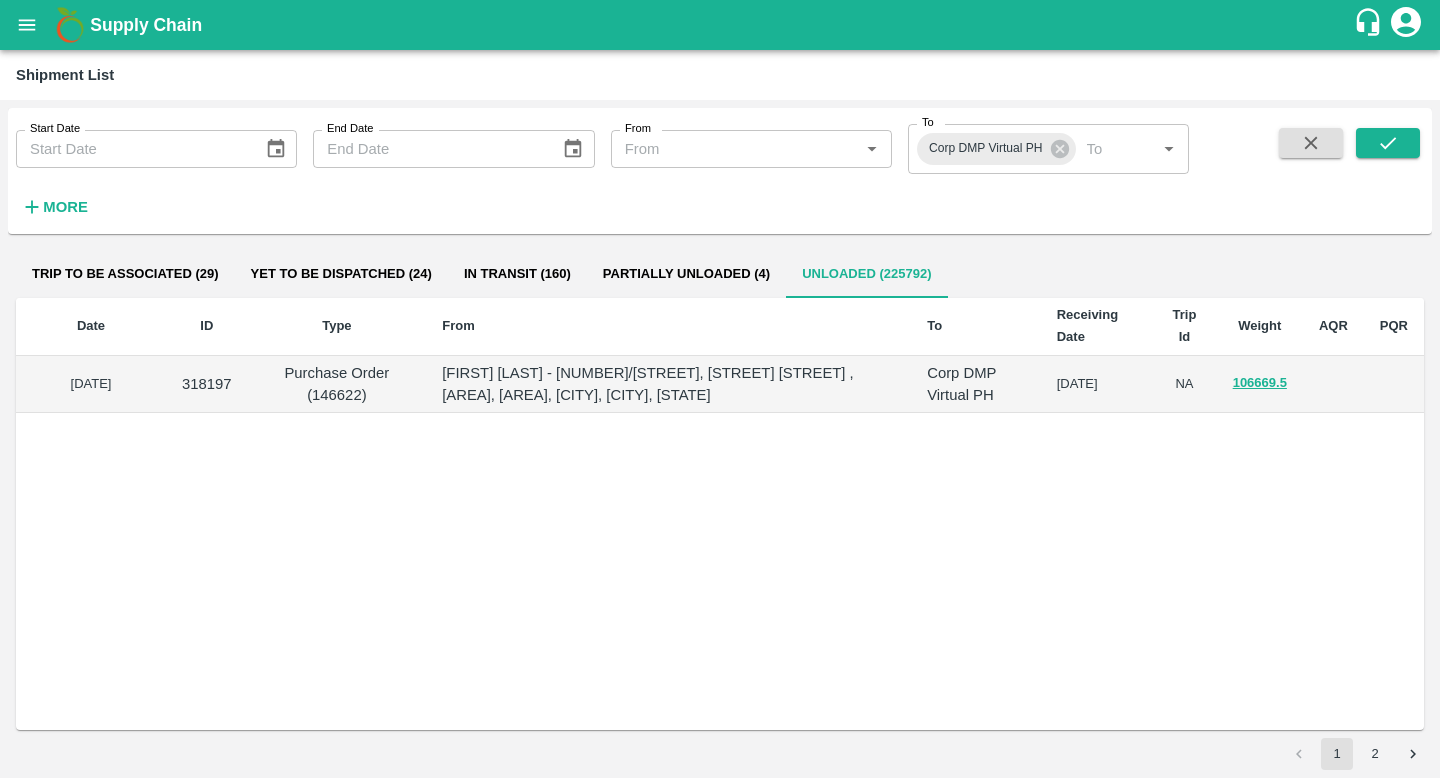click on "17 Mar 2025" at bounding box center [1097, 385] 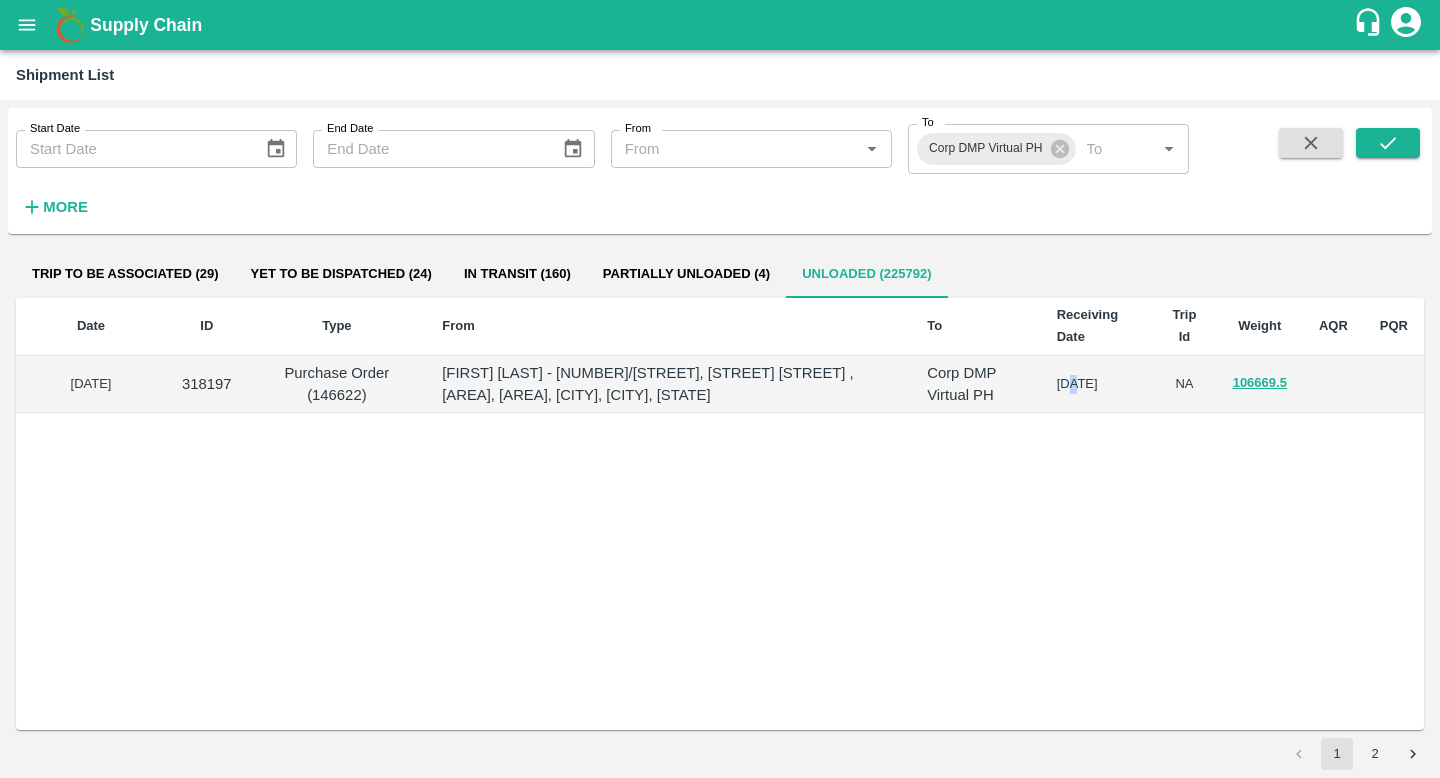 click on "17 Mar 2025" at bounding box center (1097, 385) 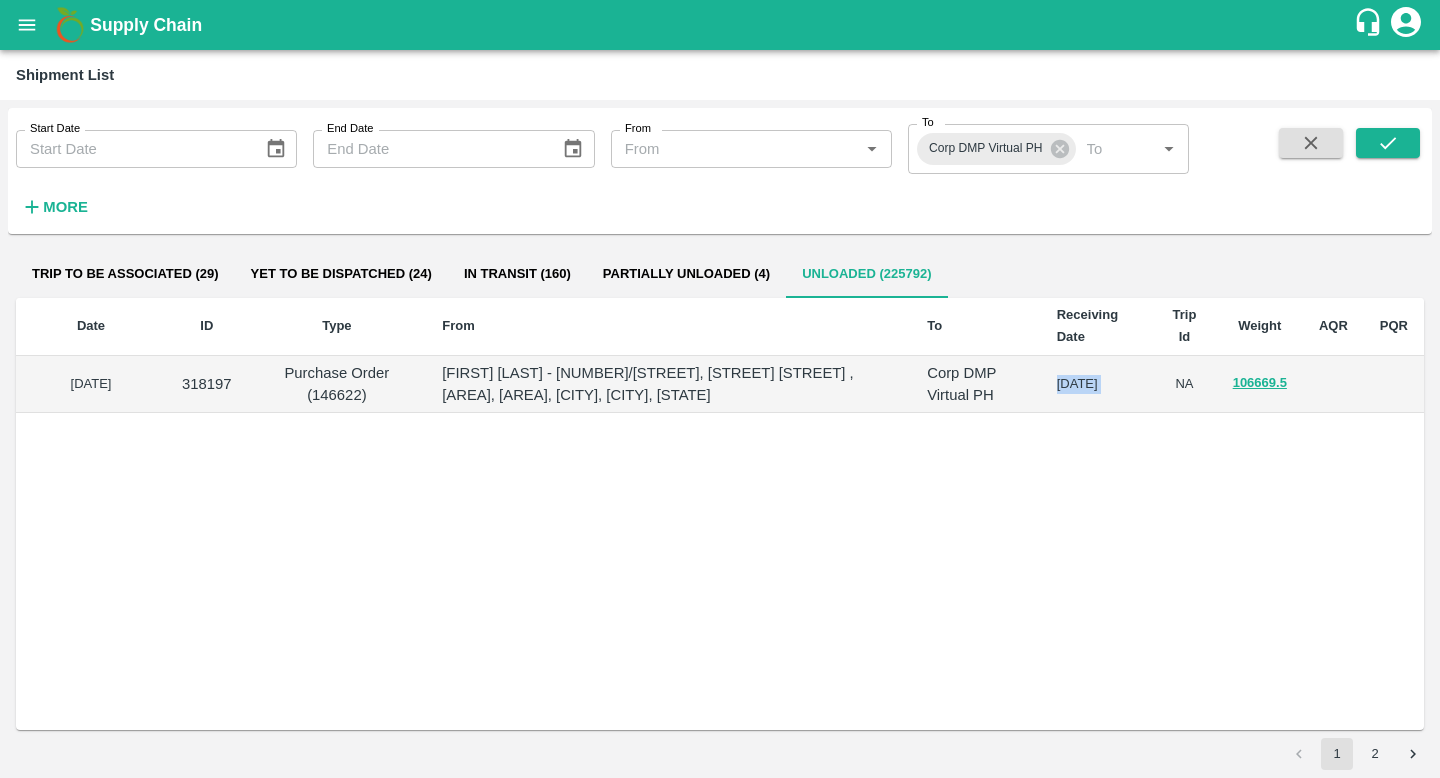 click on "Date ID Type From To Receiving Date Trip Id Weight AQR PQR 01 Apr 2025 318197 Purchase Order
(146622) NUPUR BODA - 123/A,, 4th cross ,27th main , HSR, Layout 1st Sector, Bangaluru, Bangalore South, Karnataka Corp DMP Virtual PH 17 Mar 2025 NA 106669.5" at bounding box center (720, 514) 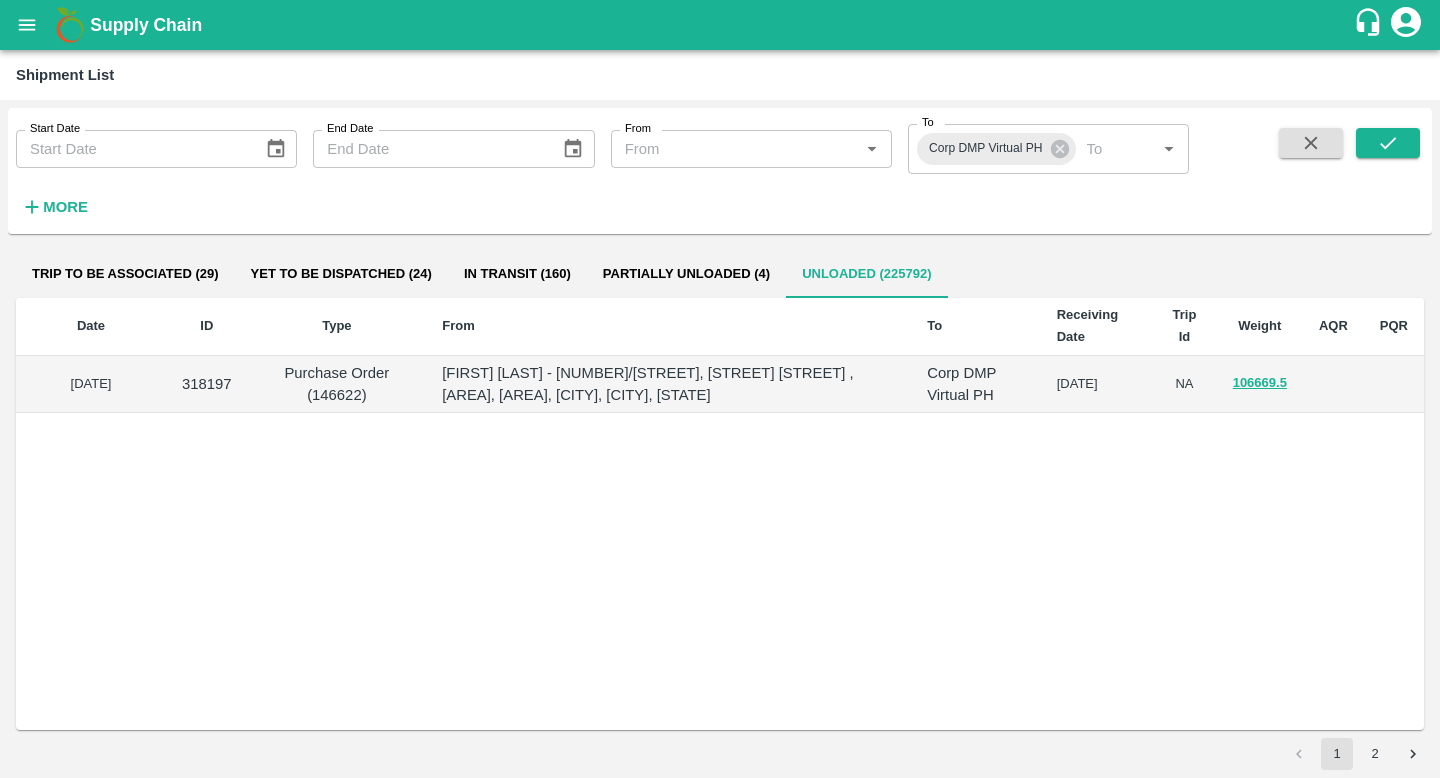 click on "17 Mar 2025" at bounding box center [1097, 385] 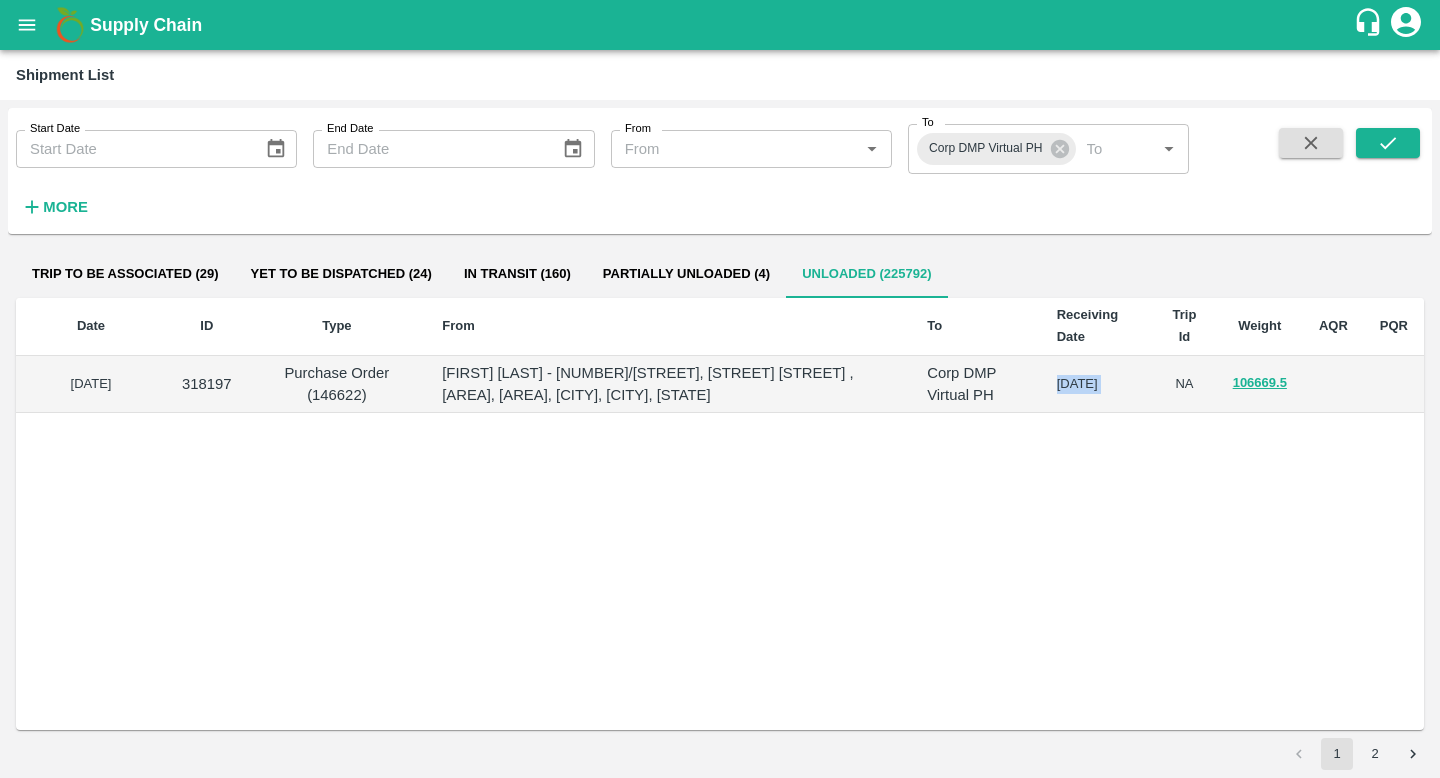 click on "17 Mar 2025" at bounding box center (1097, 385) 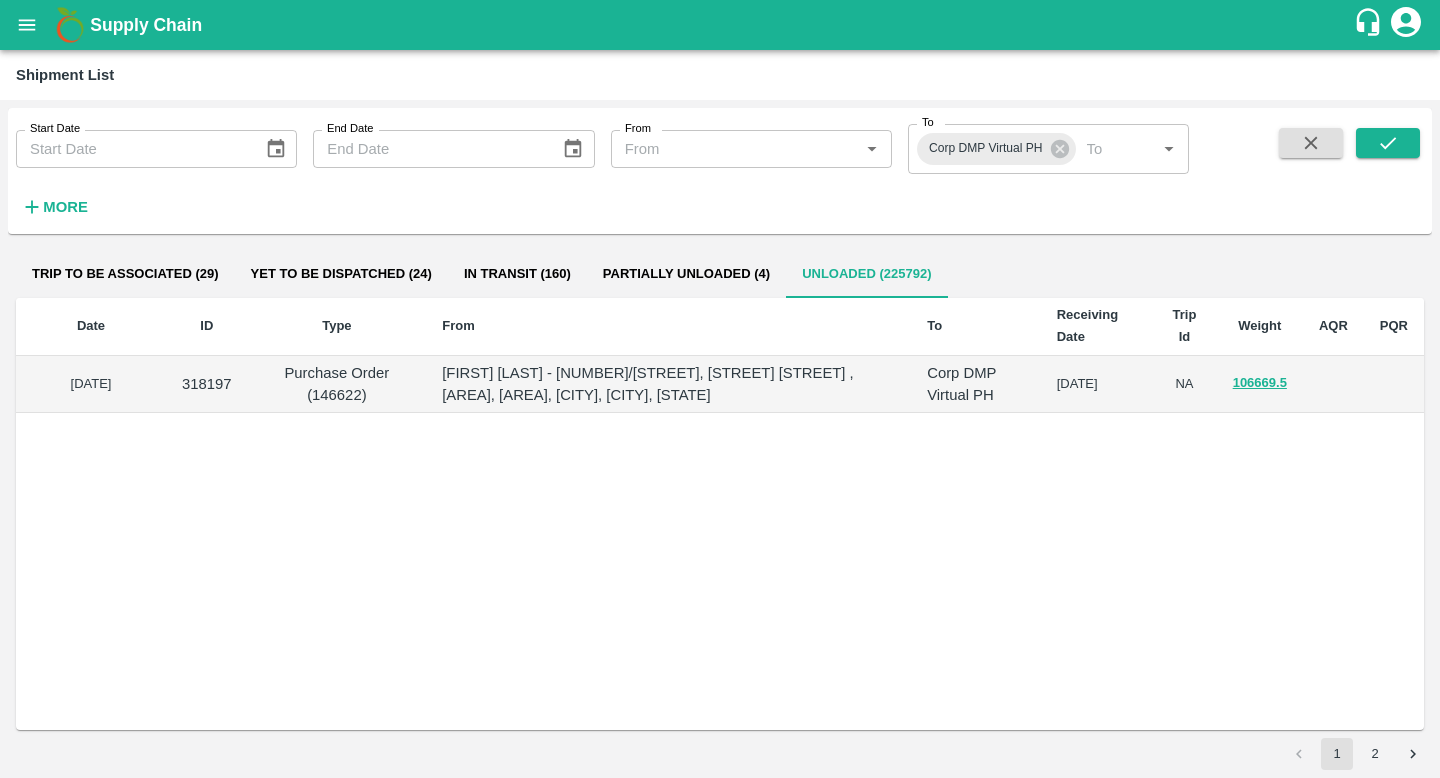click on "17 Mar 2025" at bounding box center [1097, 385] 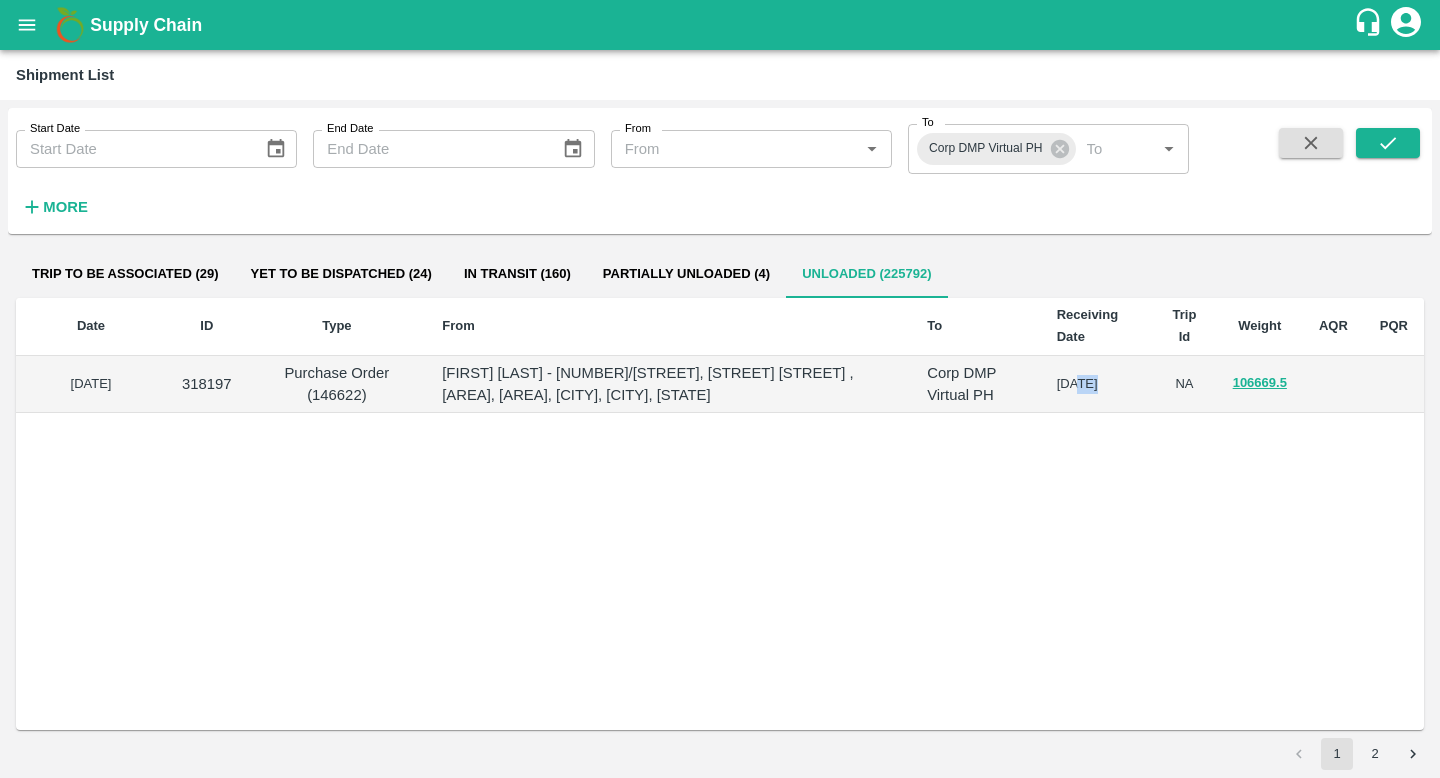 click on "17 Mar 2025" at bounding box center [1097, 385] 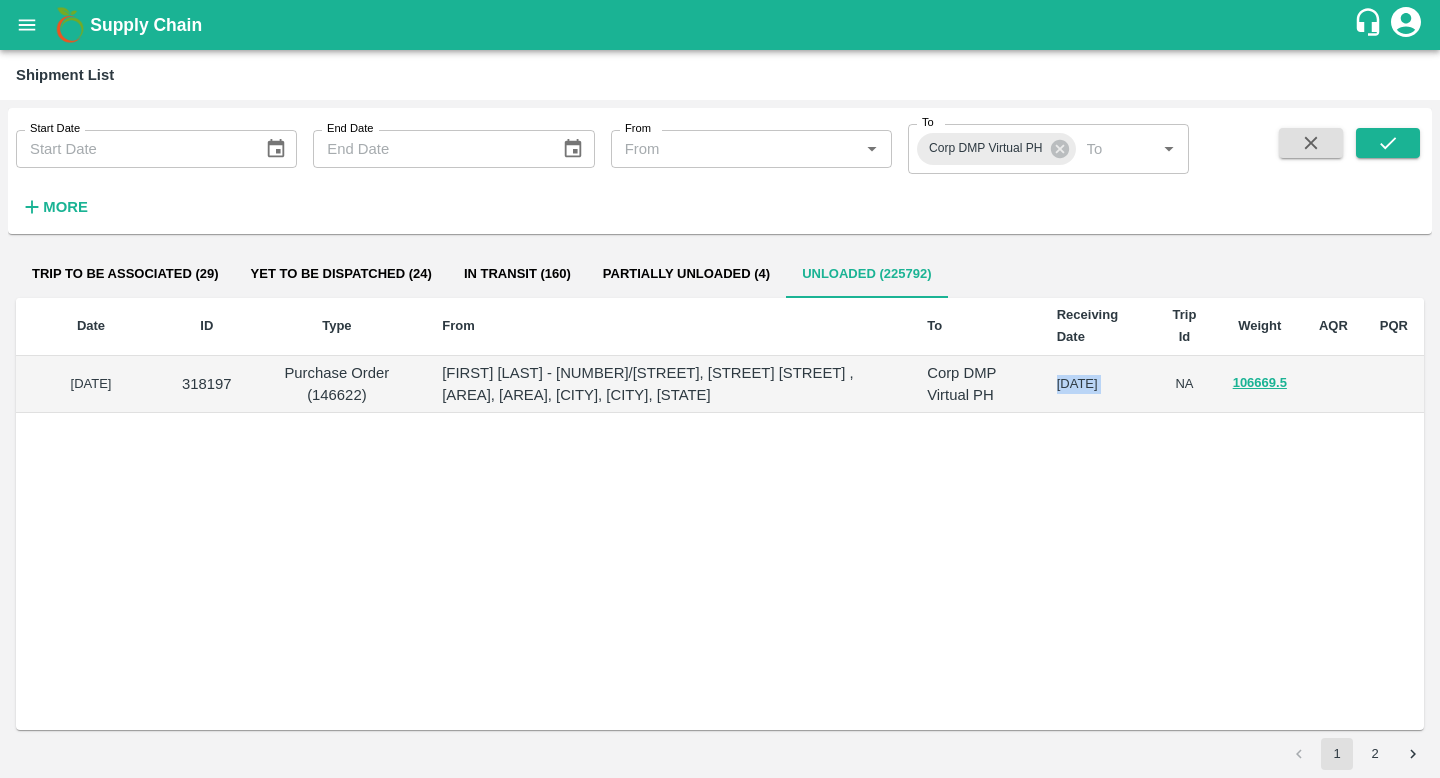 click on "Date ID Type From To Receiving Date Trip Id Weight AQR PQR 01 Apr 2025 318197 Purchase Order
(146622) NUPUR BODA - 123/A,, 4th cross ,27th main , HSR, Layout 1st Sector, Bangaluru, Bangalore South, Karnataka Corp DMP Virtual PH 17 Mar 2025 NA 106669.5" at bounding box center [720, 514] 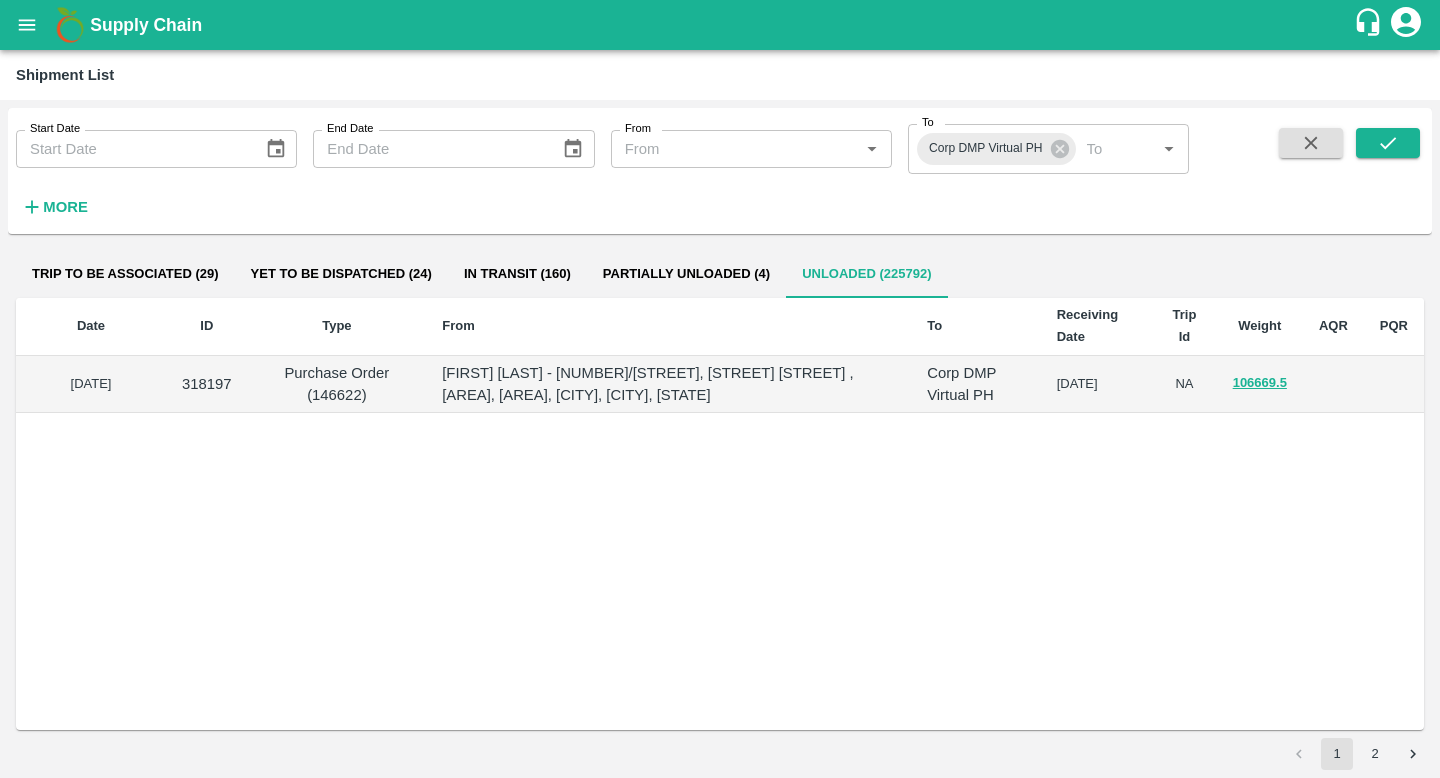 click on "17 Mar 2025" at bounding box center [1097, 385] 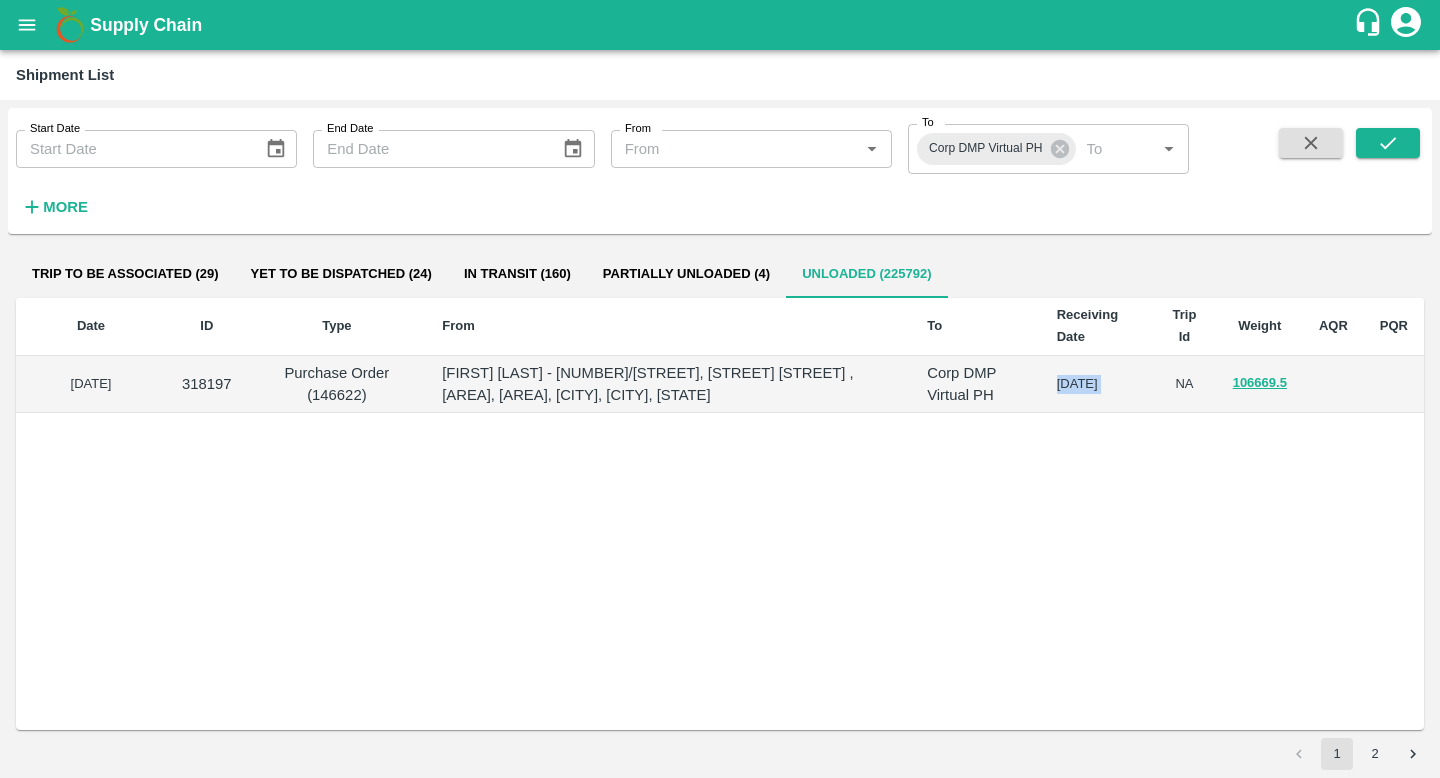 click on "17 Mar 2025" at bounding box center (1097, 385) 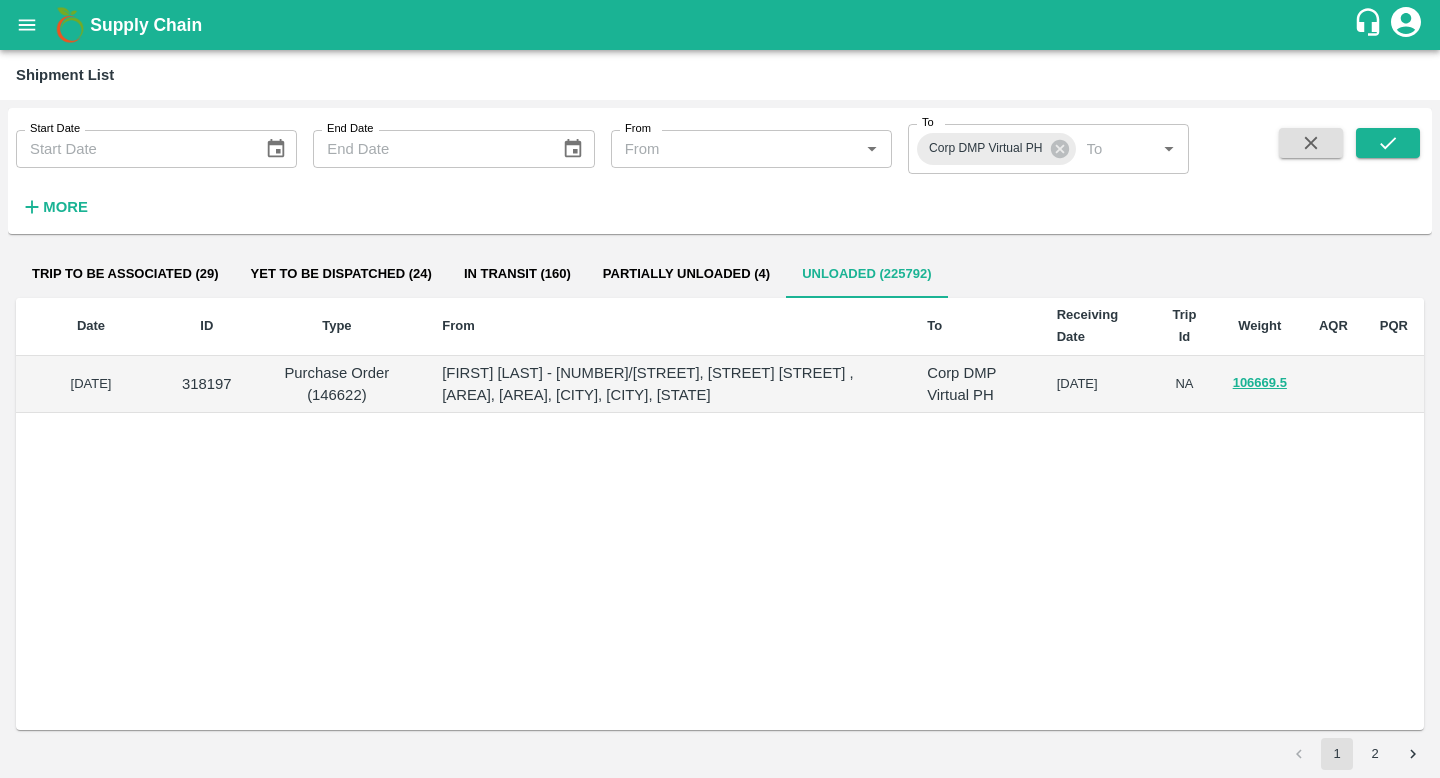 click on "17 Mar 2025" at bounding box center (1097, 385) 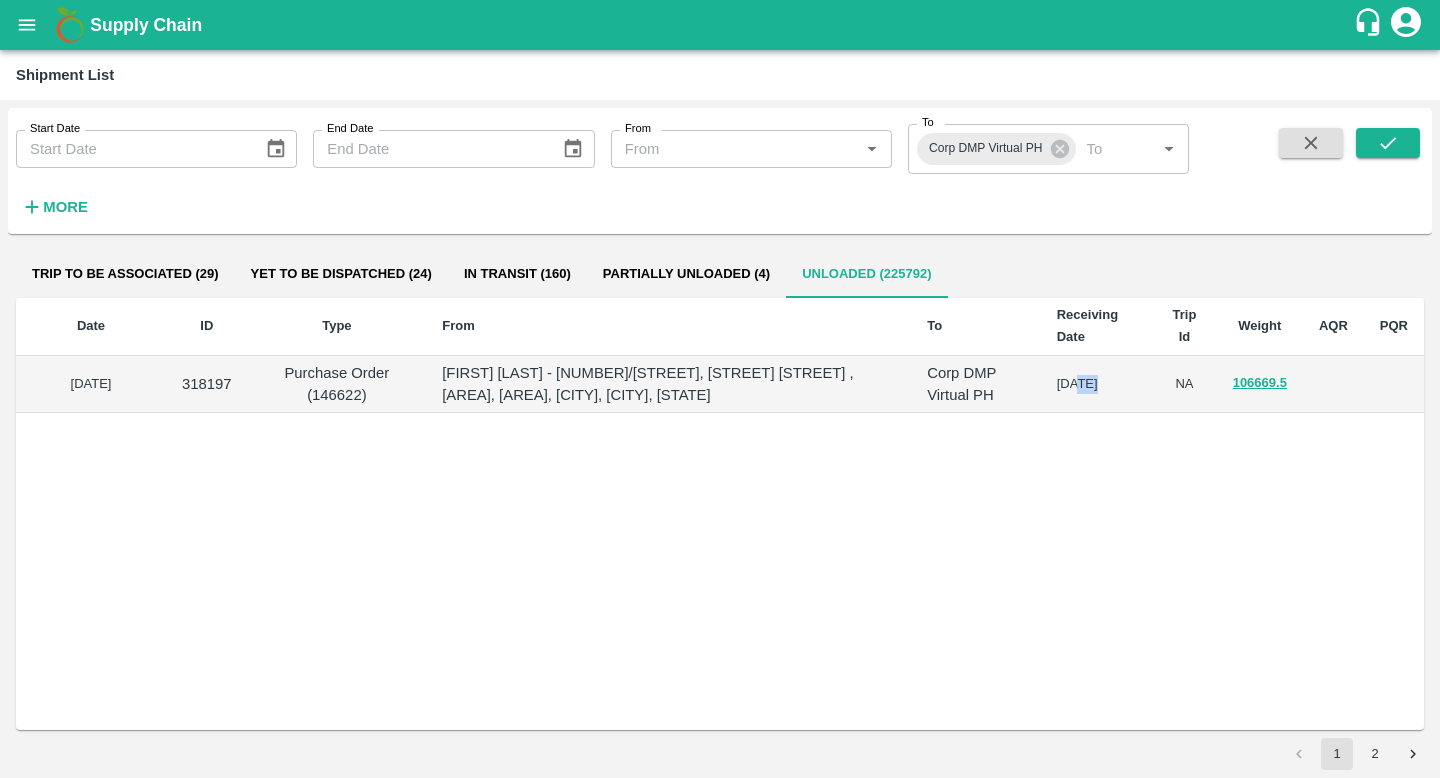 click on "17 Mar 2025" at bounding box center [1097, 385] 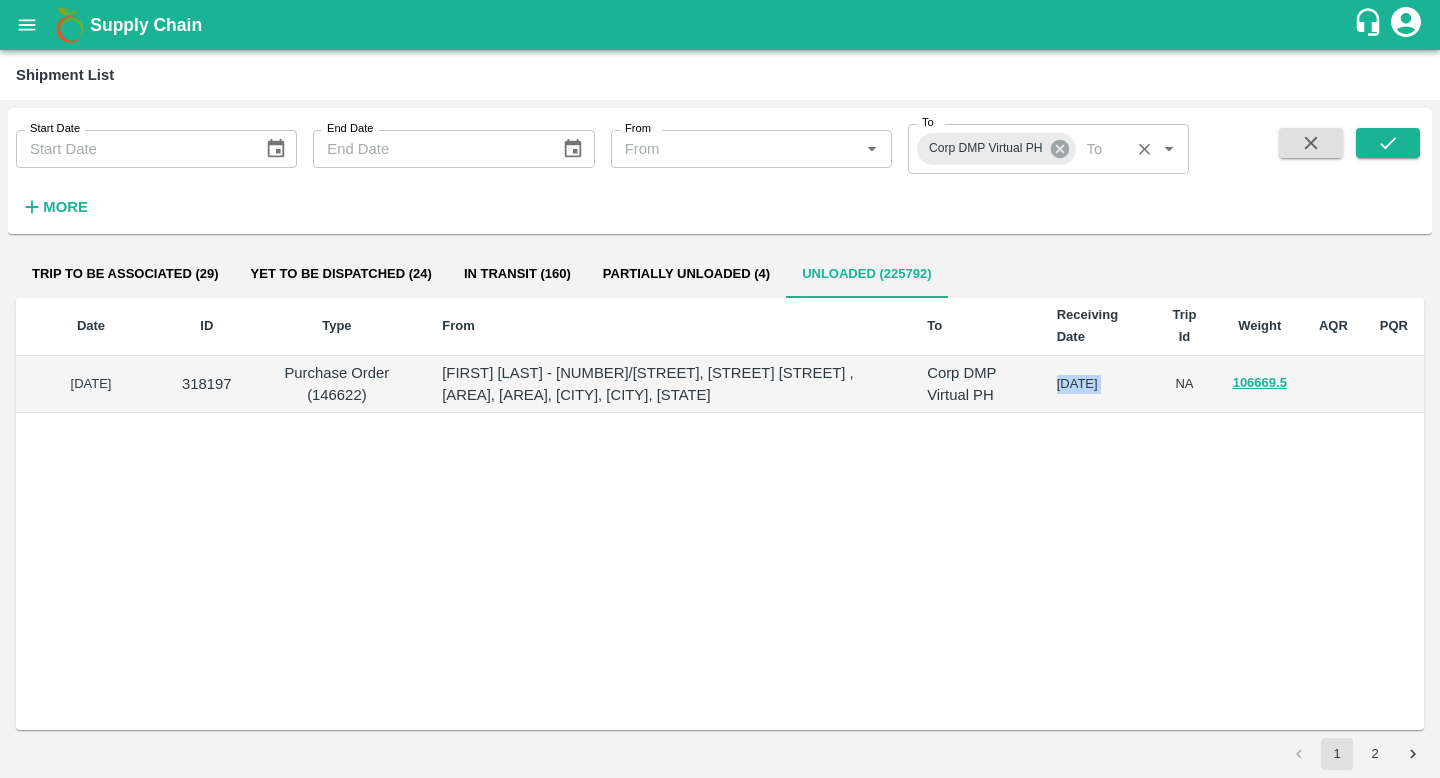 click 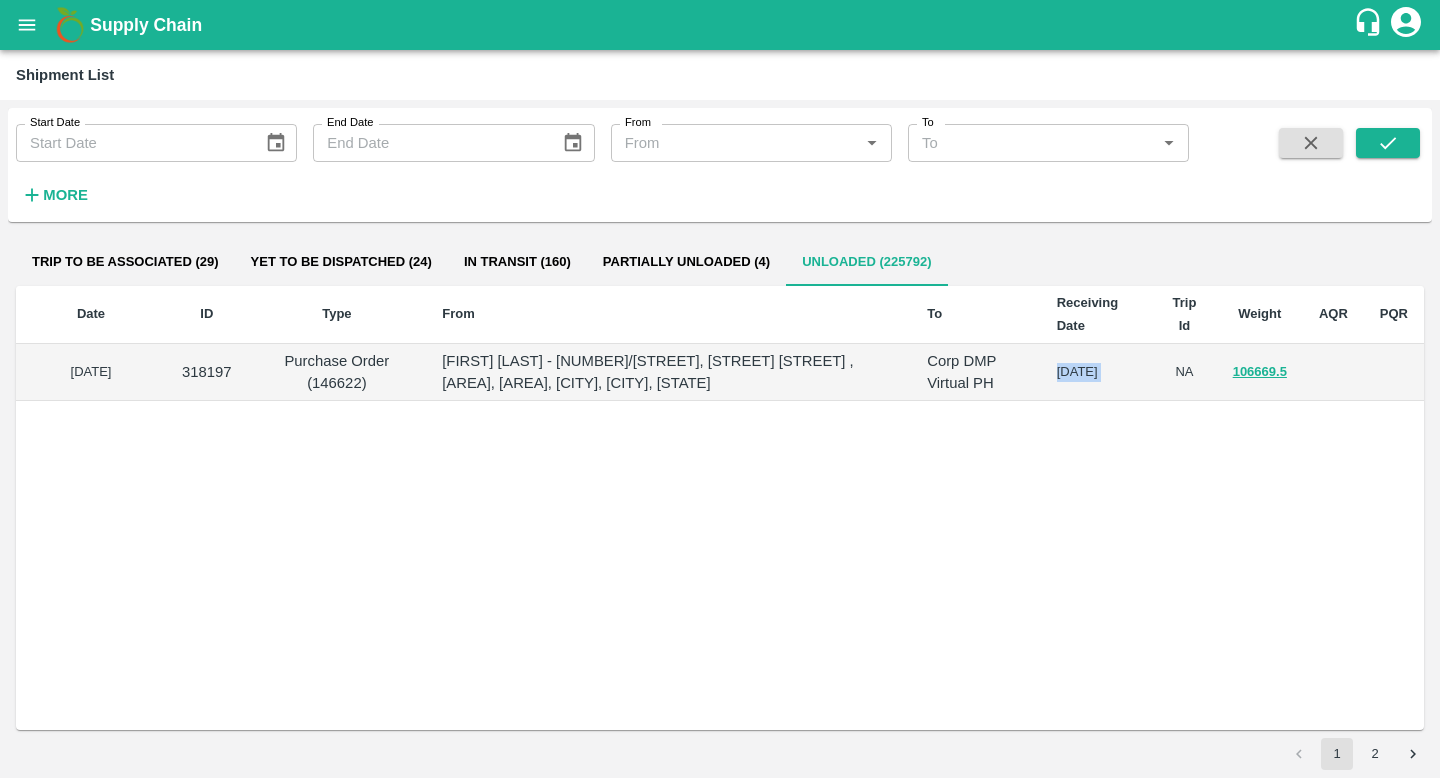 click on "To" at bounding box center (1032, 143) 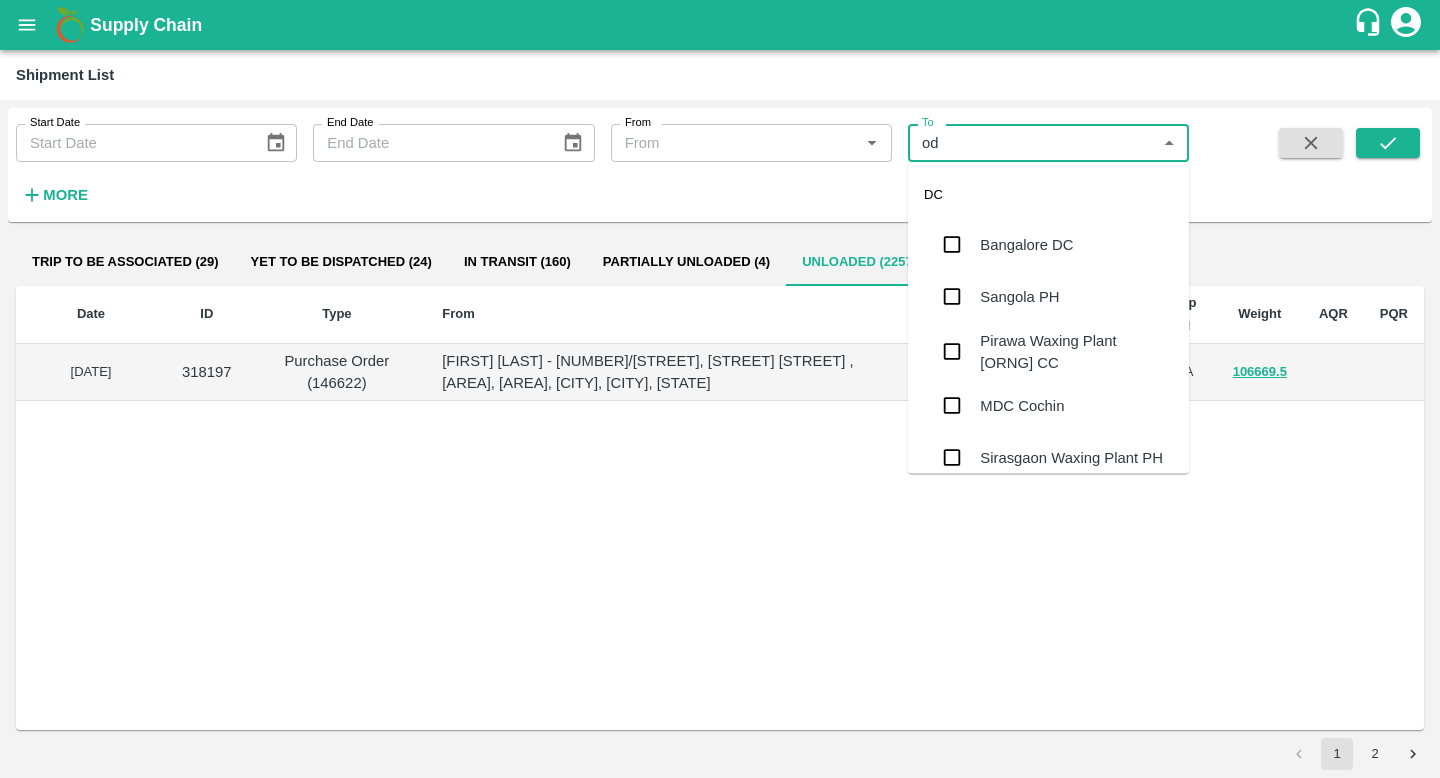 type on "odd" 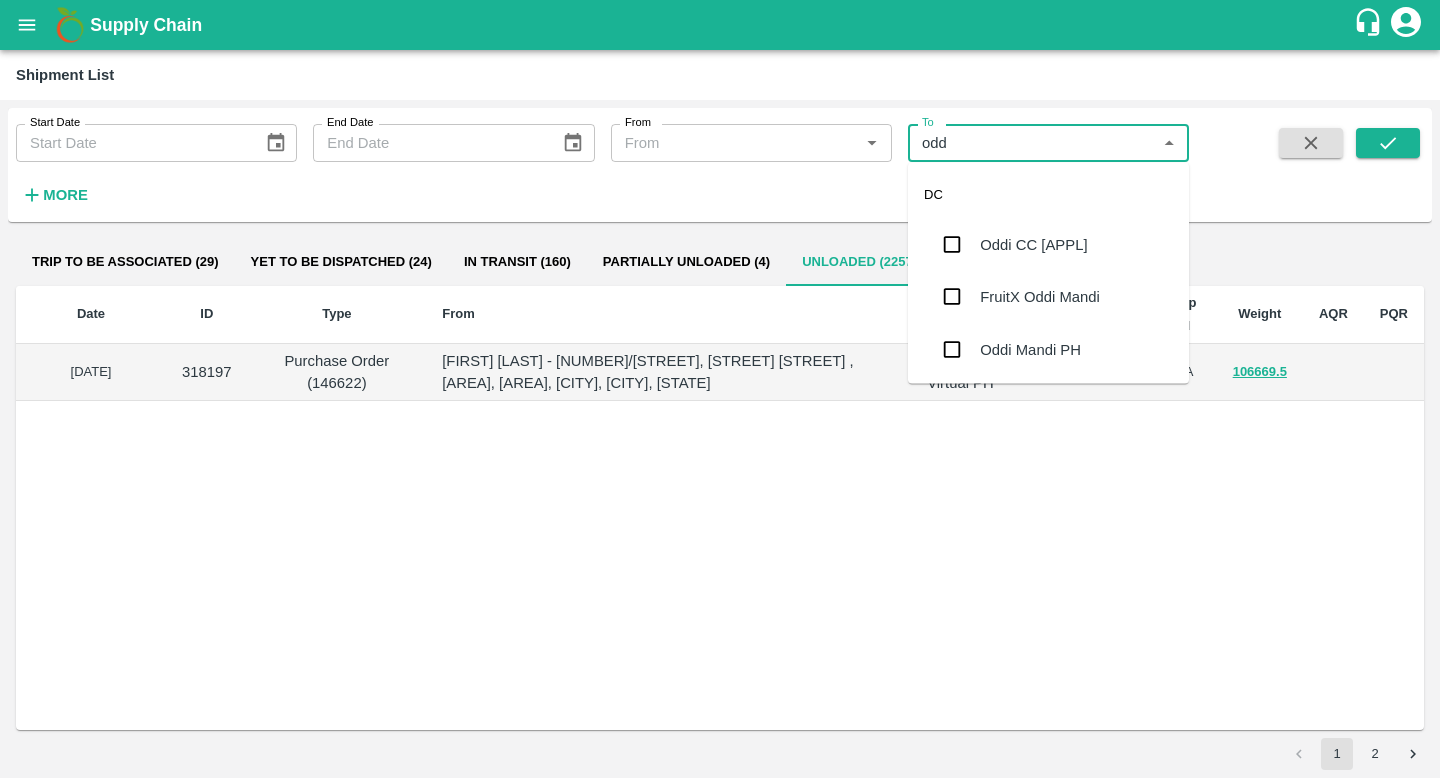 click on "Oddi CC [APPL]" at bounding box center [1033, 245] 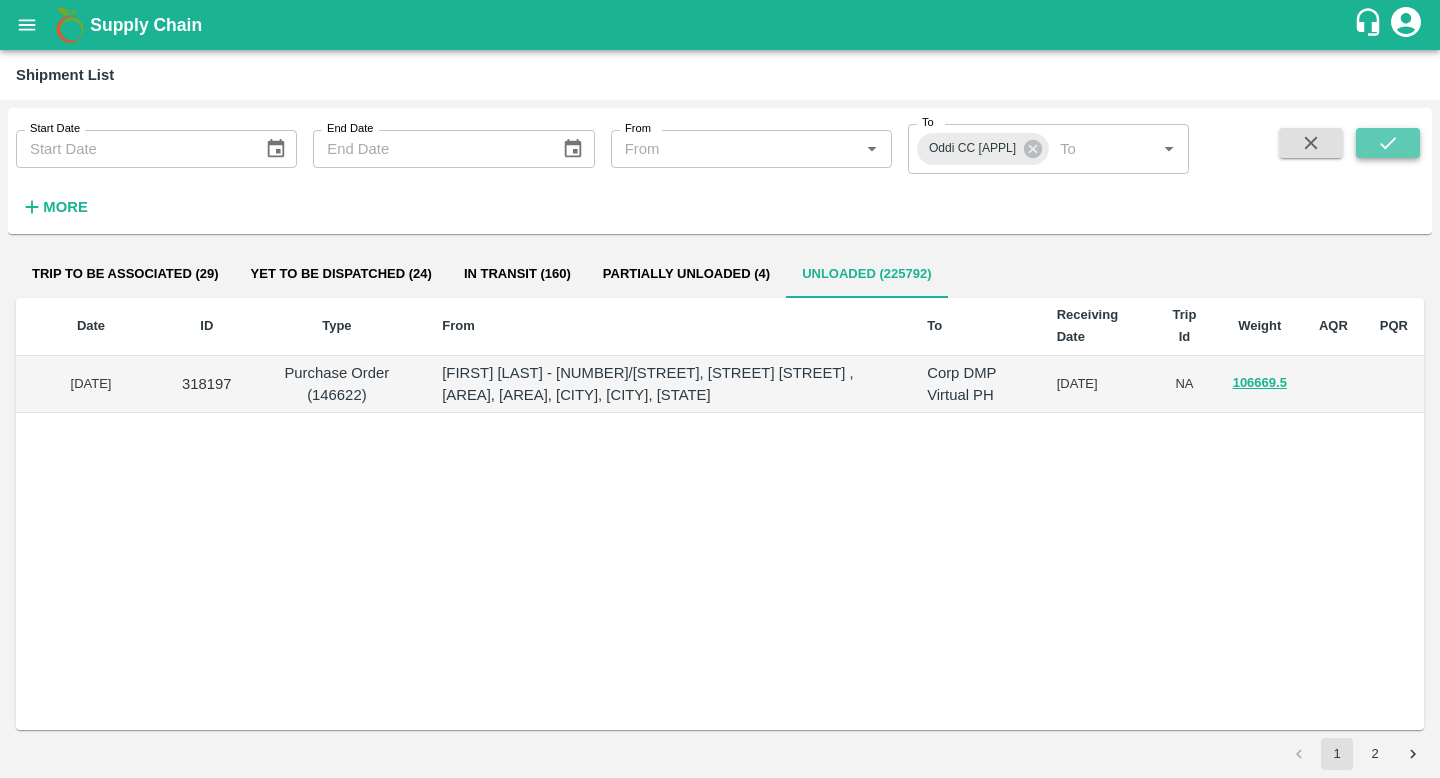 click 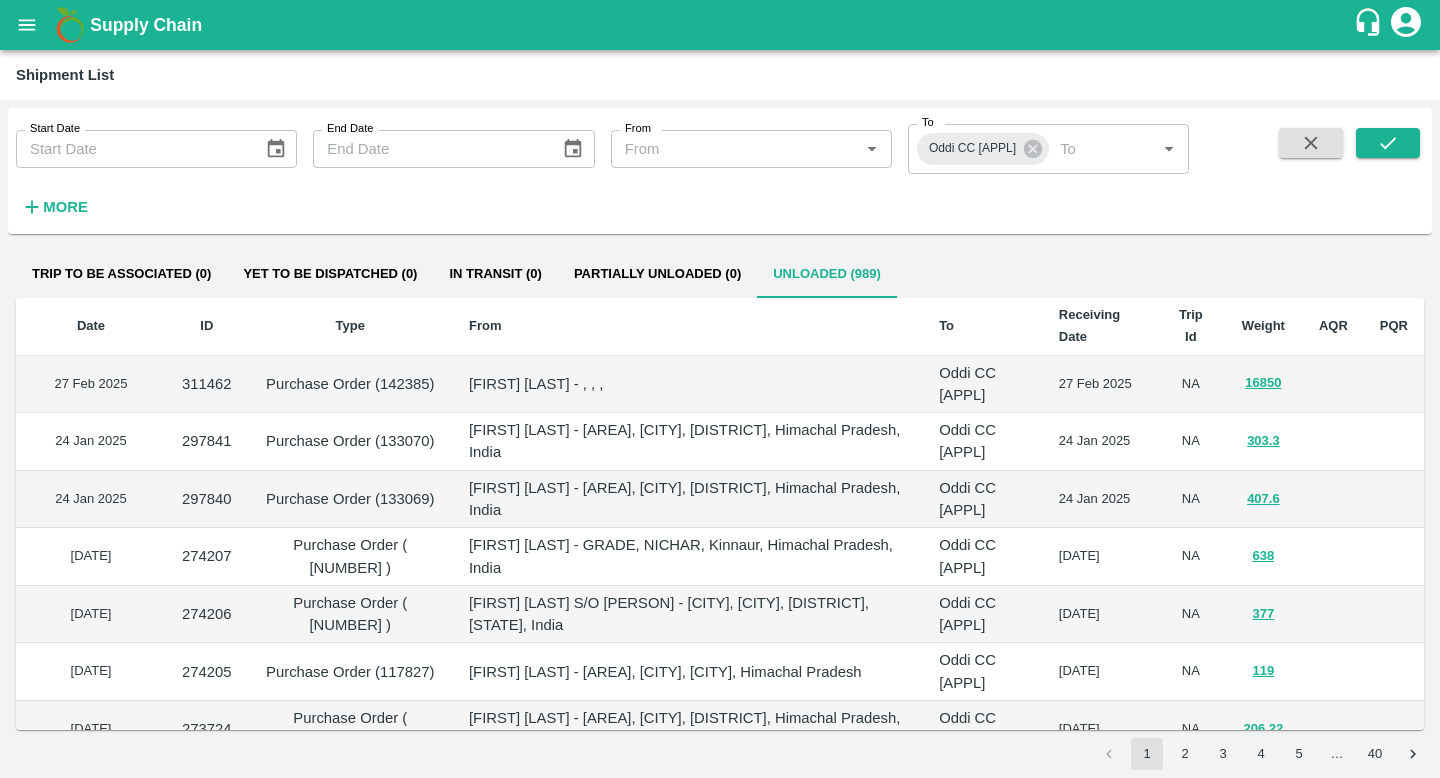 click on "27 Feb 2025" at bounding box center (91, 385) 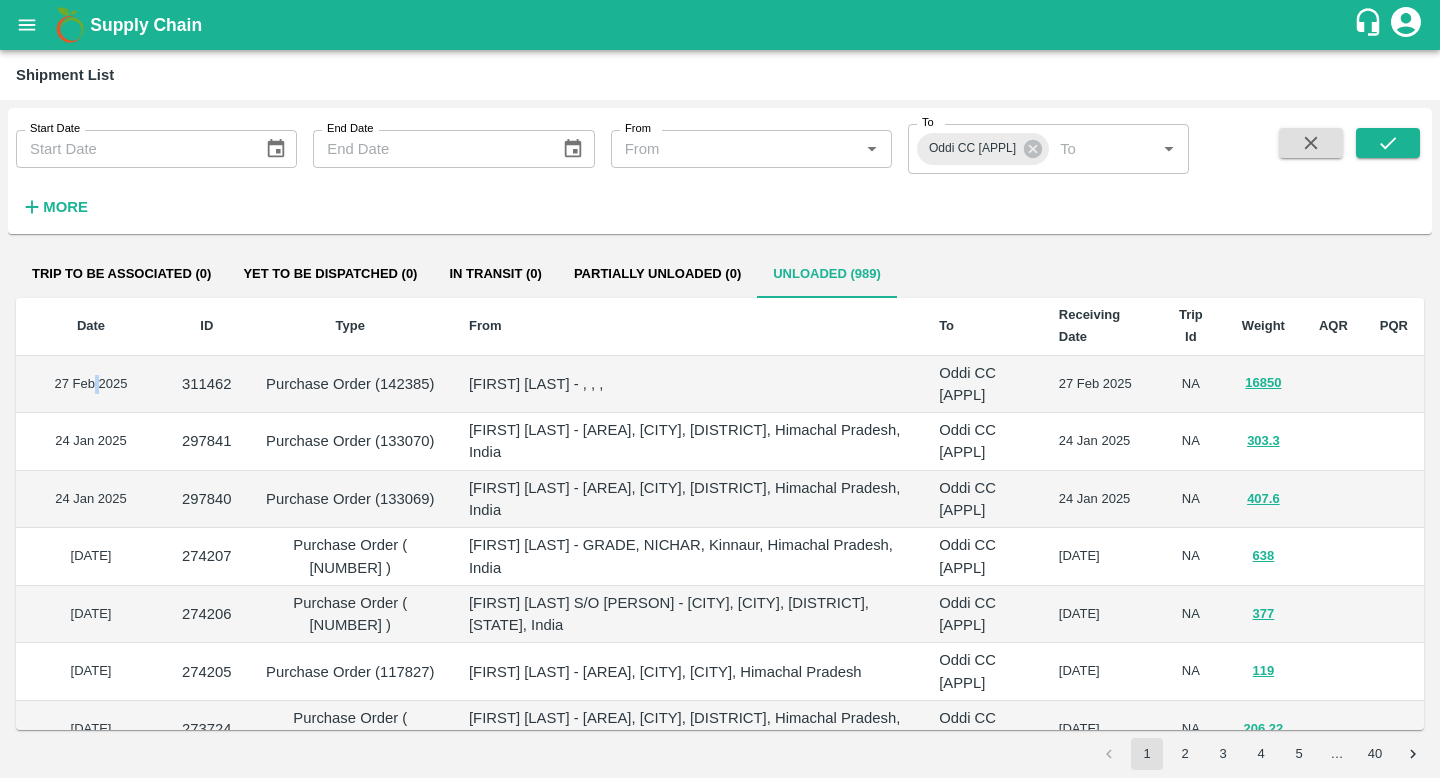 click on "Purchase Order
(133069)" at bounding box center [350, 499] 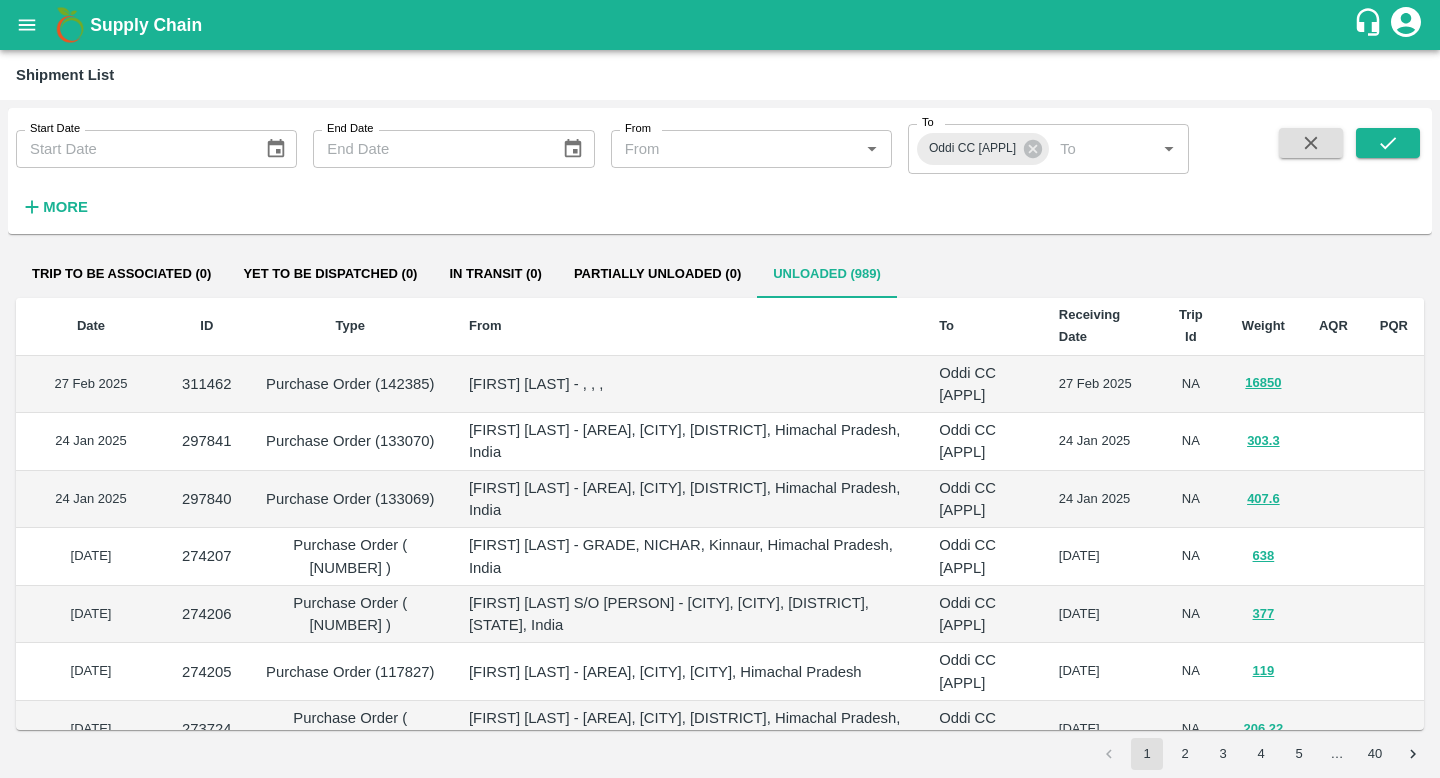 click on "ASHOK KUMAR - GRADE, NICHAR, Kinnaur, Himachal Pradesh, India" at bounding box center (688, 556) 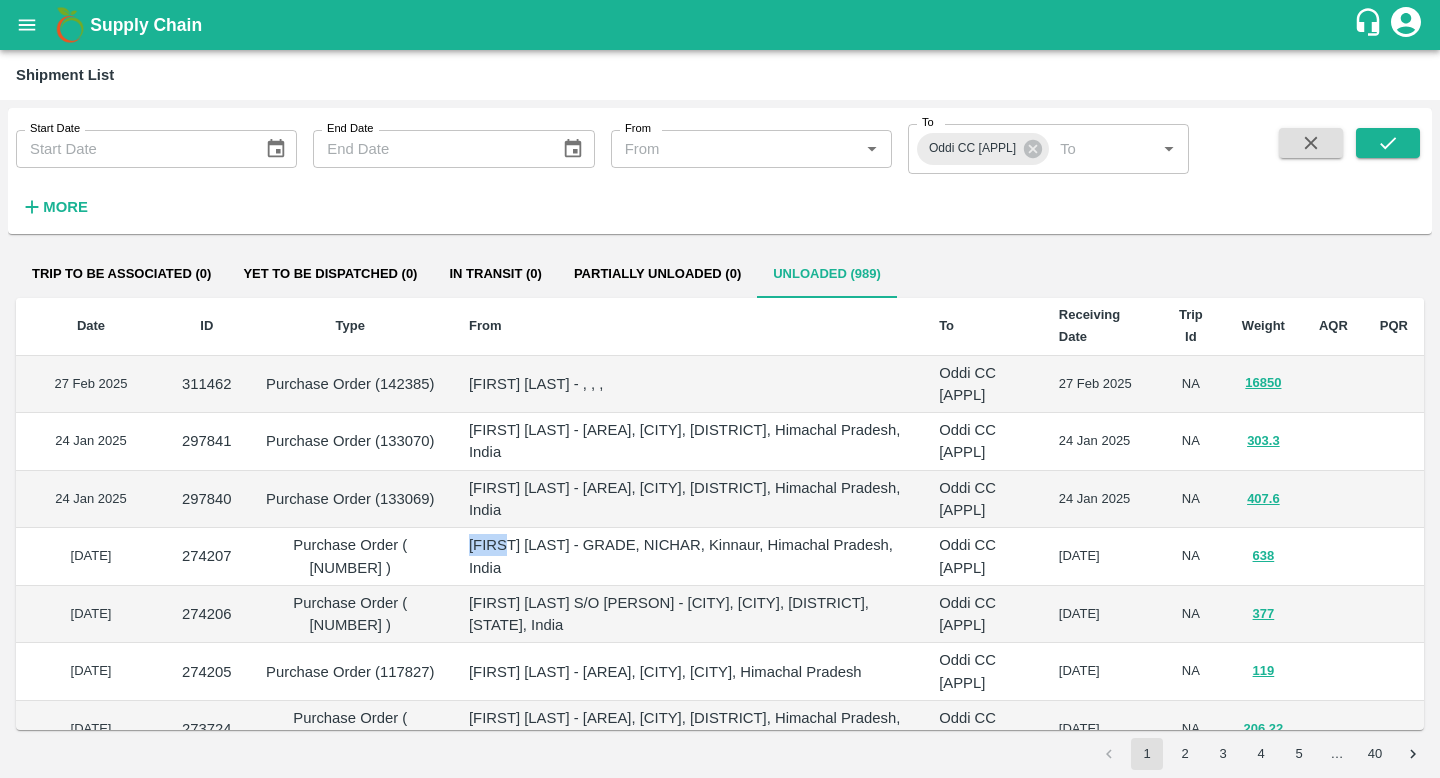 click on "ASHOK KUMAR - GRADE, NICHAR, Kinnaur, Himachal Pradesh, India" at bounding box center [688, 556] 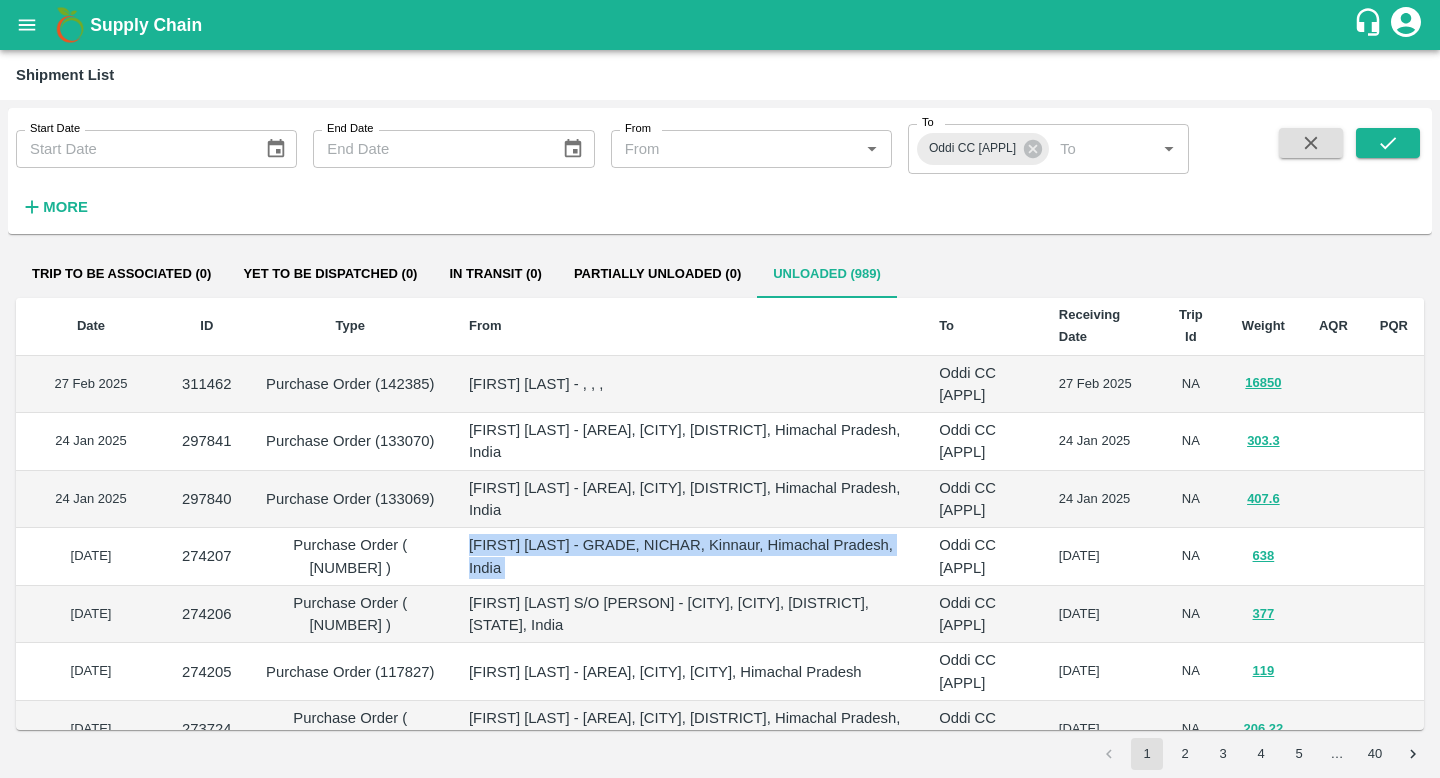click on "ASHOK KUMAR - GRADE, NICHAR, Kinnaur, Himachal Pradesh, India" at bounding box center [688, 557] 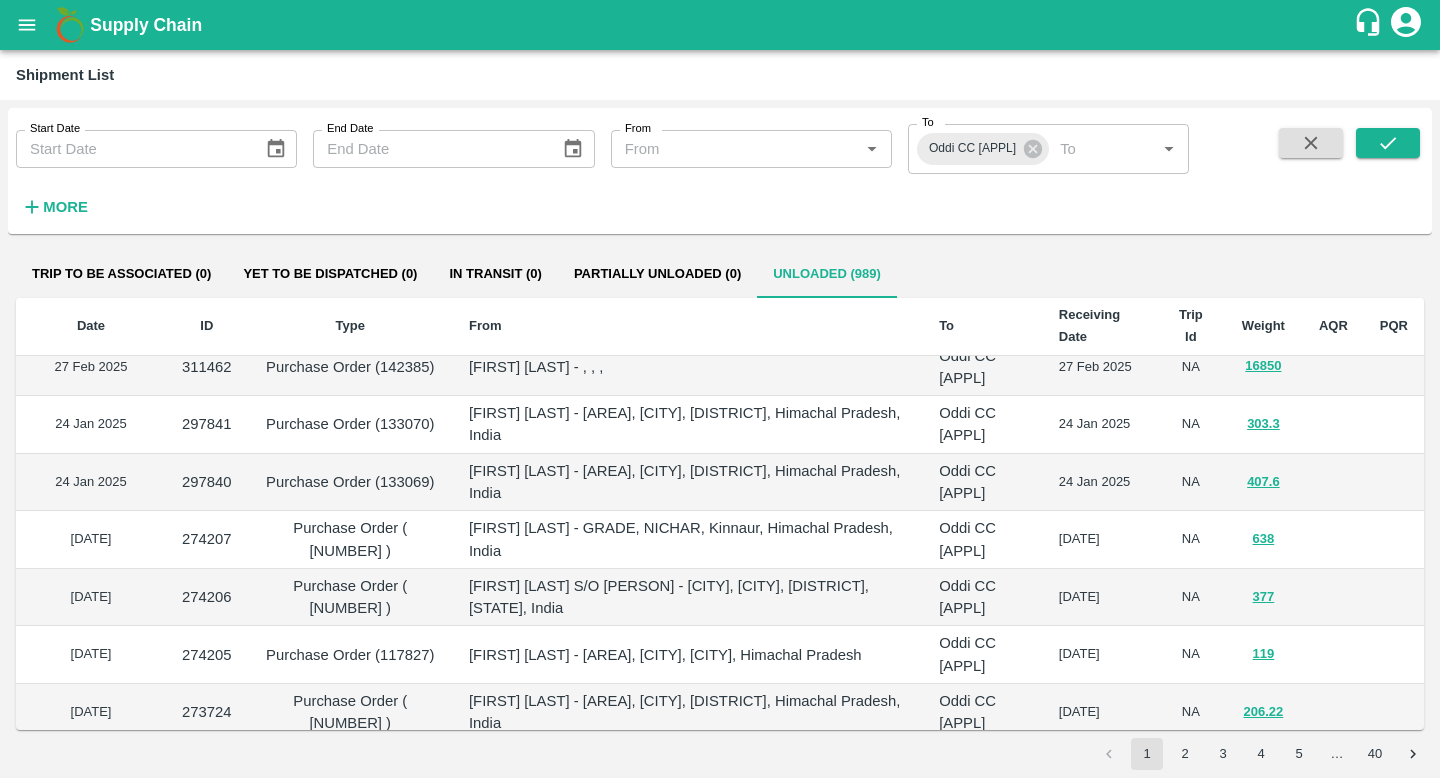 scroll, scrollTop: 0, scrollLeft: 0, axis: both 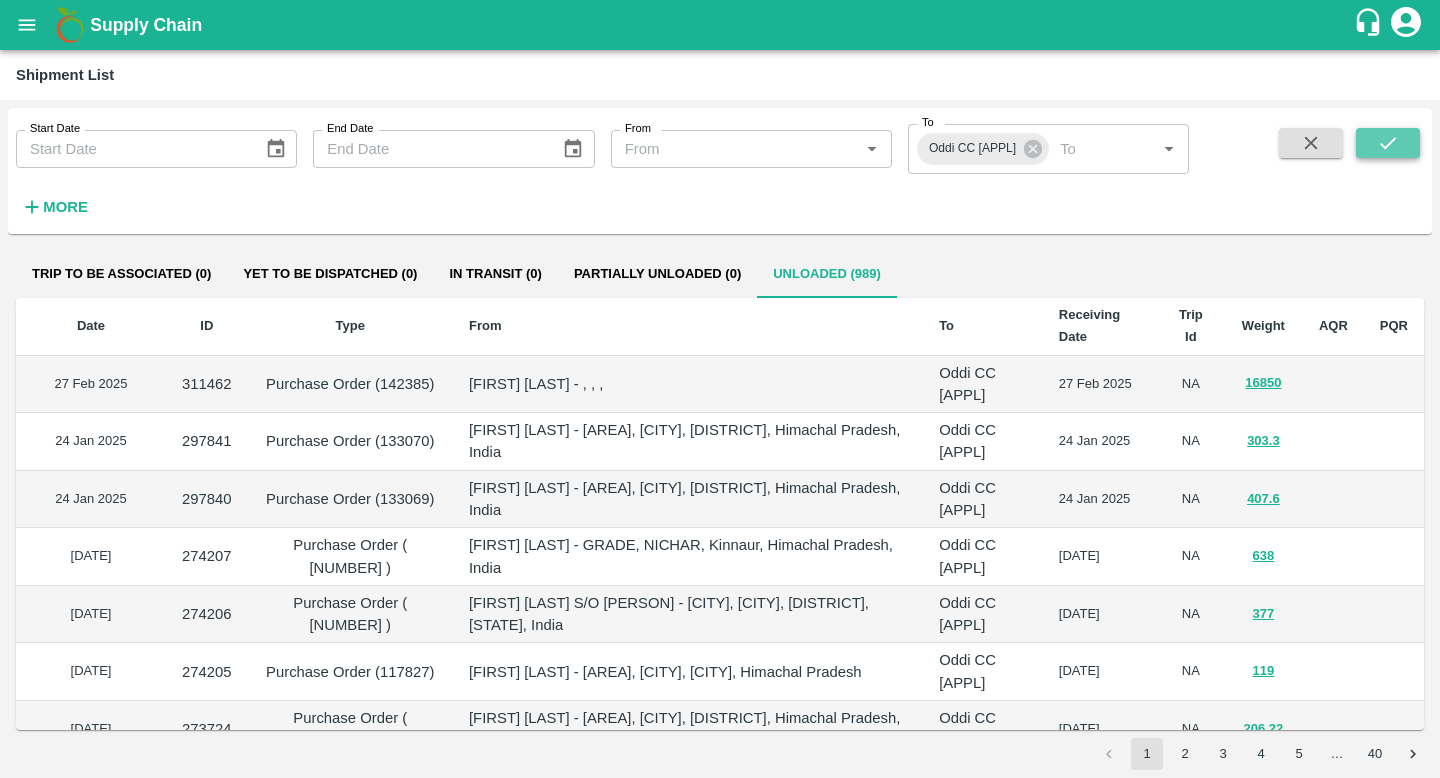 click at bounding box center [1388, 143] 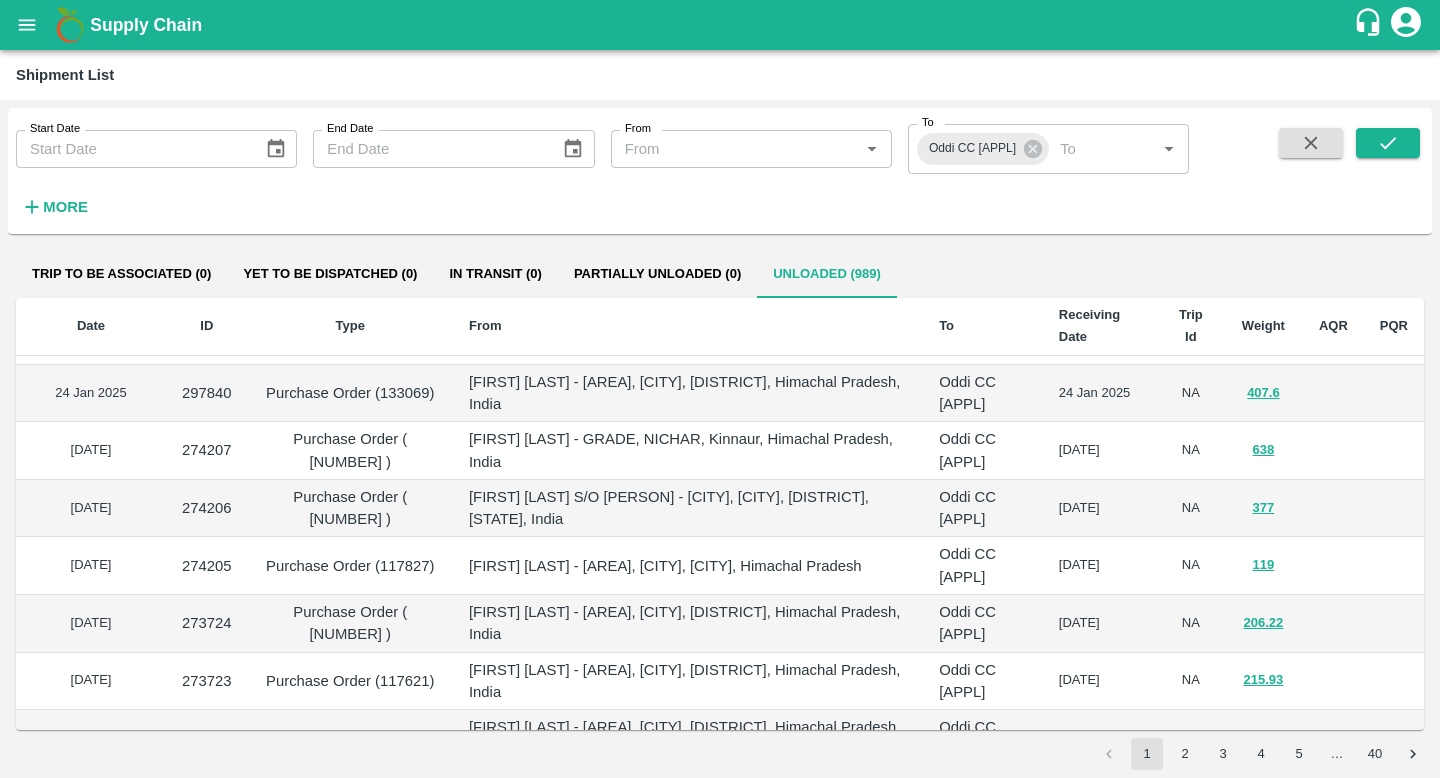 scroll, scrollTop: 0, scrollLeft: 0, axis: both 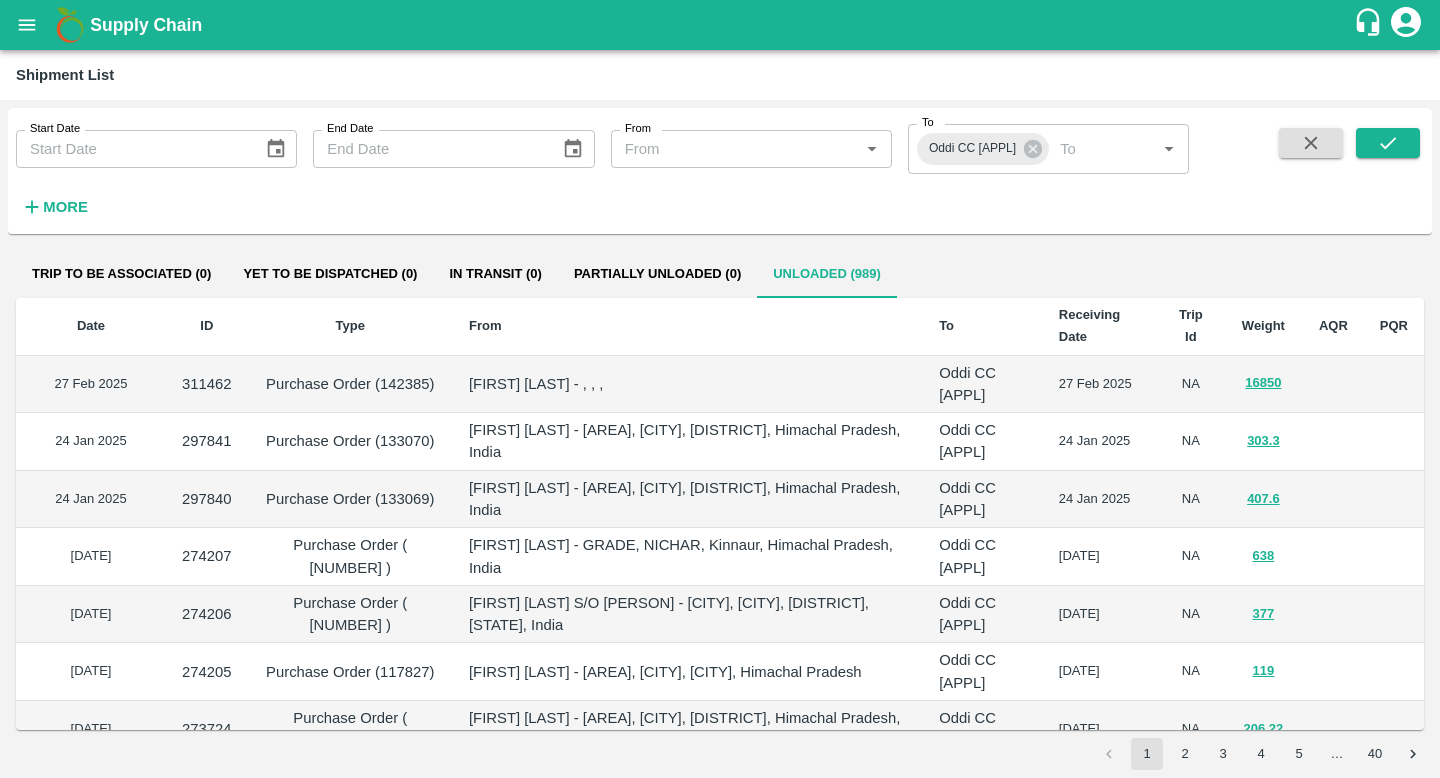 click on "More" at bounding box center [65, 207] 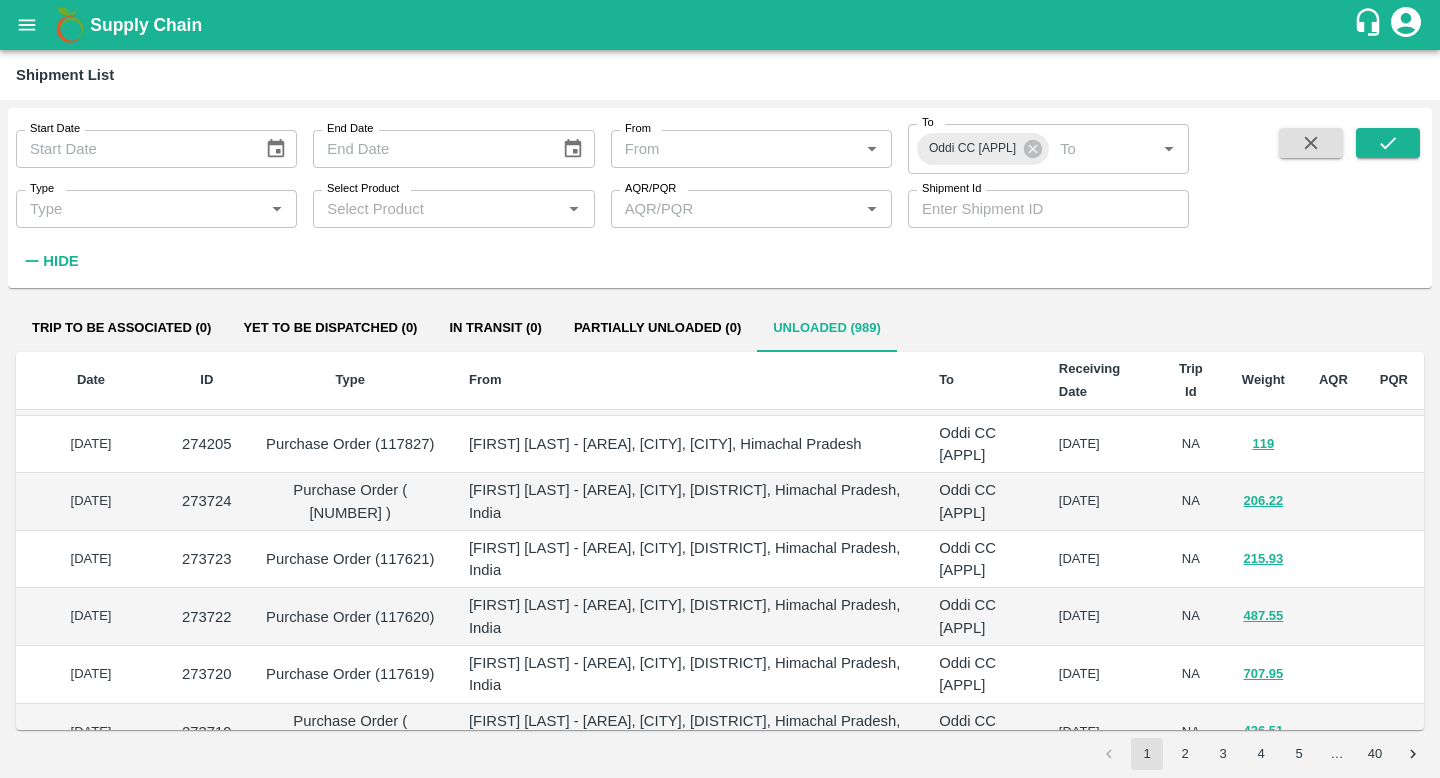 scroll, scrollTop: 0, scrollLeft: 0, axis: both 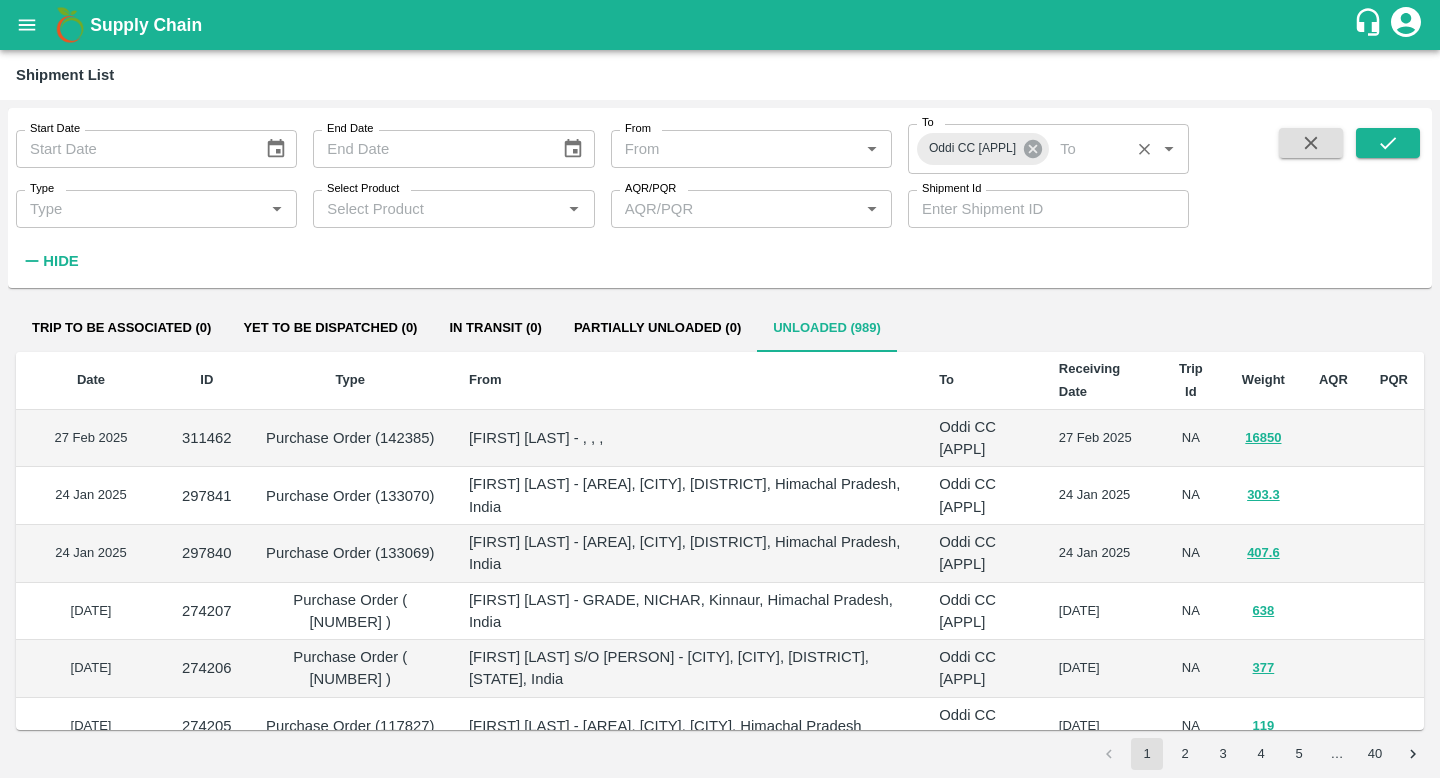 click 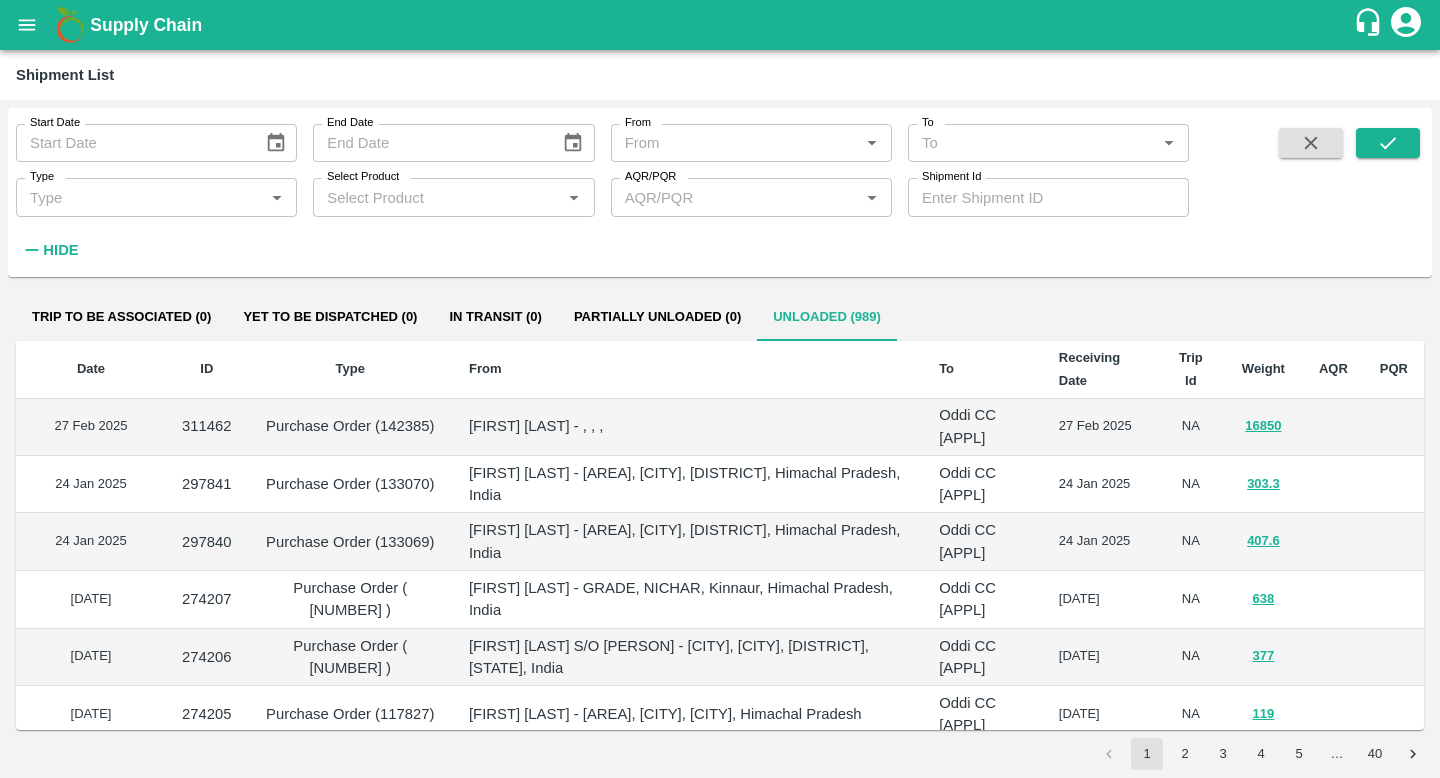 click on "From   *" at bounding box center [751, 143] 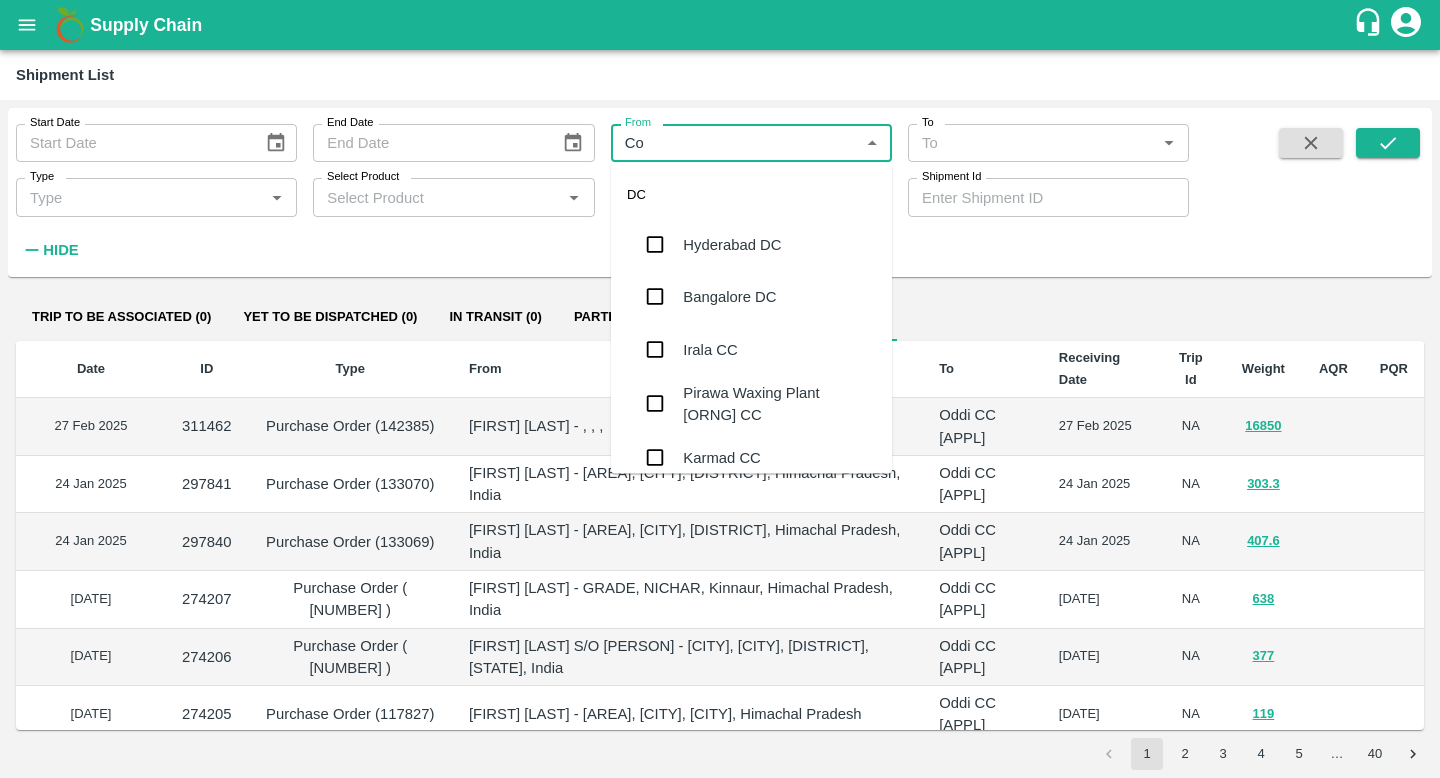 type on "Cor" 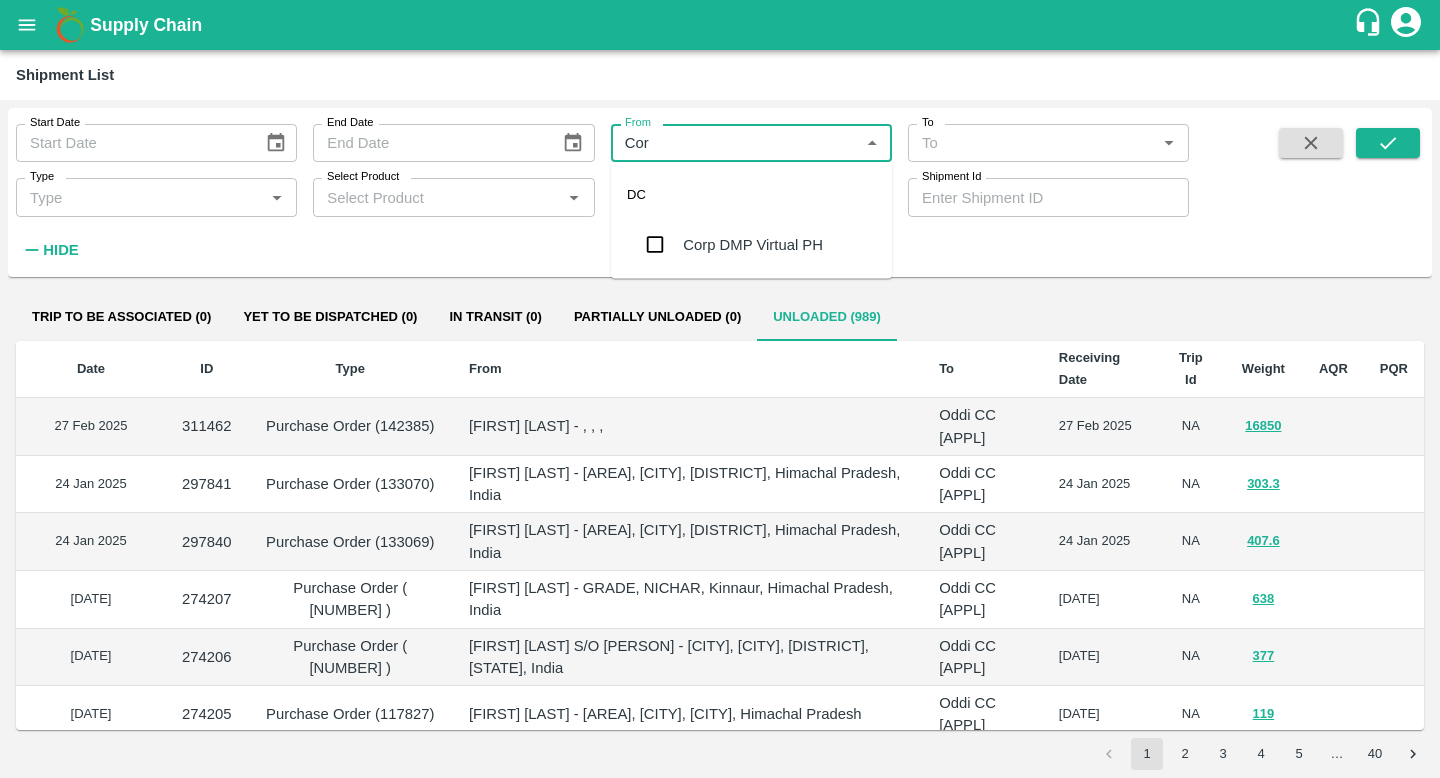 click on "Corp DMP Virtual PH" at bounding box center [753, 245] 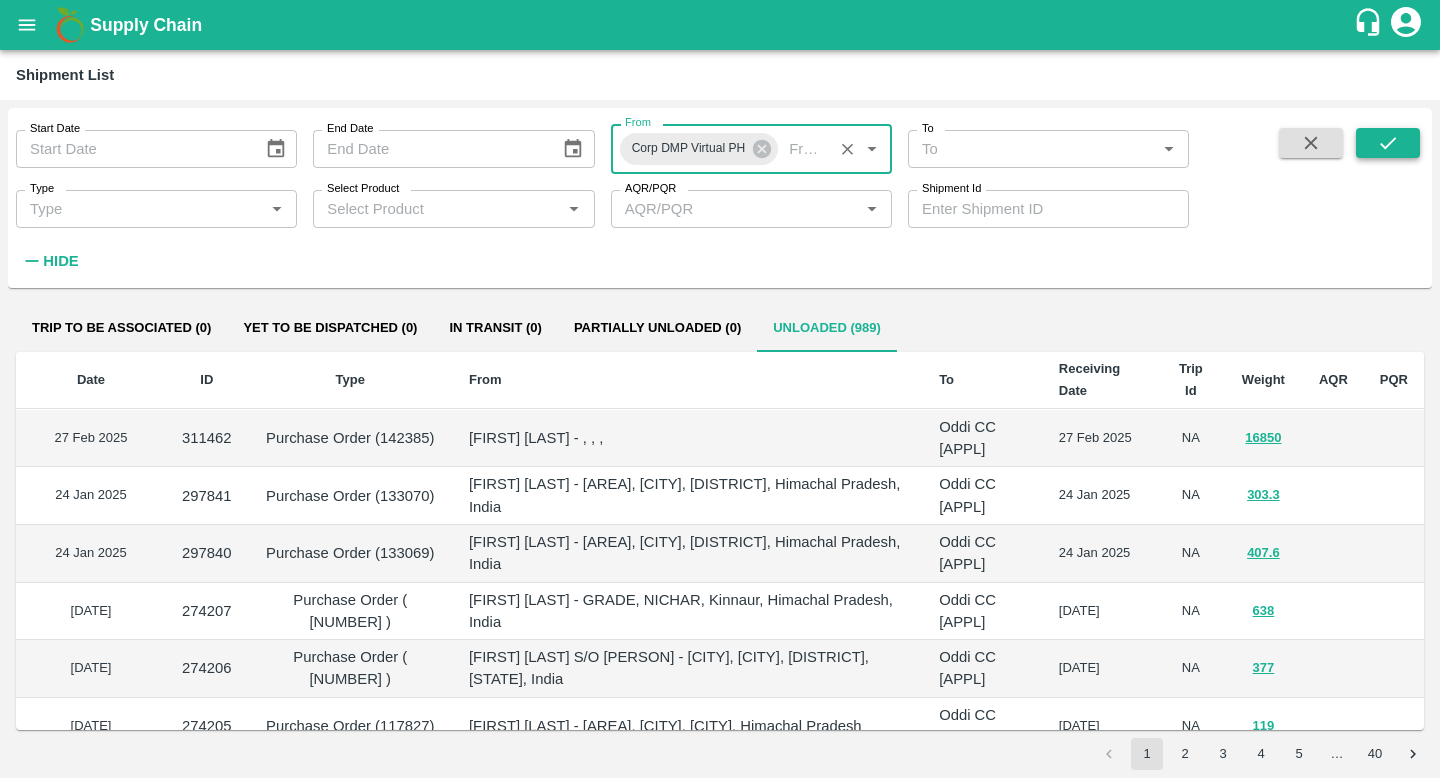 click 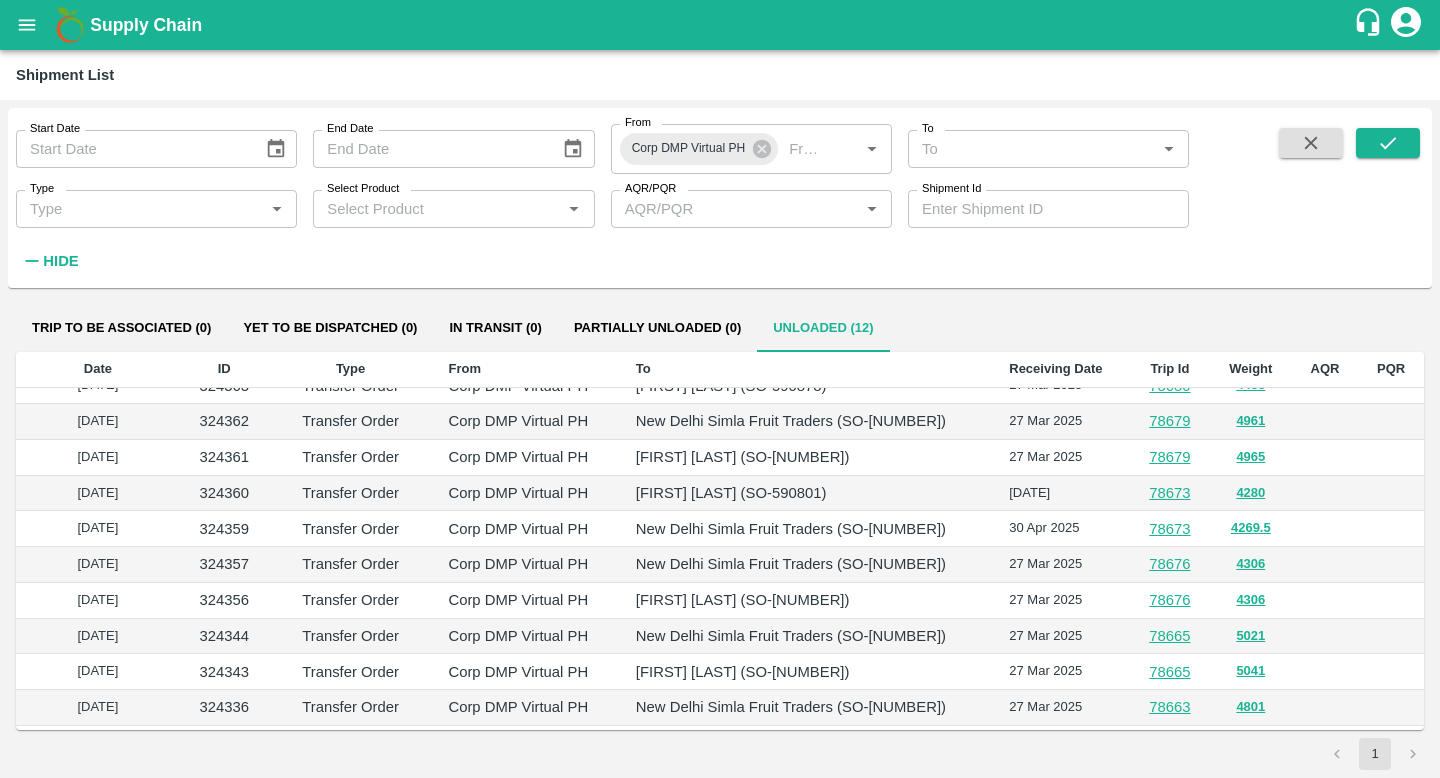 scroll, scrollTop: 0, scrollLeft: 0, axis: both 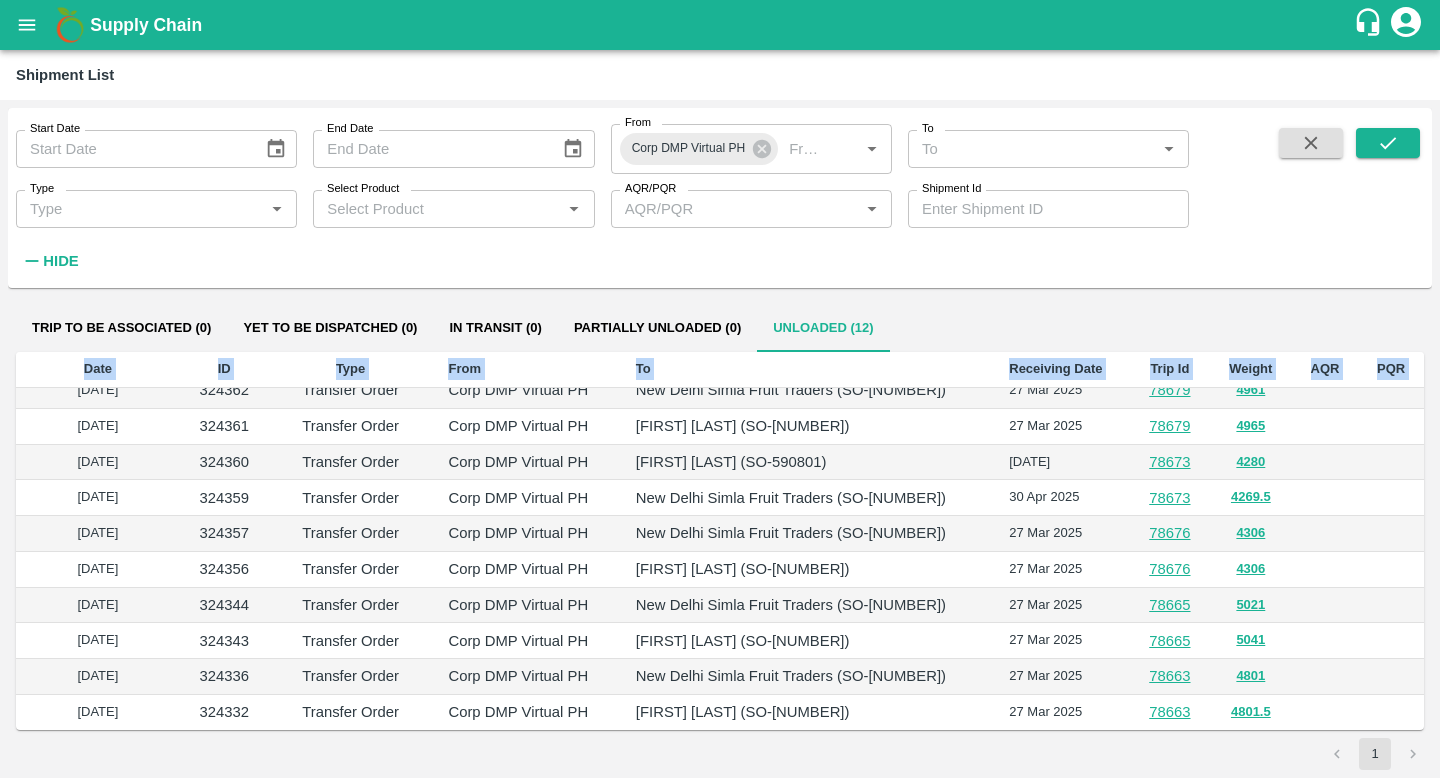 drag, startPoint x: 60, startPoint y: 401, endPoint x: 956, endPoint y: 744, distance: 959.4087 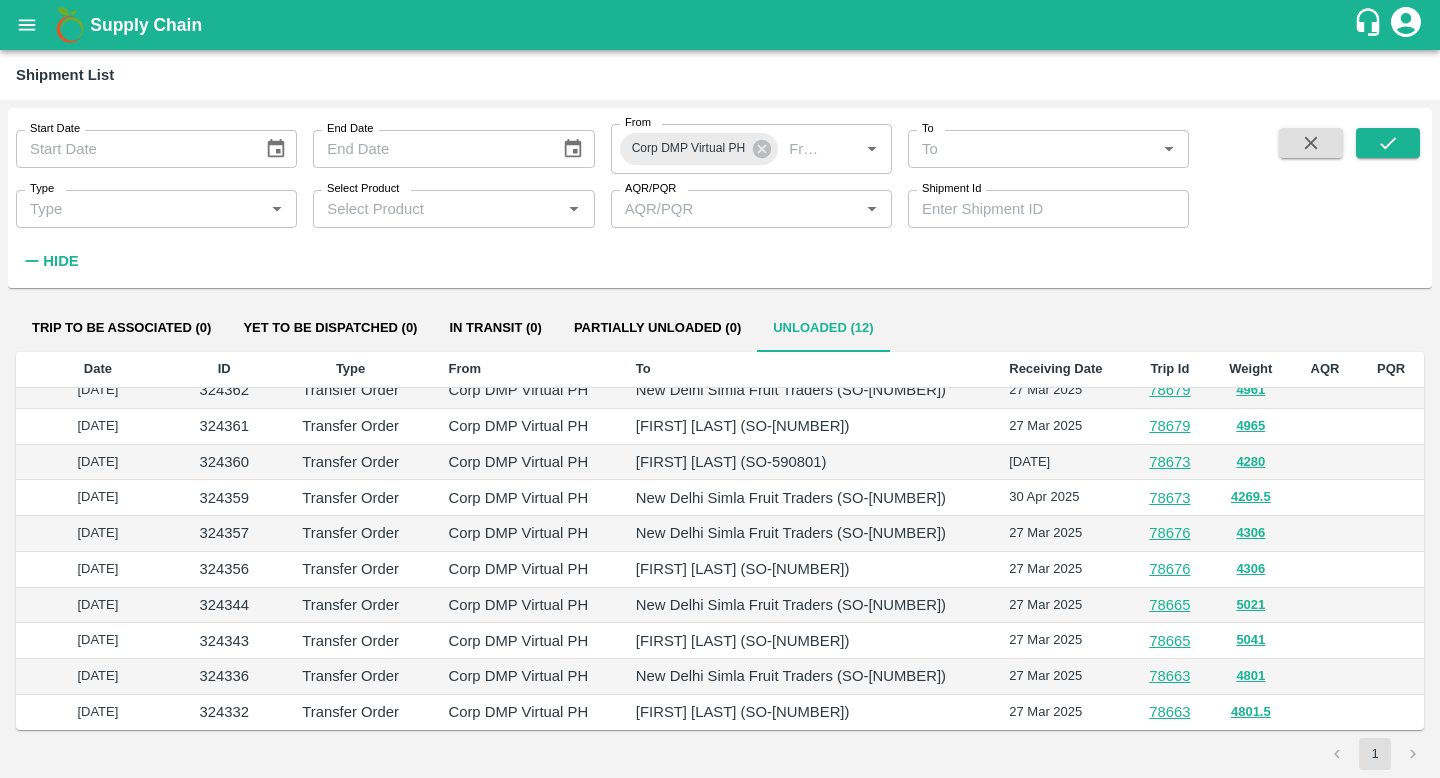 scroll, scrollTop: 0, scrollLeft: 0, axis: both 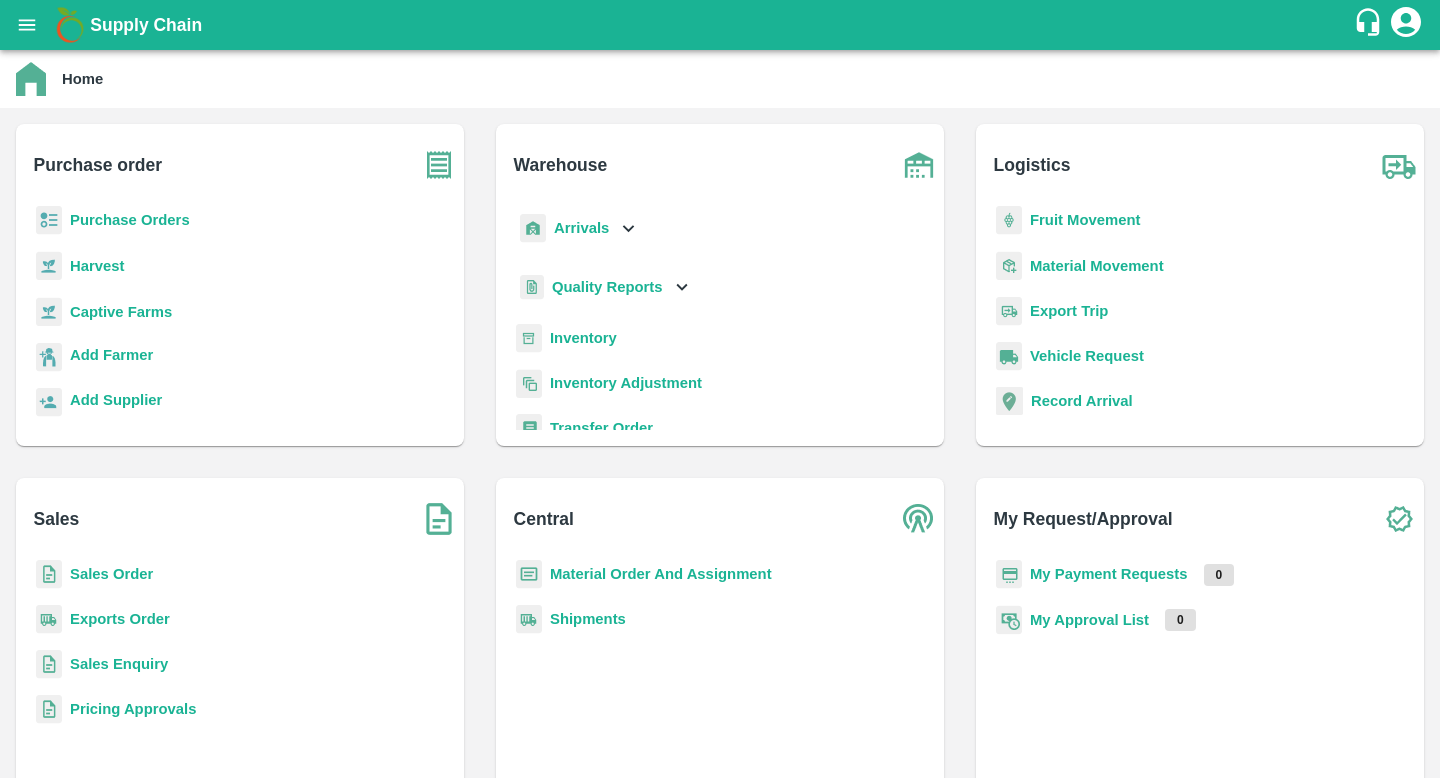 click on "Shipments" at bounding box center [588, 619] 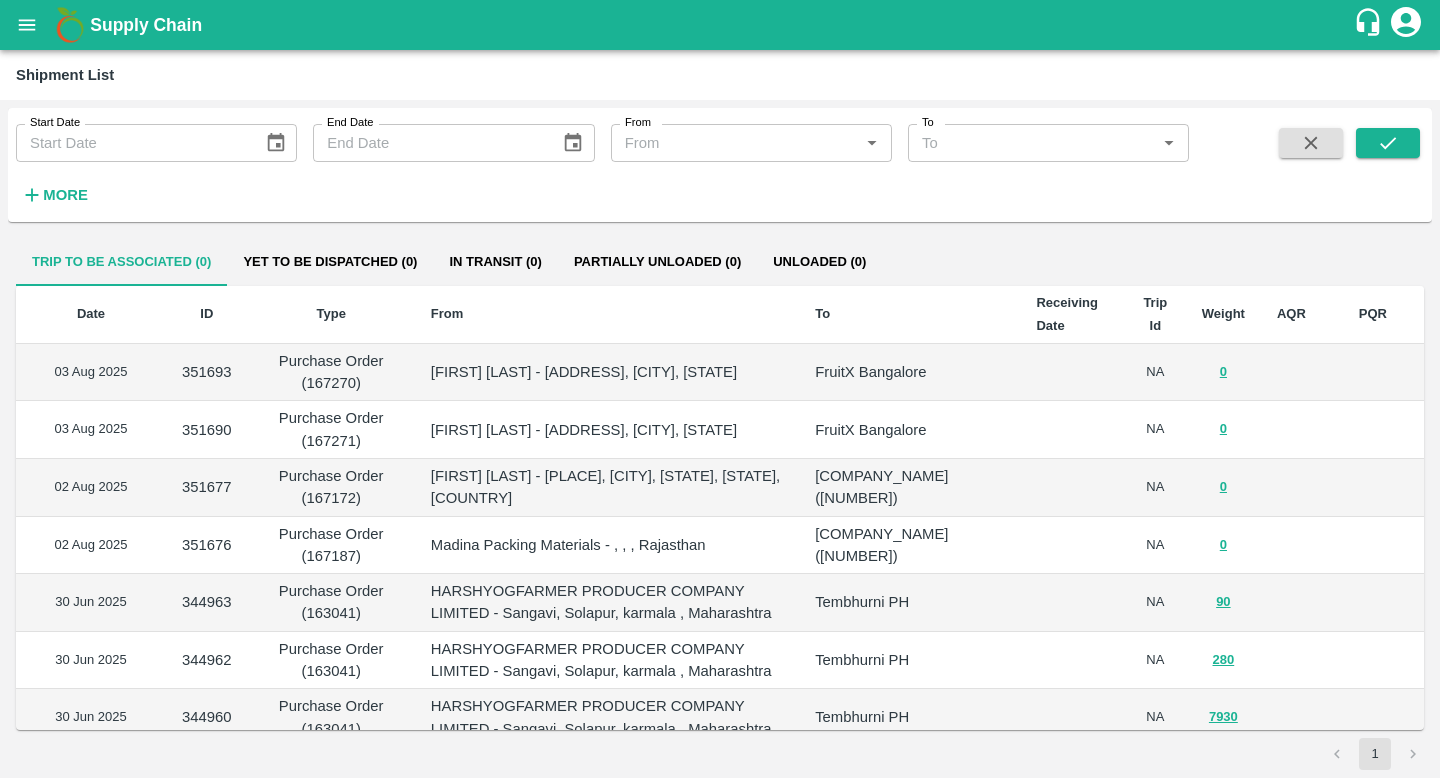 click on "From" at bounding box center [735, 143] 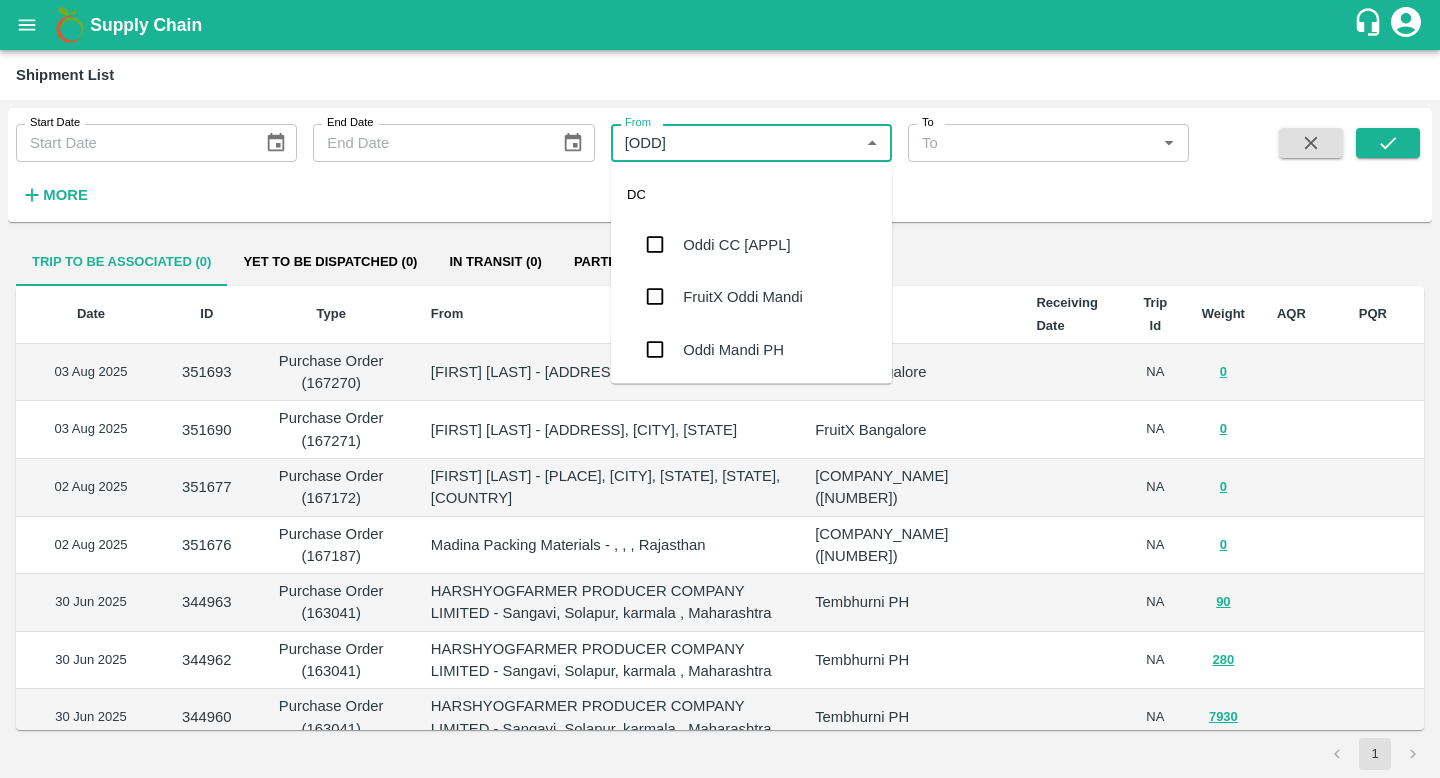type on "Oddi" 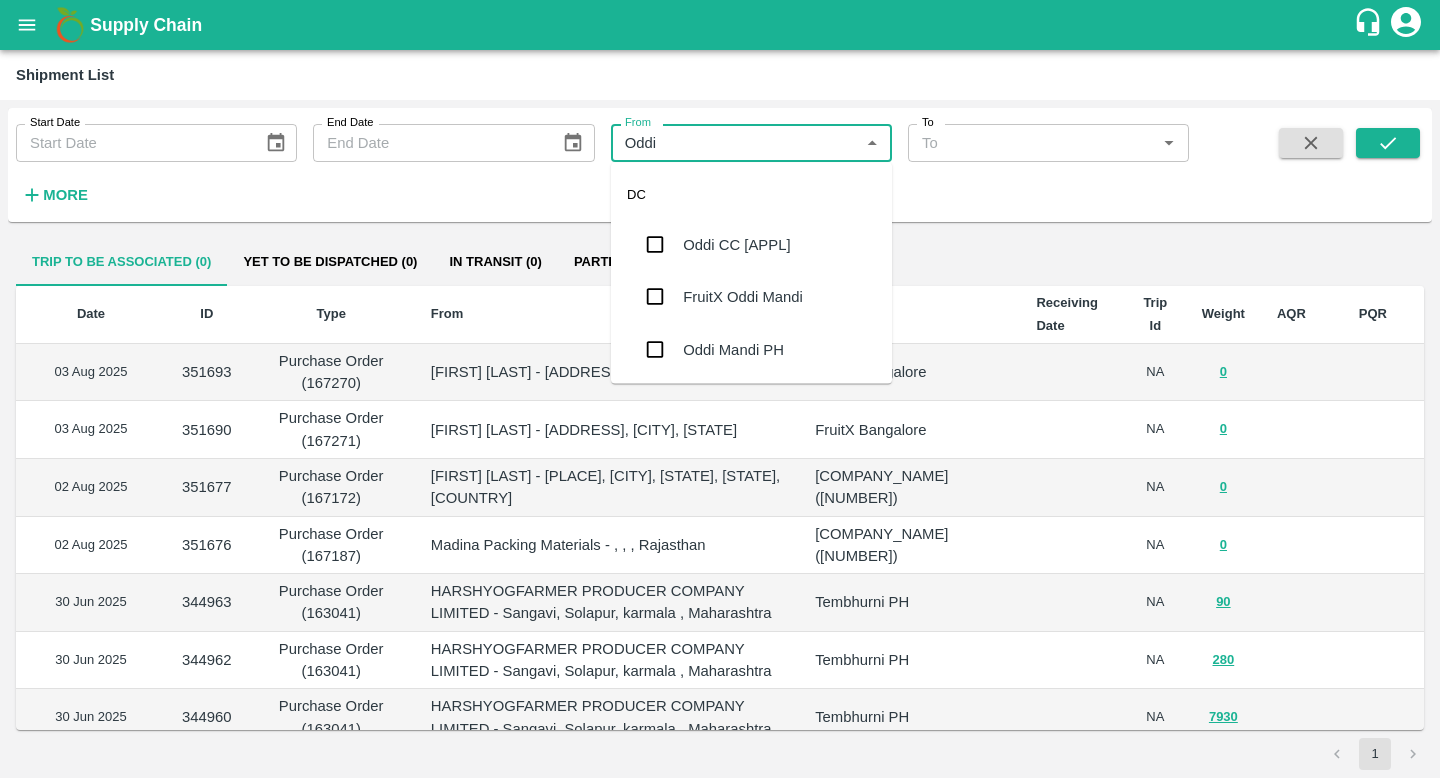 click on "Oddi CC [APPL]" at bounding box center [751, 245] 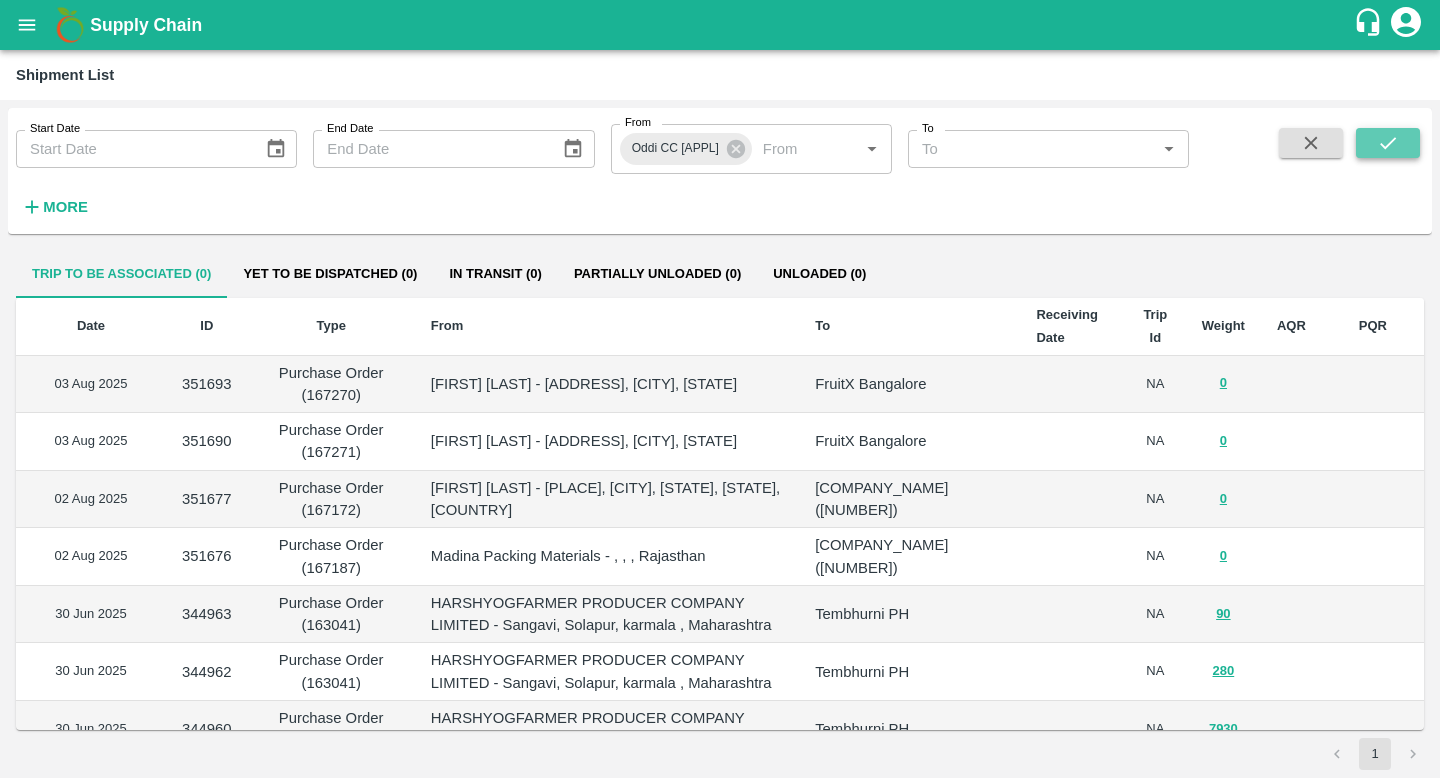 click 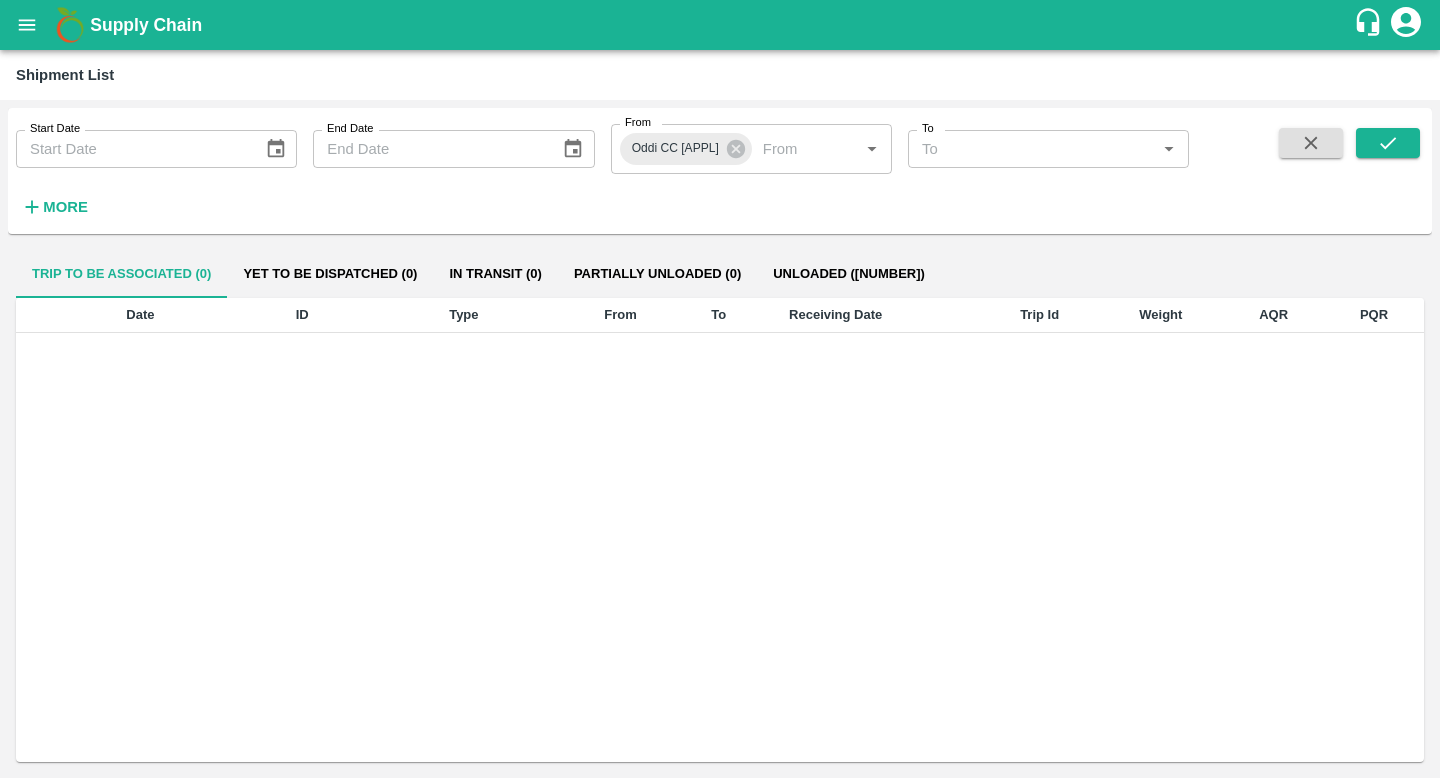 click on "Unloaded (275)" at bounding box center [849, 274] 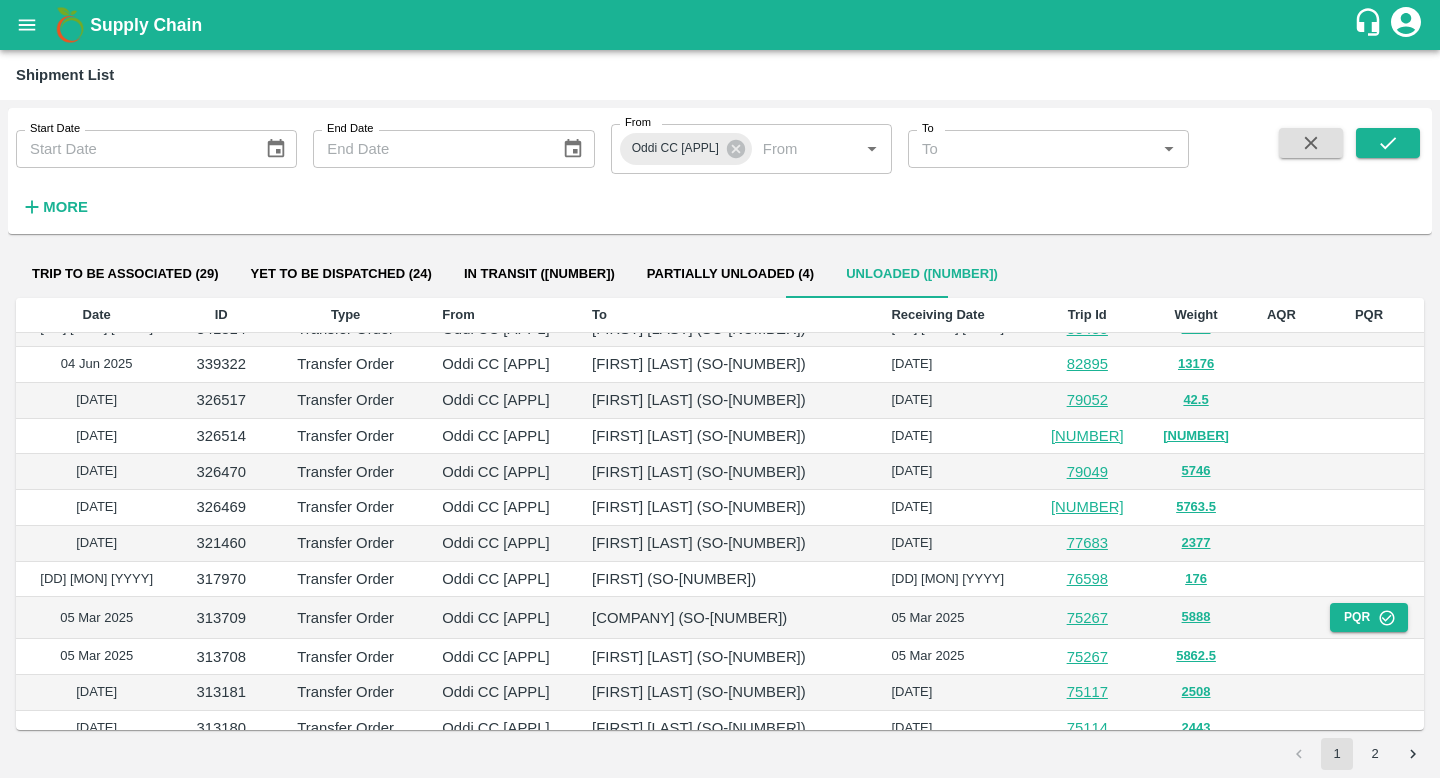 scroll, scrollTop: 0, scrollLeft: 0, axis: both 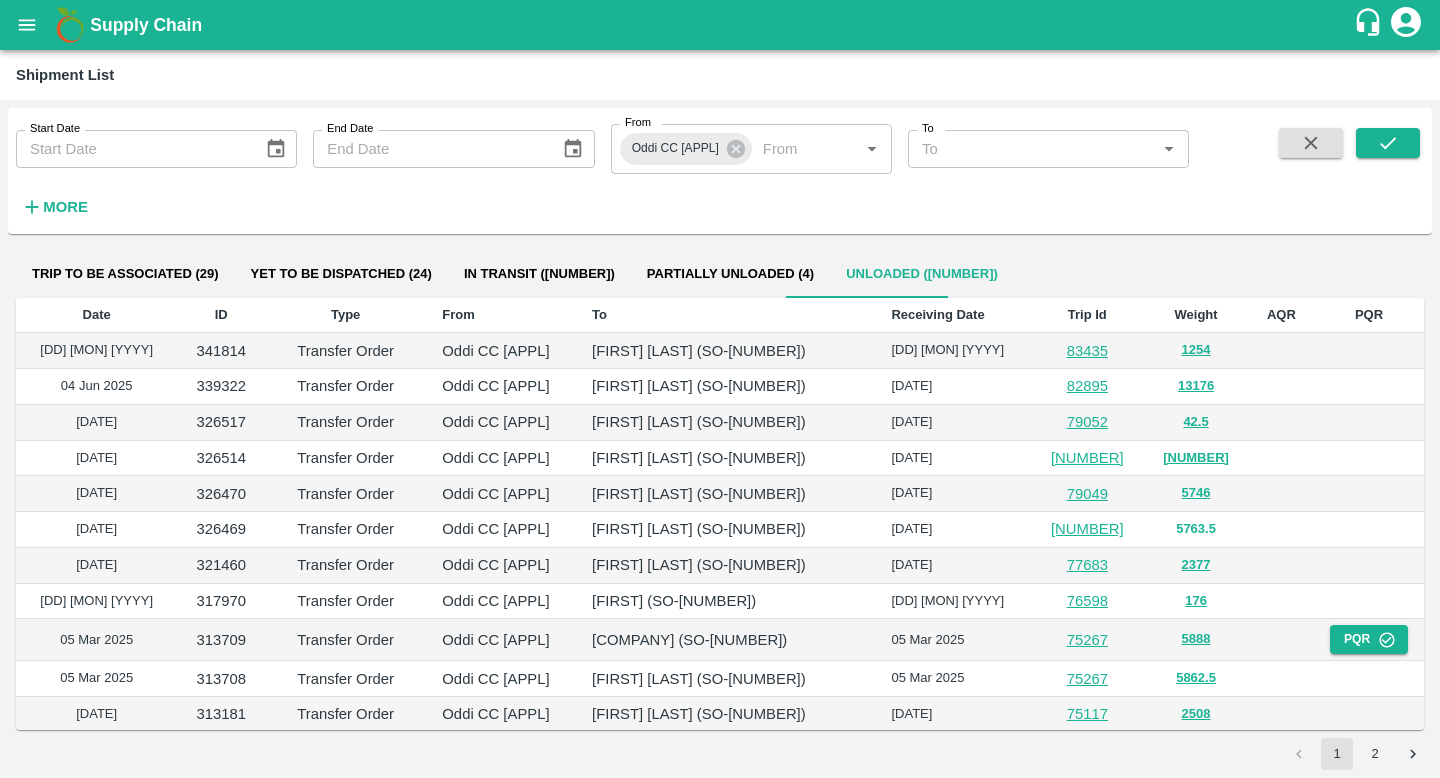 click on "5763.5" at bounding box center (1196, 529) 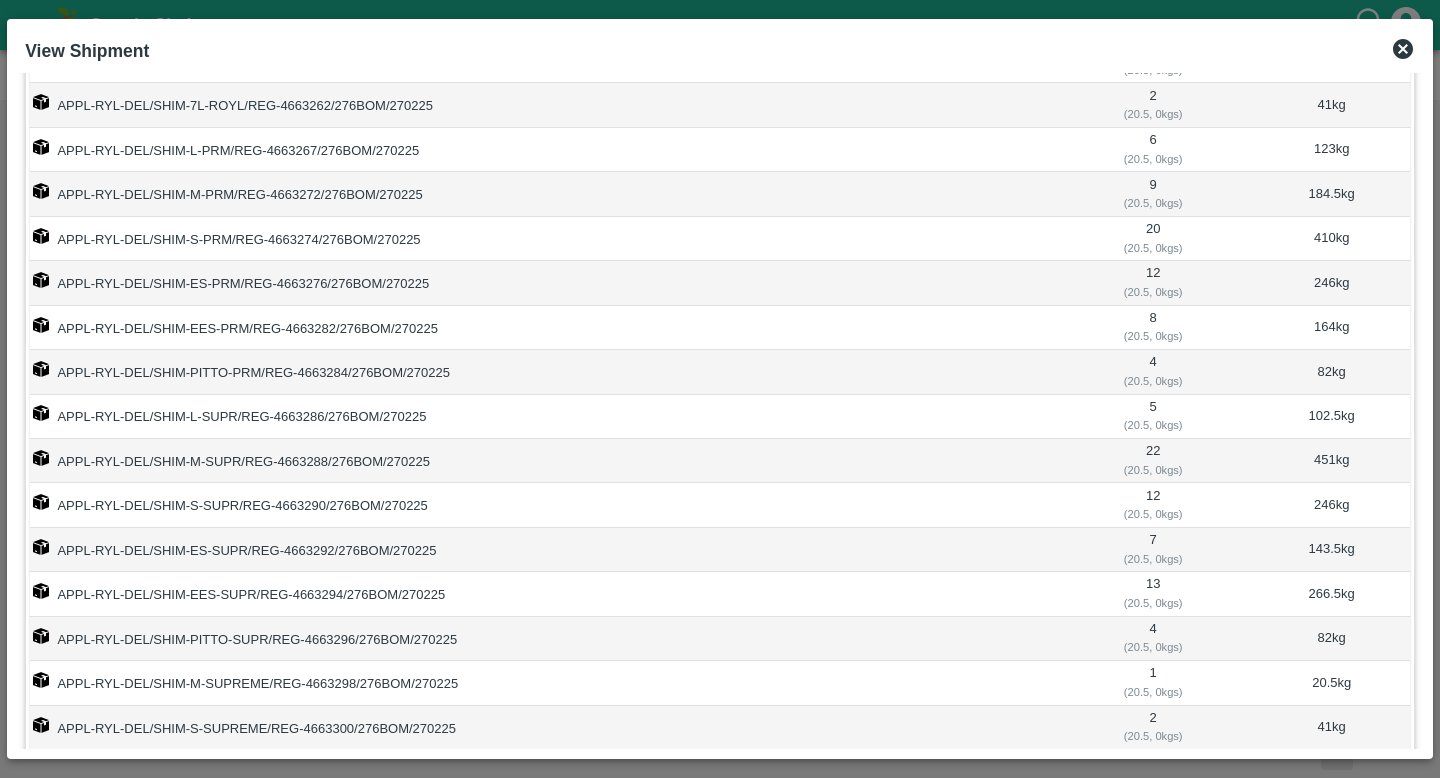 scroll, scrollTop: 0, scrollLeft: 0, axis: both 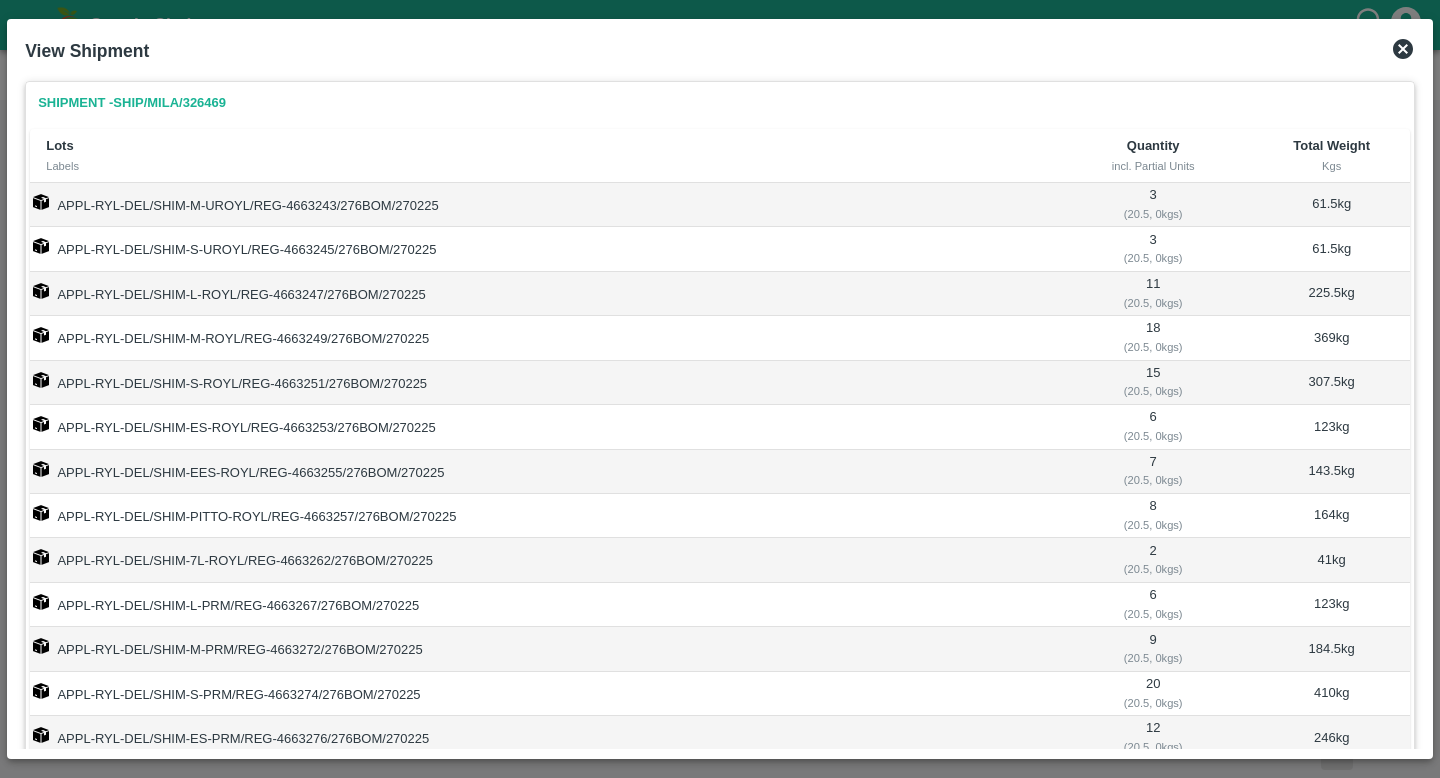 click 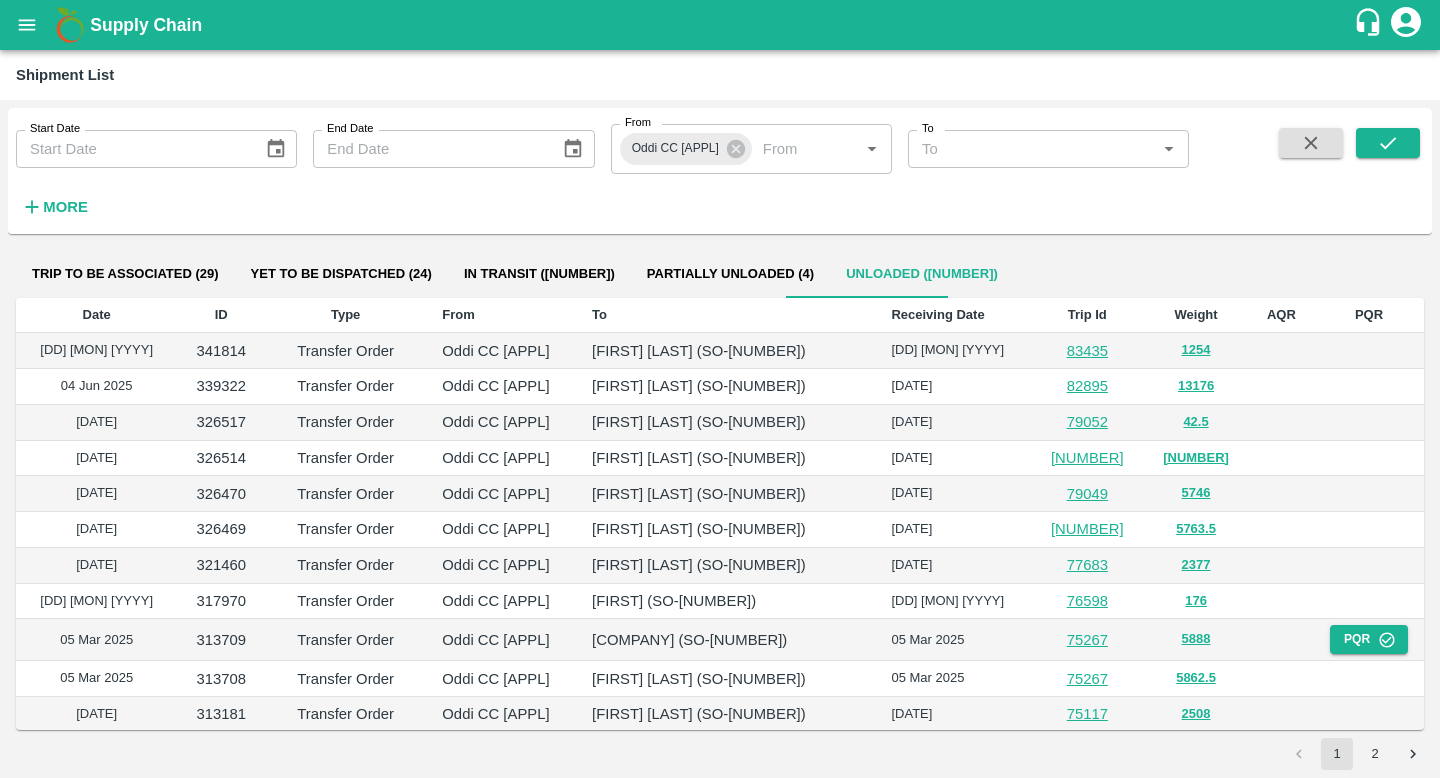 type 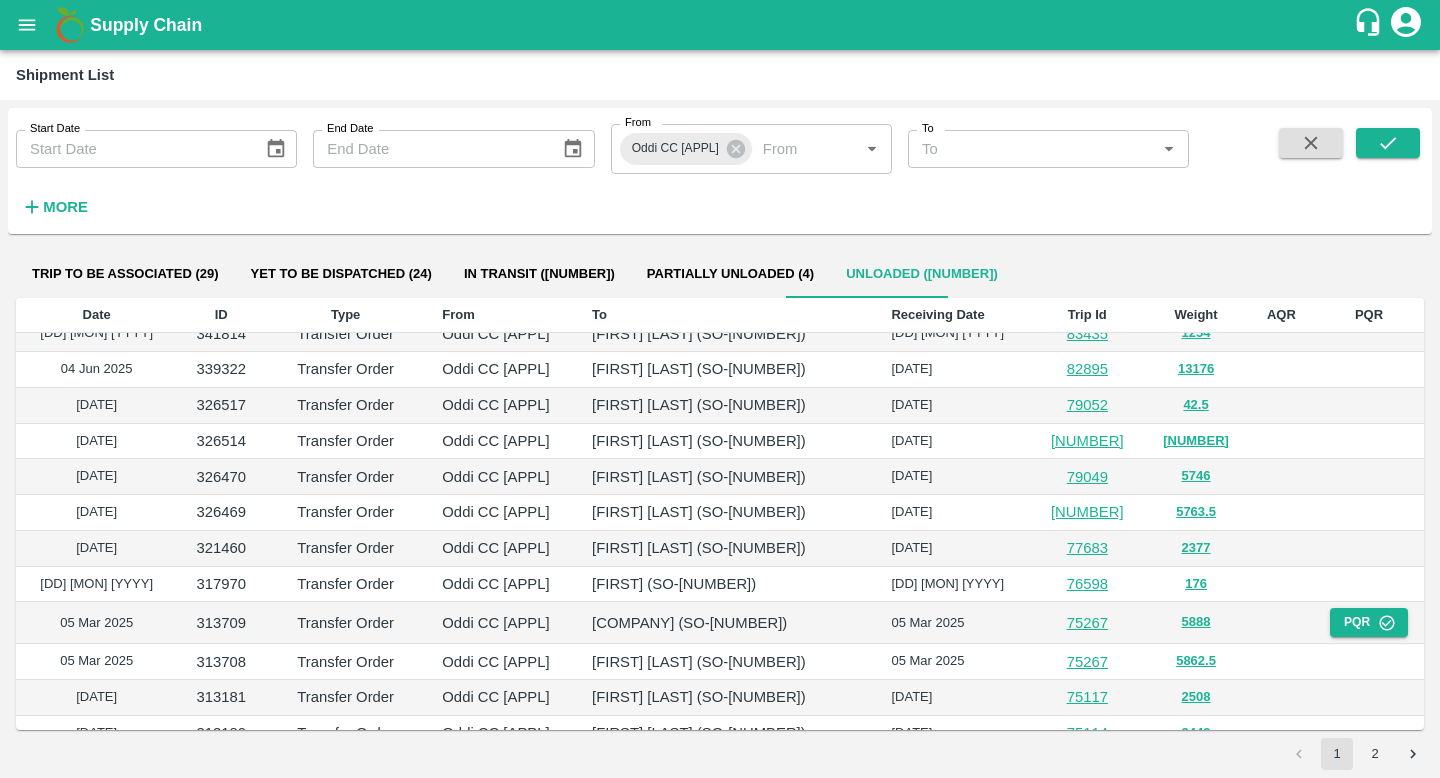 scroll, scrollTop: 18, scrollLeft: 0, axis: vertical 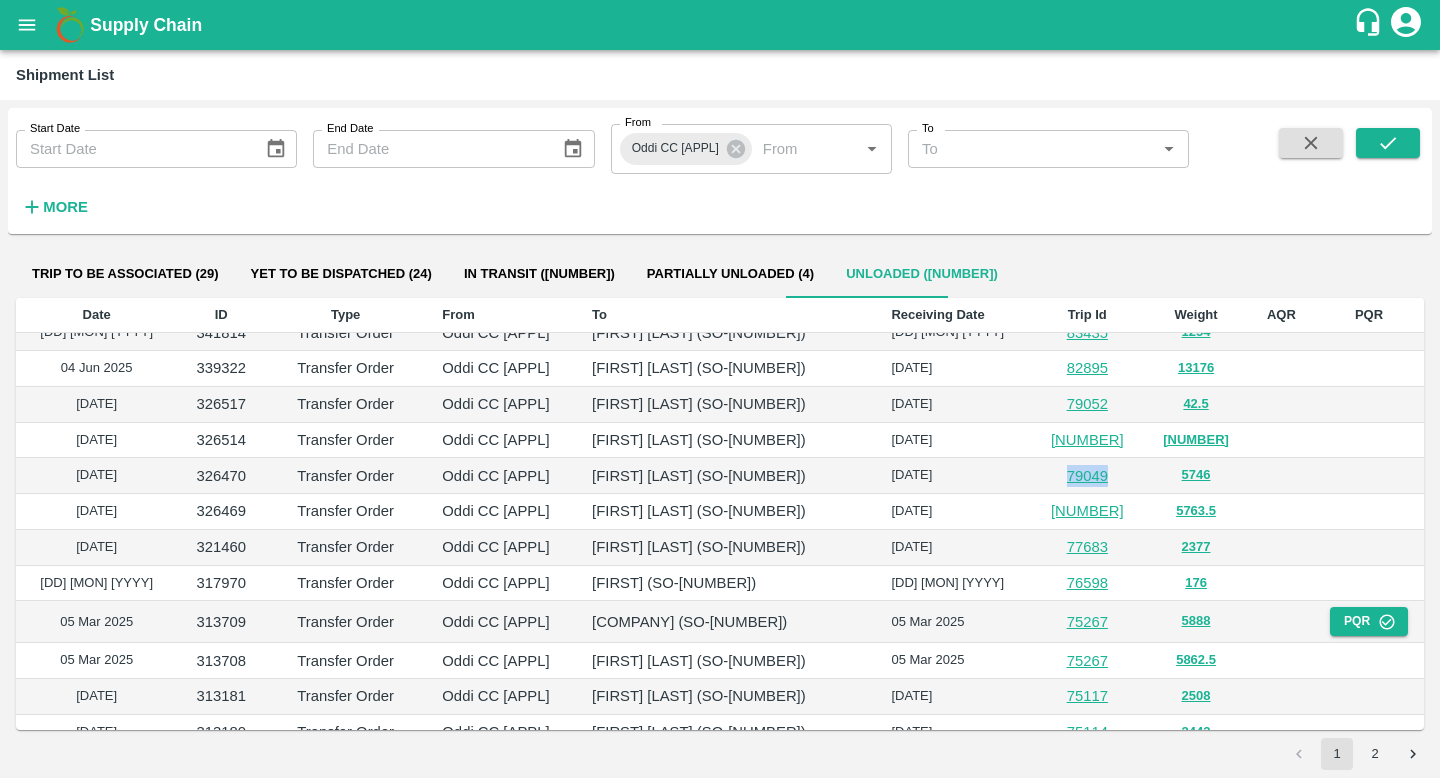 drag, startPoint x: 1148, startPoint y: 480, endPoint x: 1096, endPoint y: 480, distance: 52 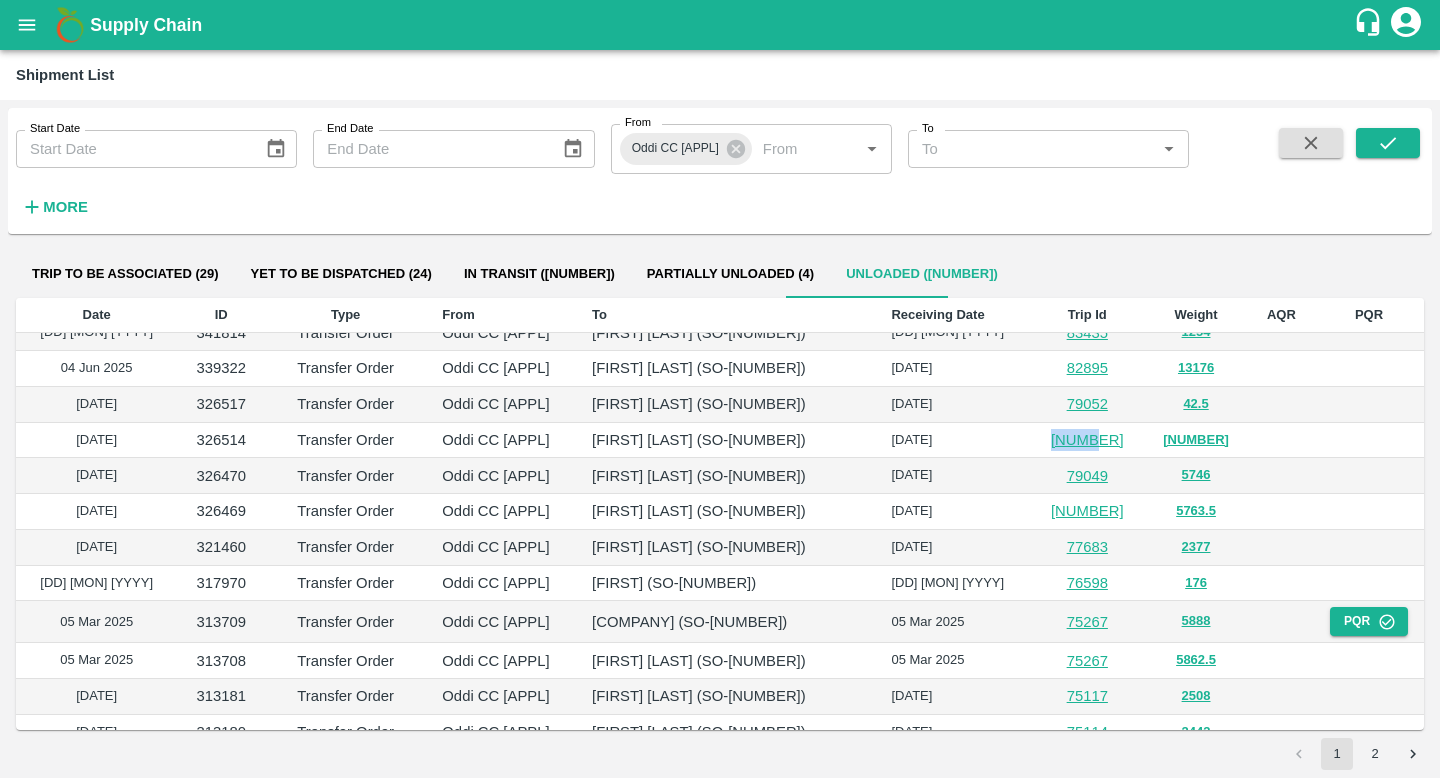 drag, startPoint x: 1156, startPoint y: 435, endPoint x: 1092, endPoint y: 434, distance: 64.00781 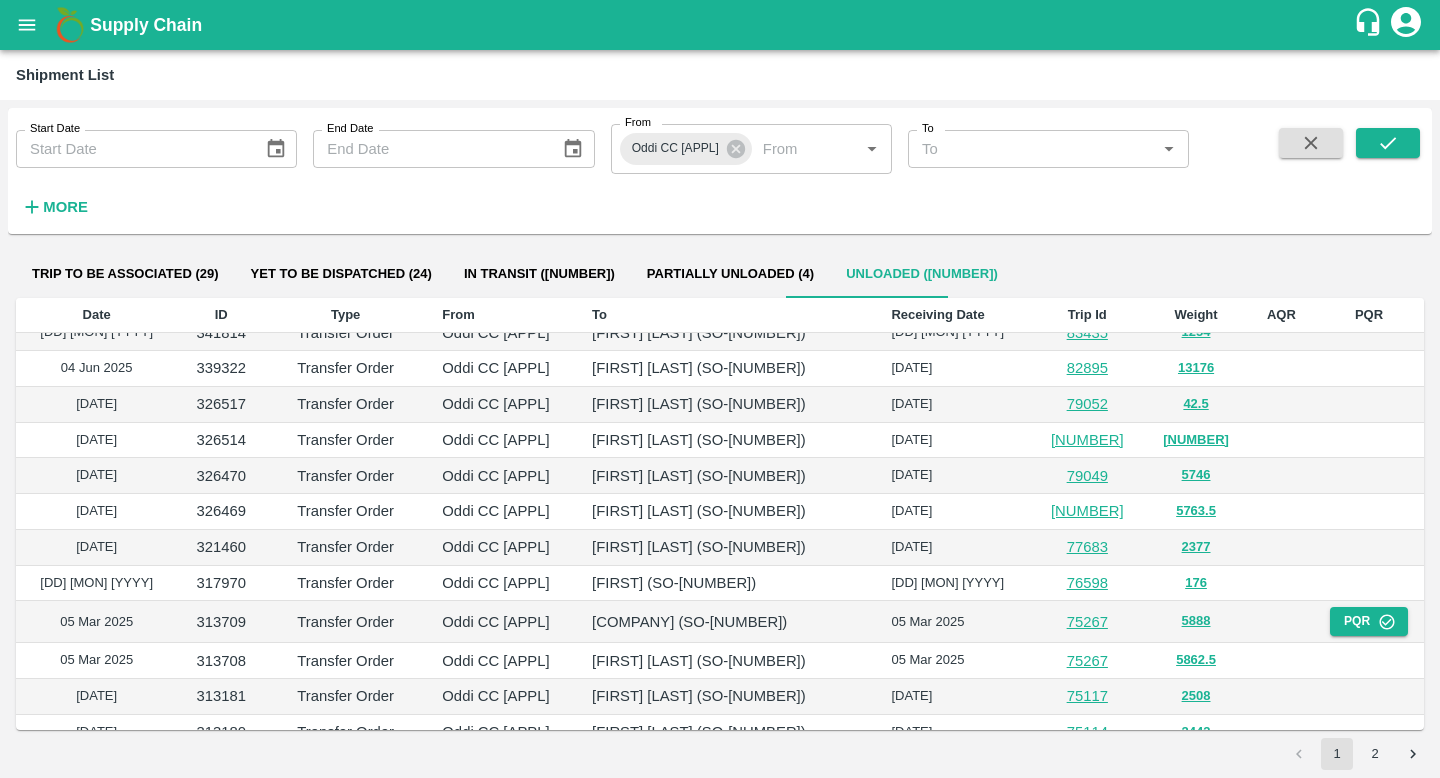 click on "Milap Singh Thakur (SO-592485)" at bounding box center (725, 511) 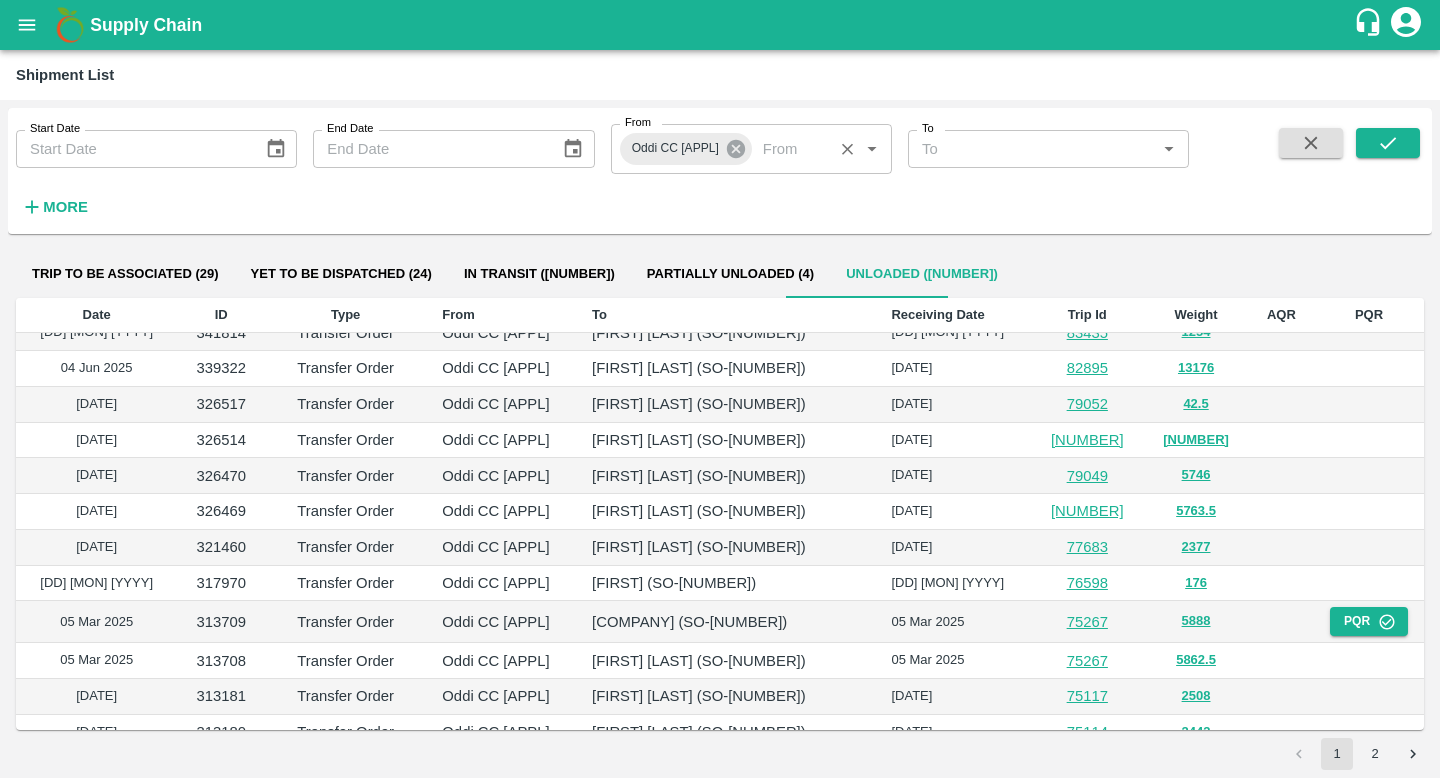 click 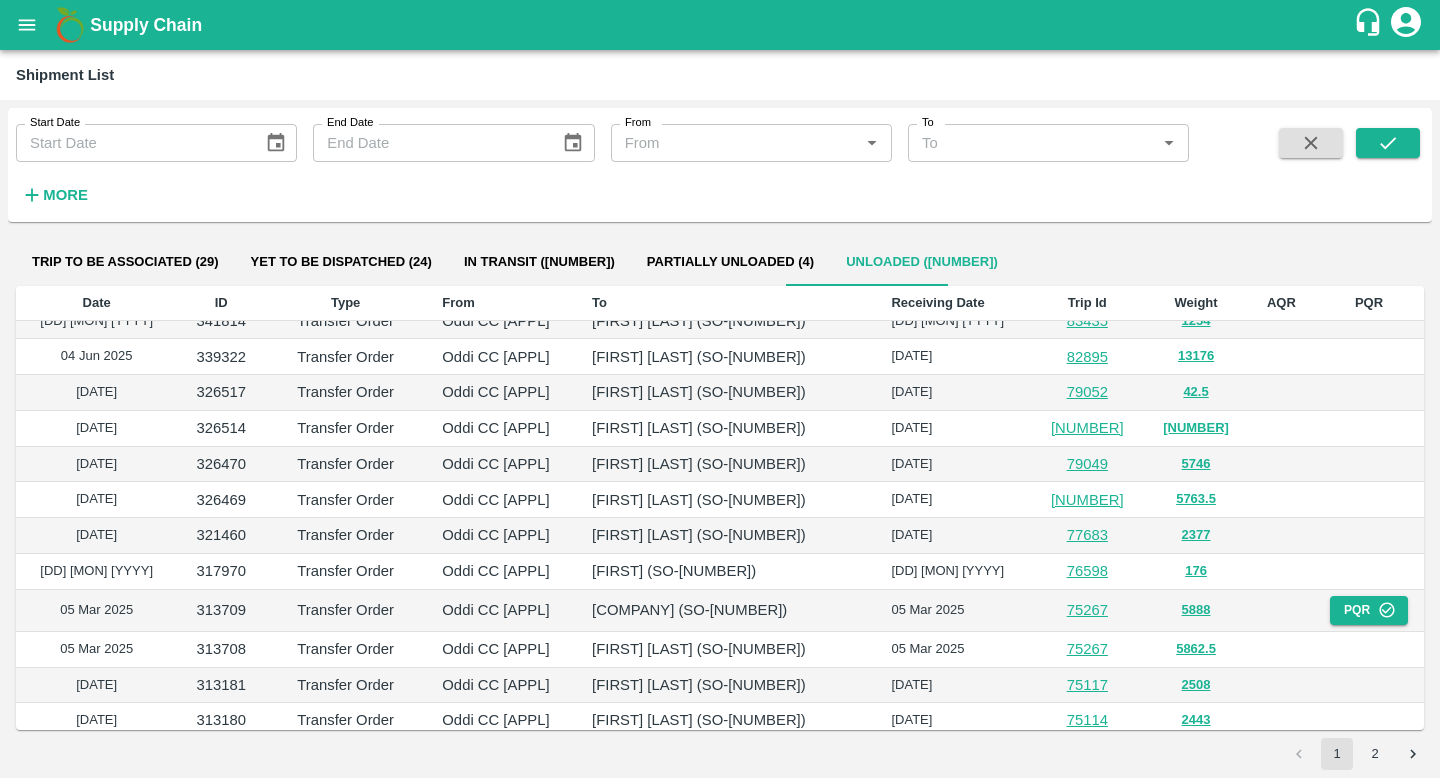 click on "To" at bounding box center (1032, 143) 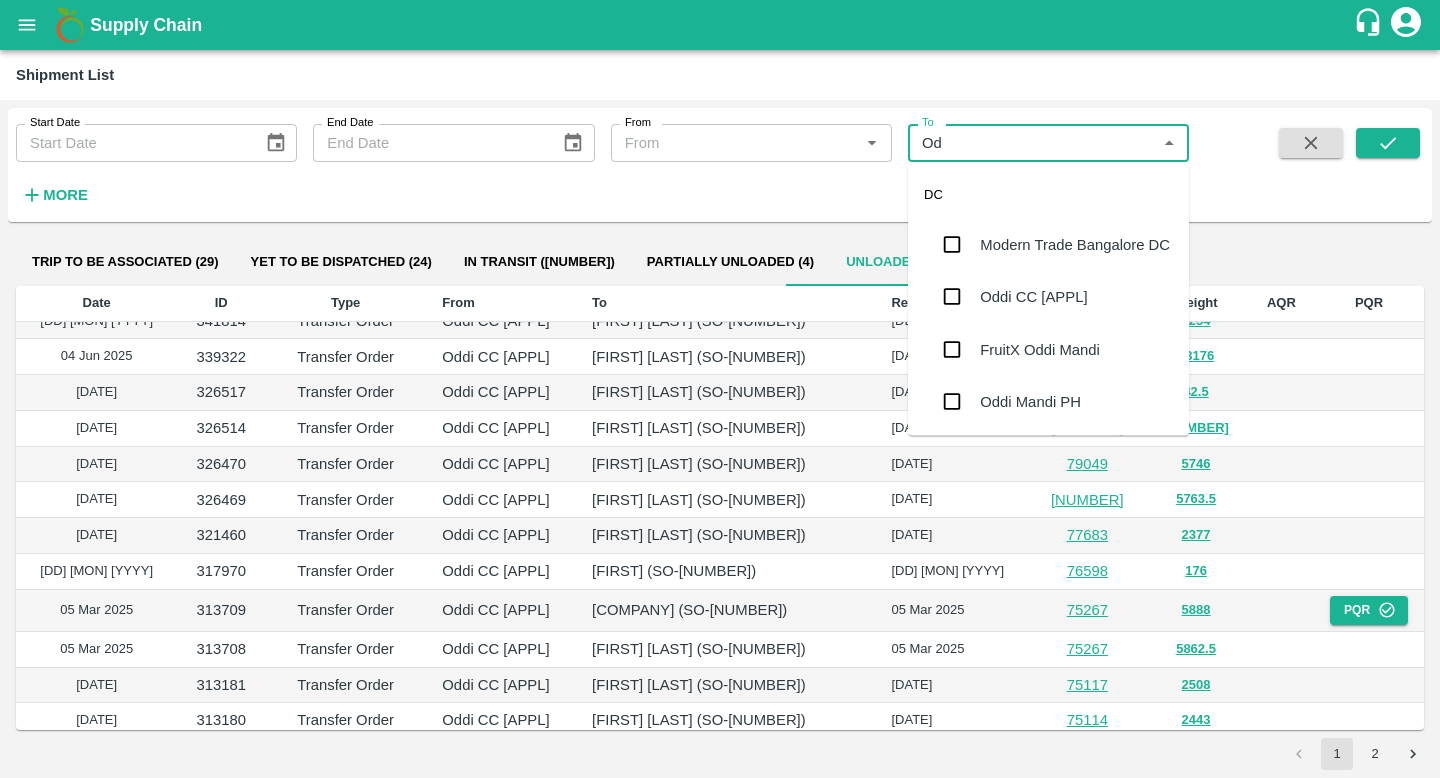 type on "Odd" 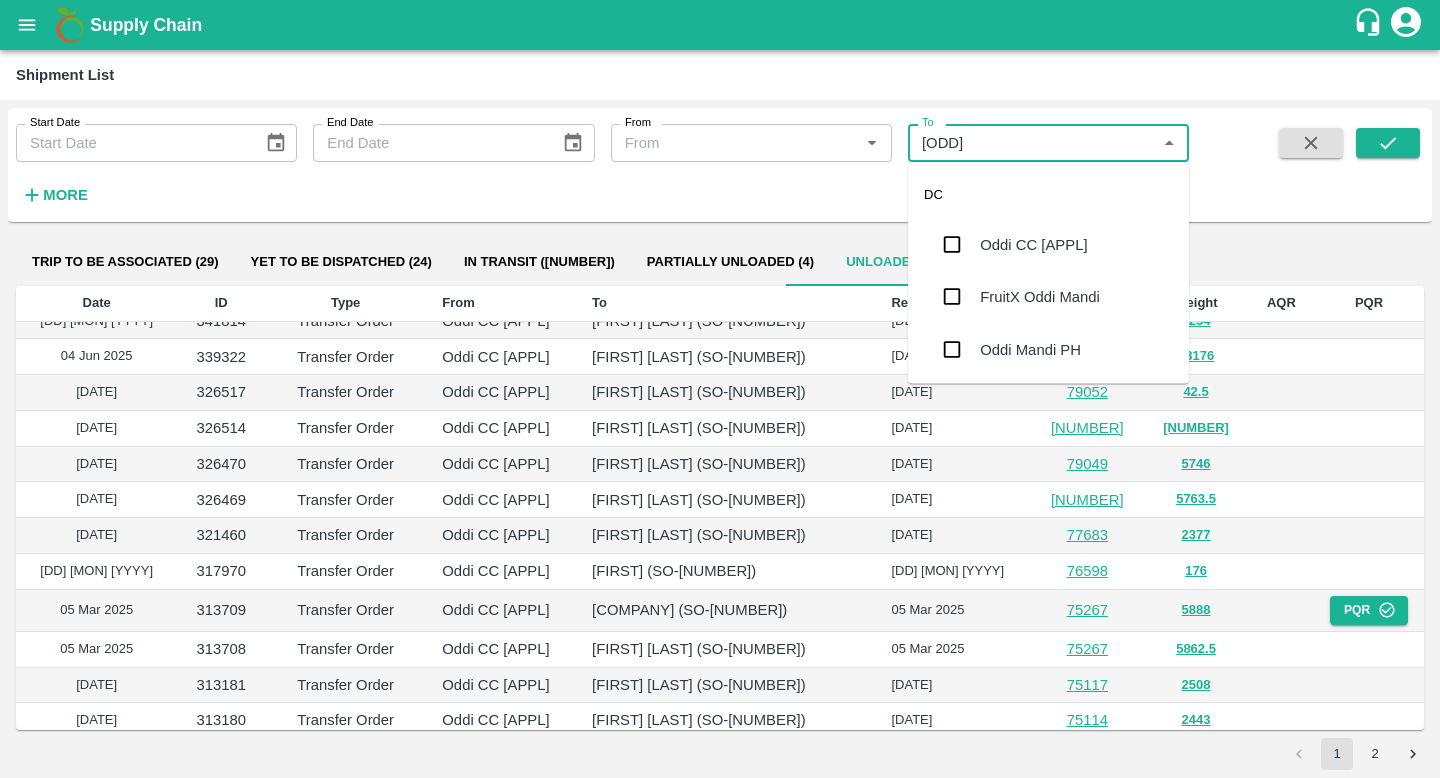 click on "Oddi CC [APPL]" at bounding box center [1048, 245] 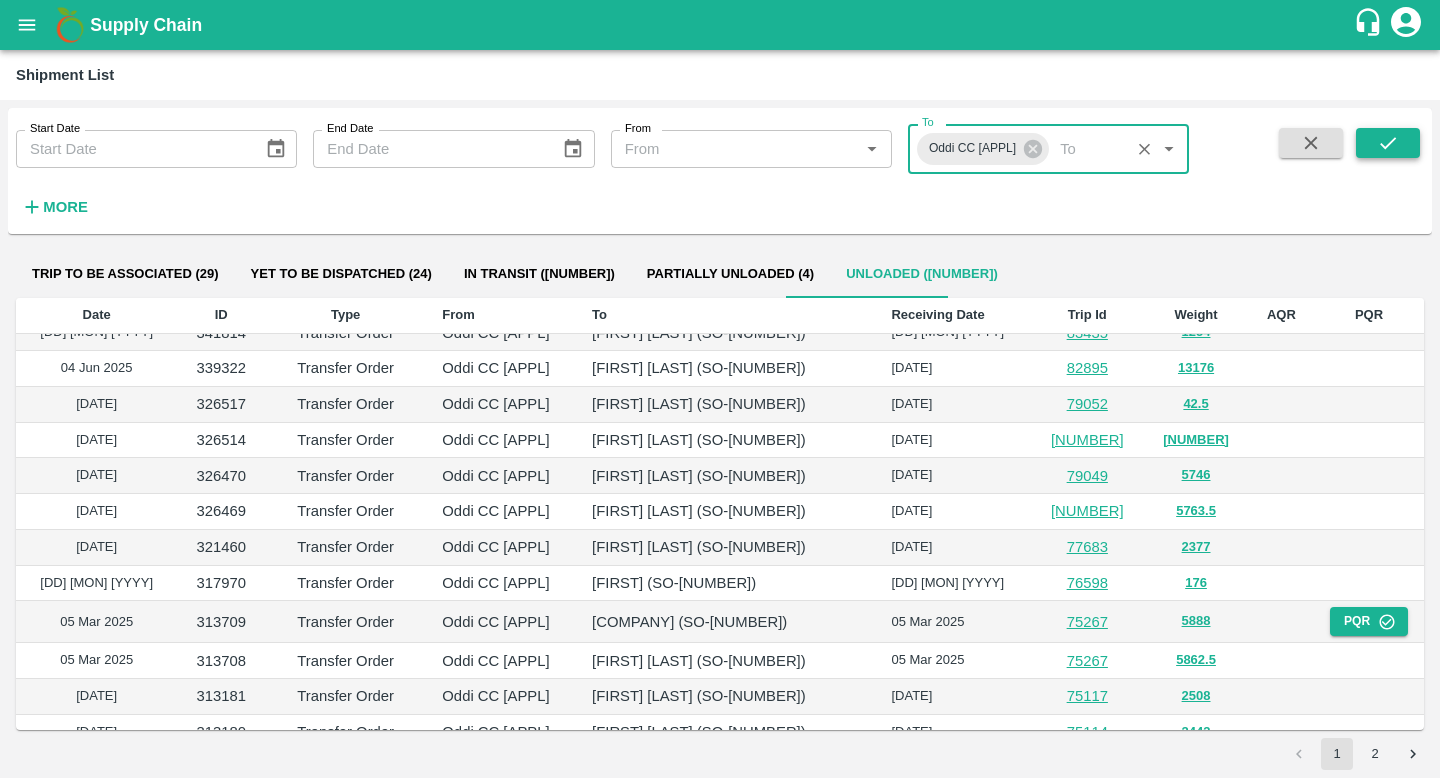 click 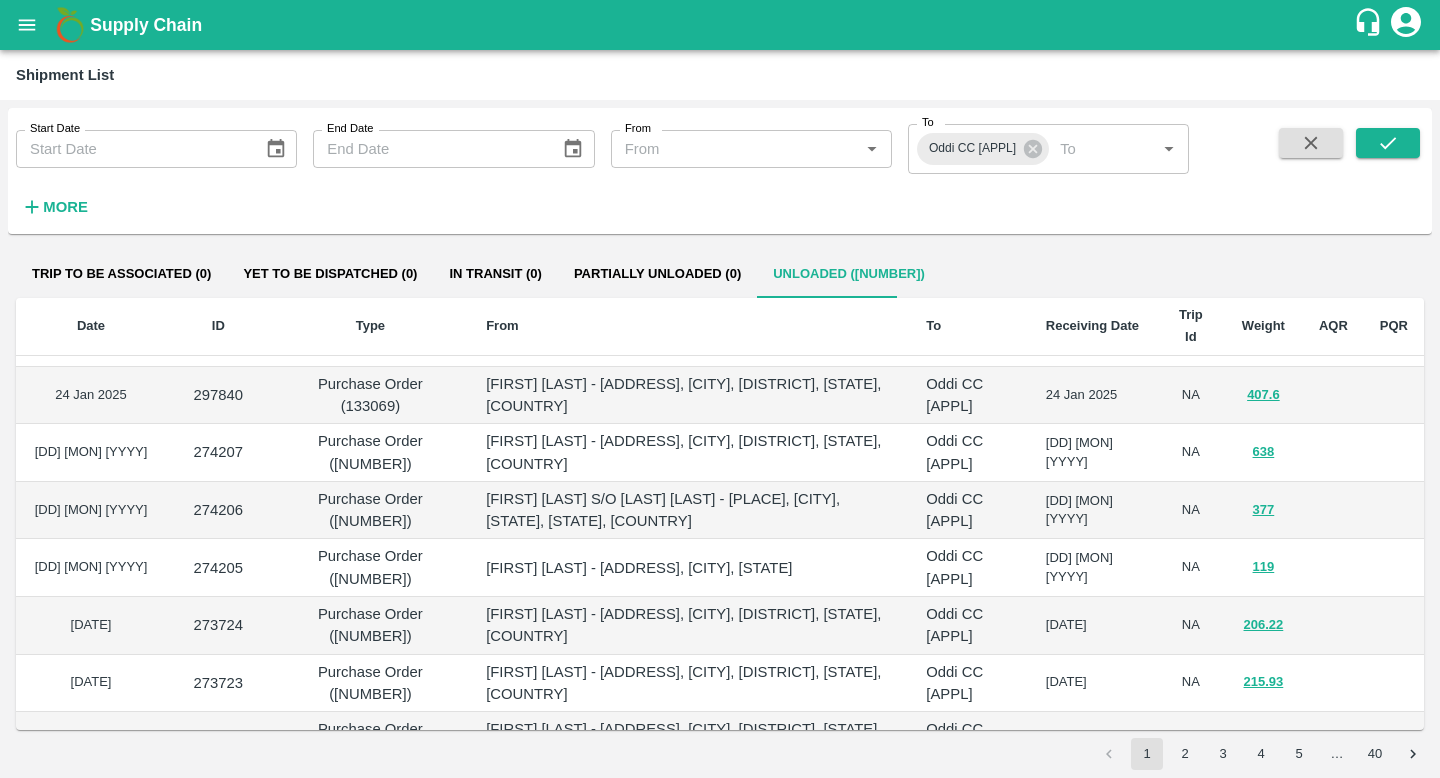 scroll, scrollTop: 0, scrollLeft: 0, axis: both 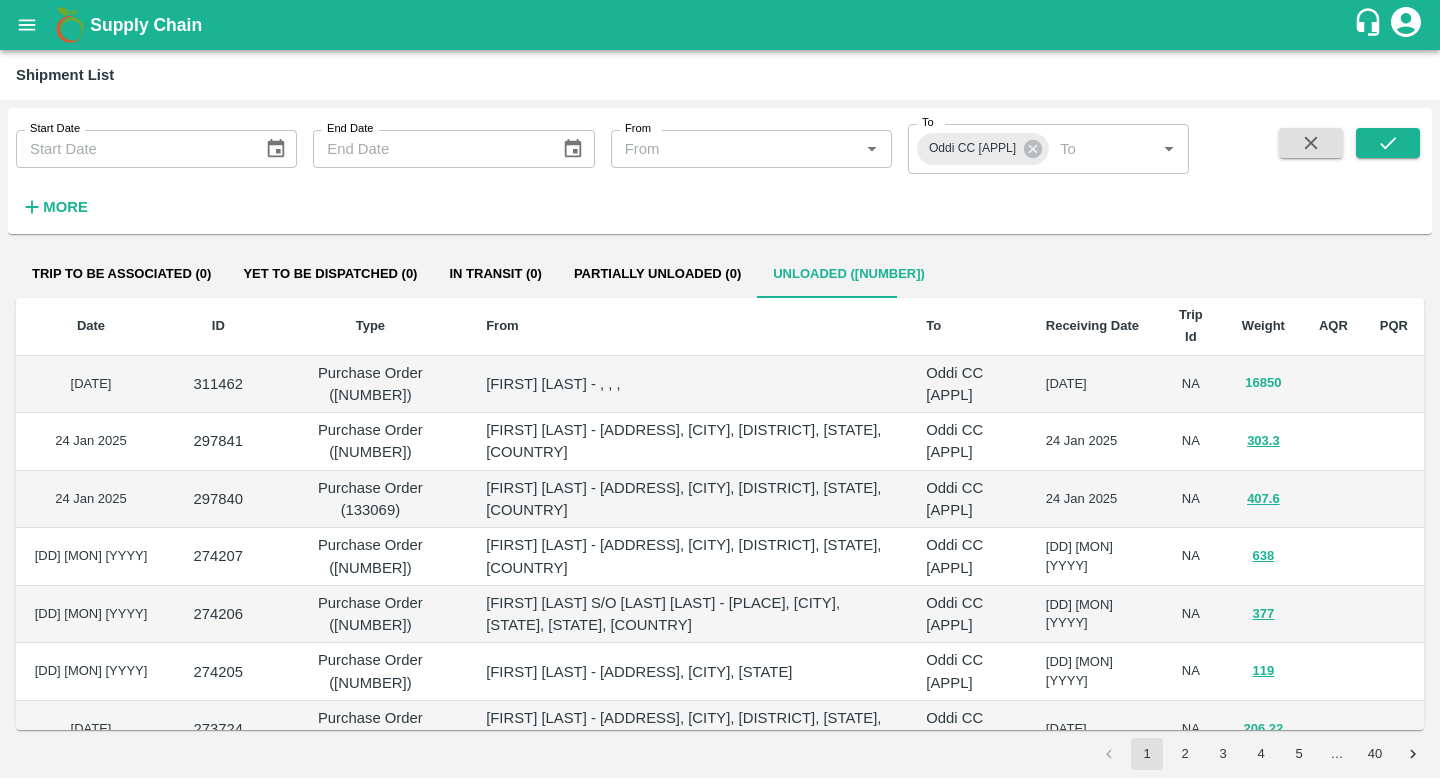 click on "16850" at bounding box center [1263, 383] 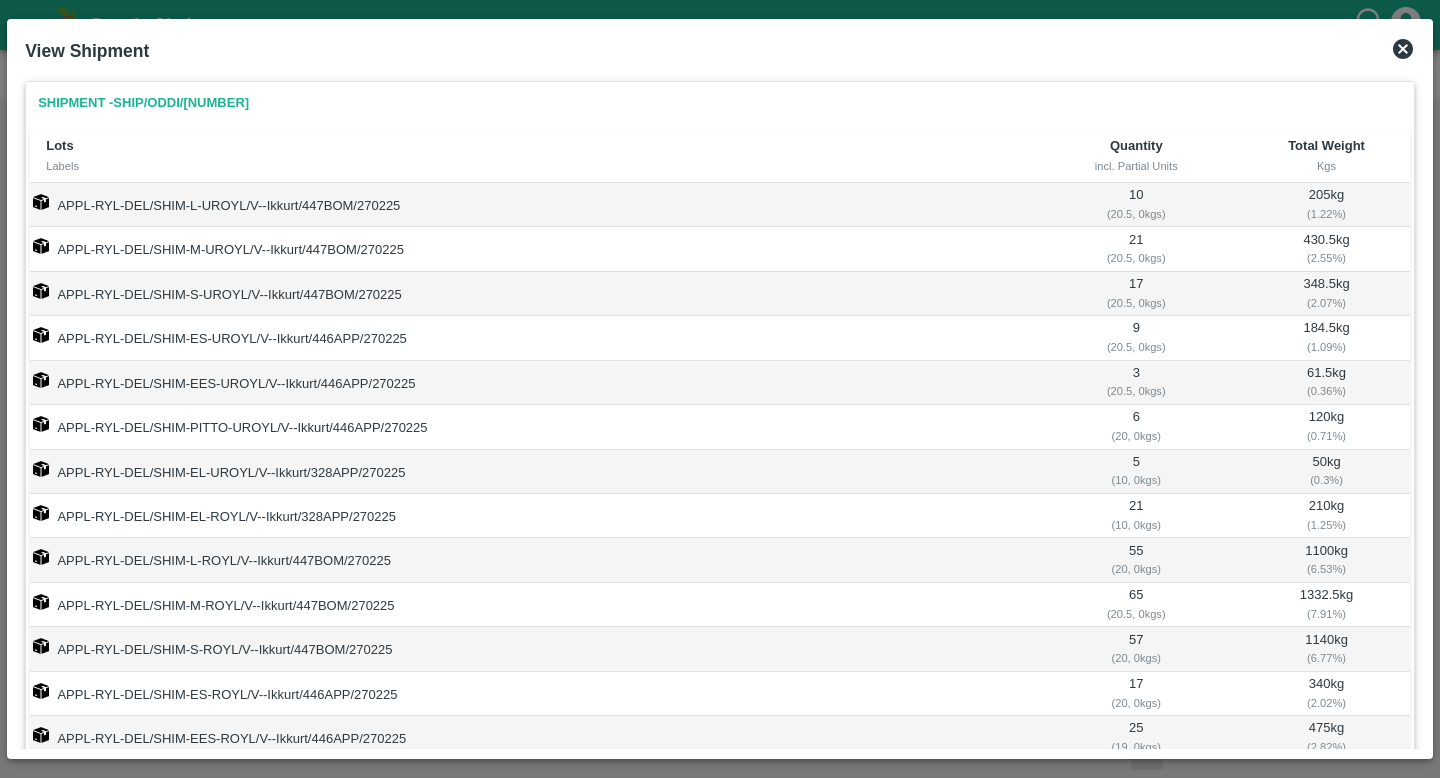 click 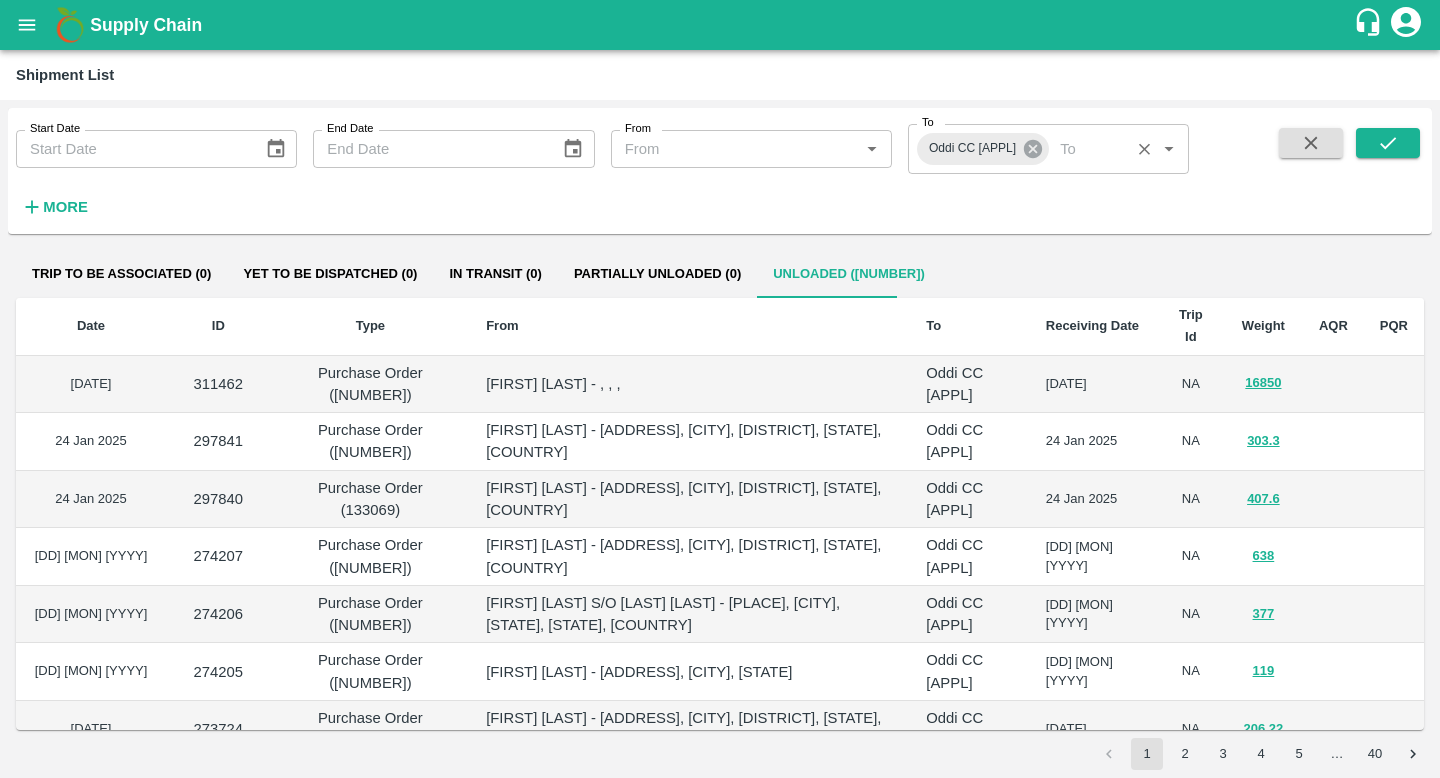 click 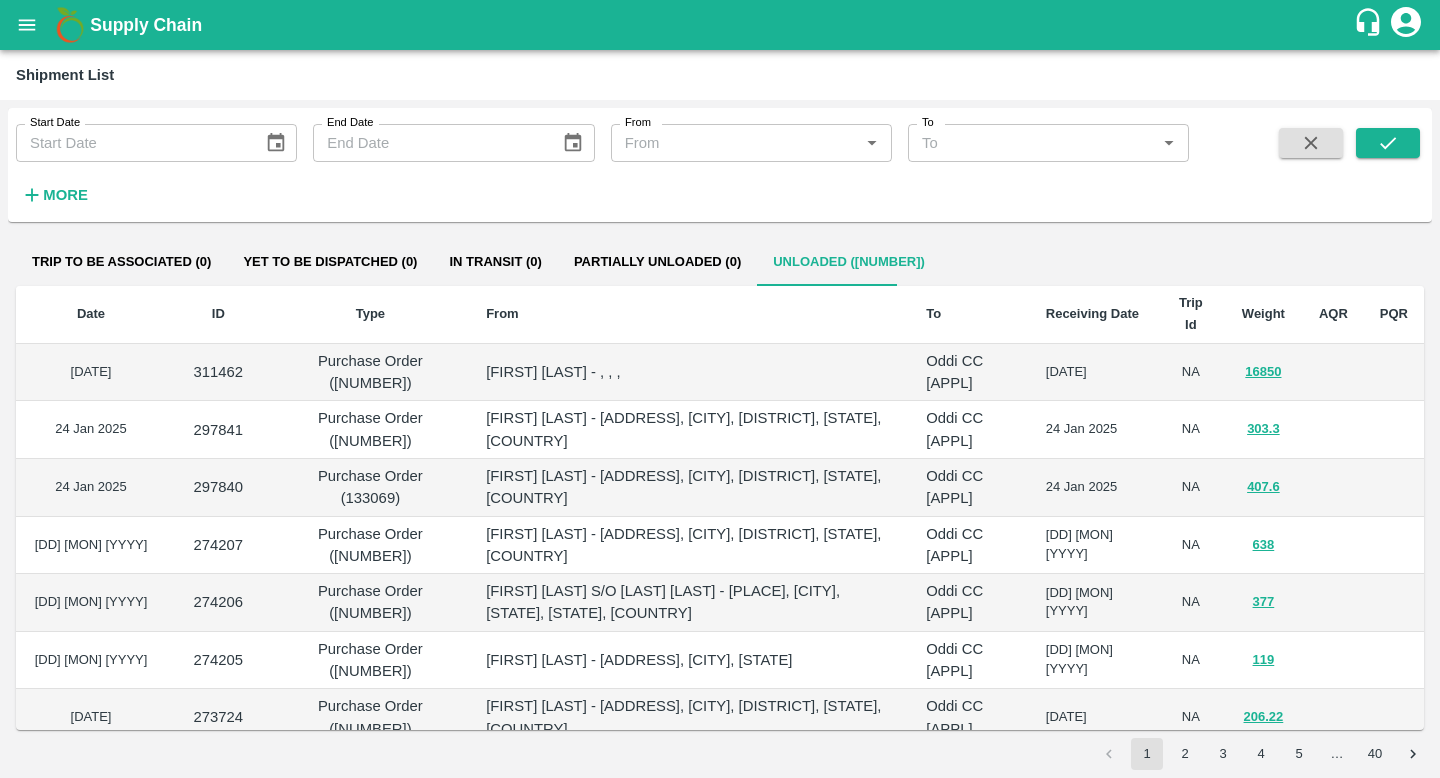 click on "From From   *" at bounding box center [743, 135] 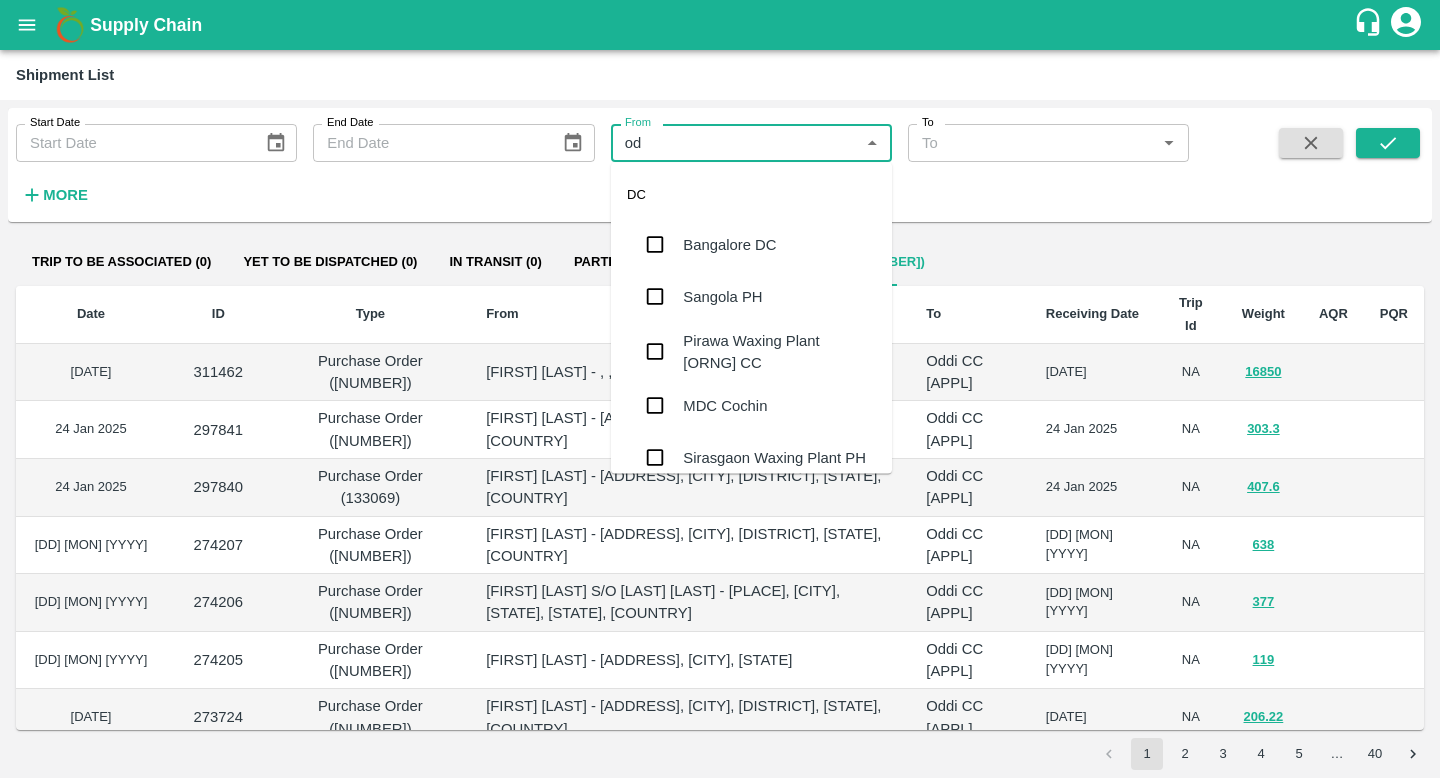 type on "odd" 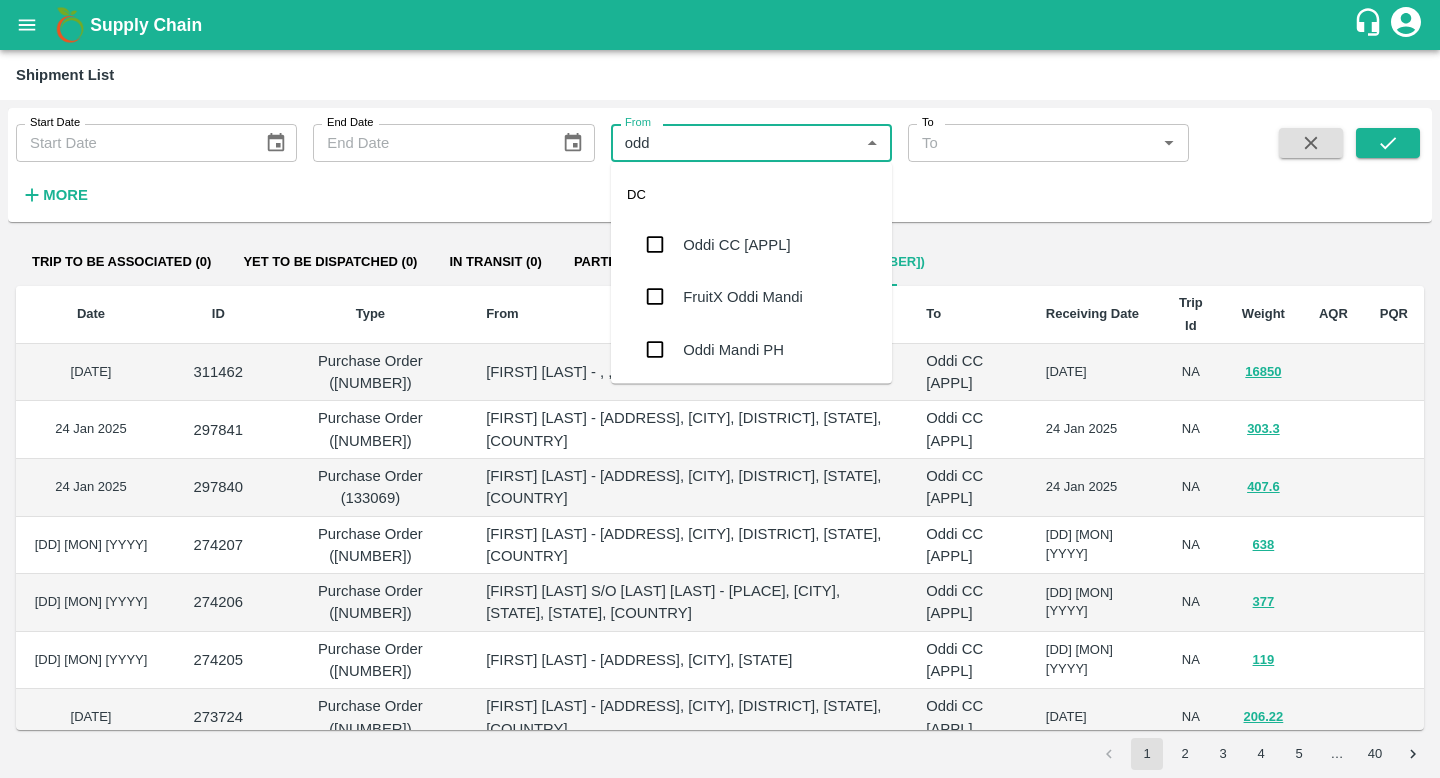 click on "Oddi CC [APPL]" at bounding box center [736, 245] 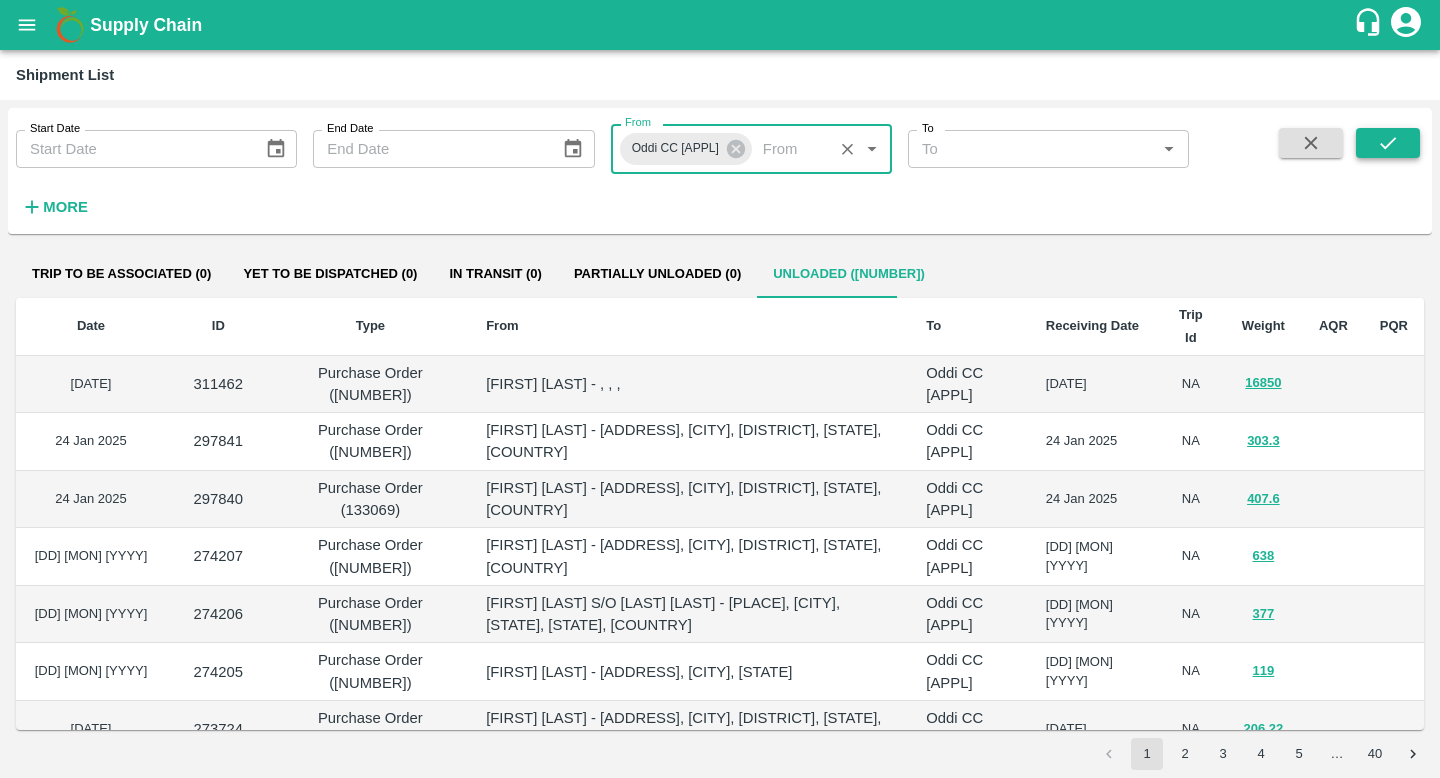 click 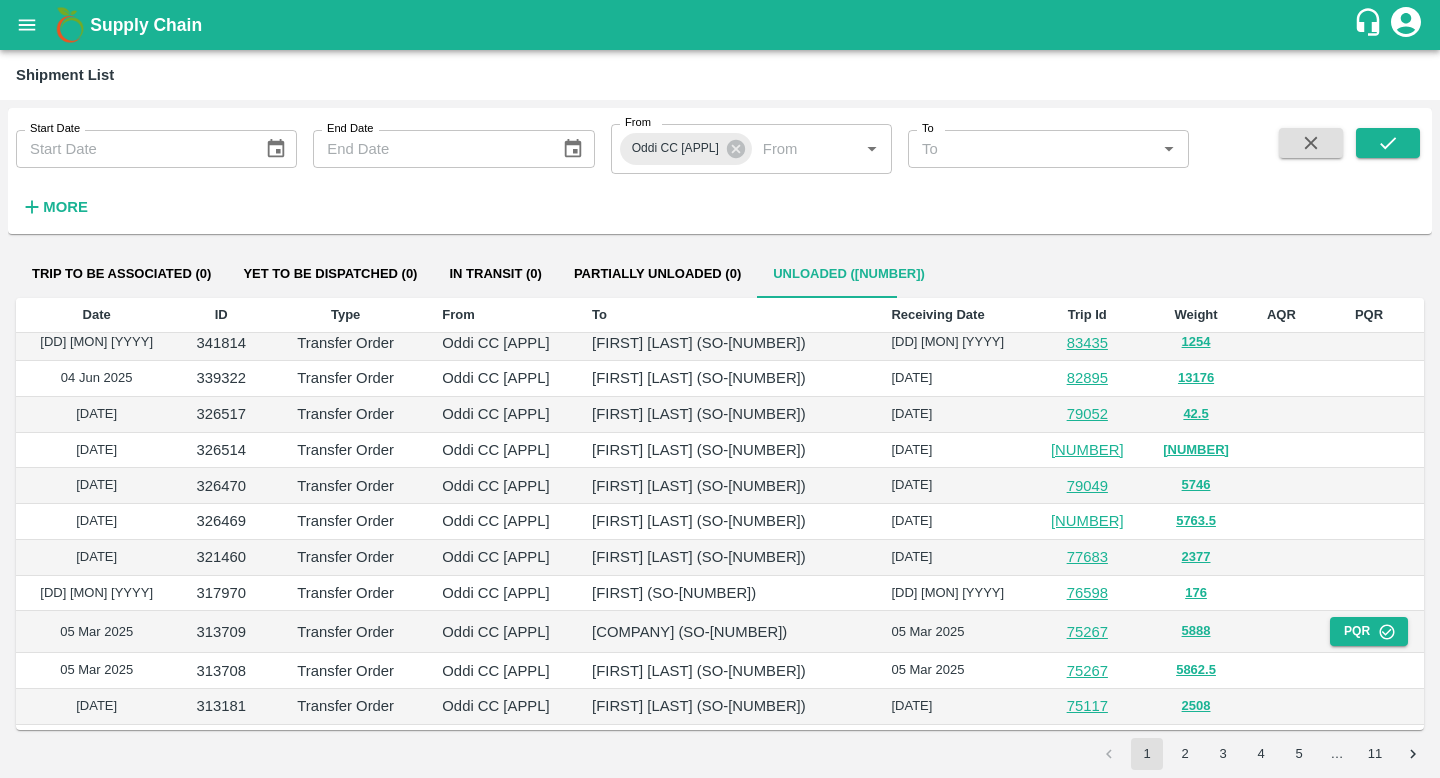 scroll, scrollTop: 0, scrollLeft: 0, axis: both 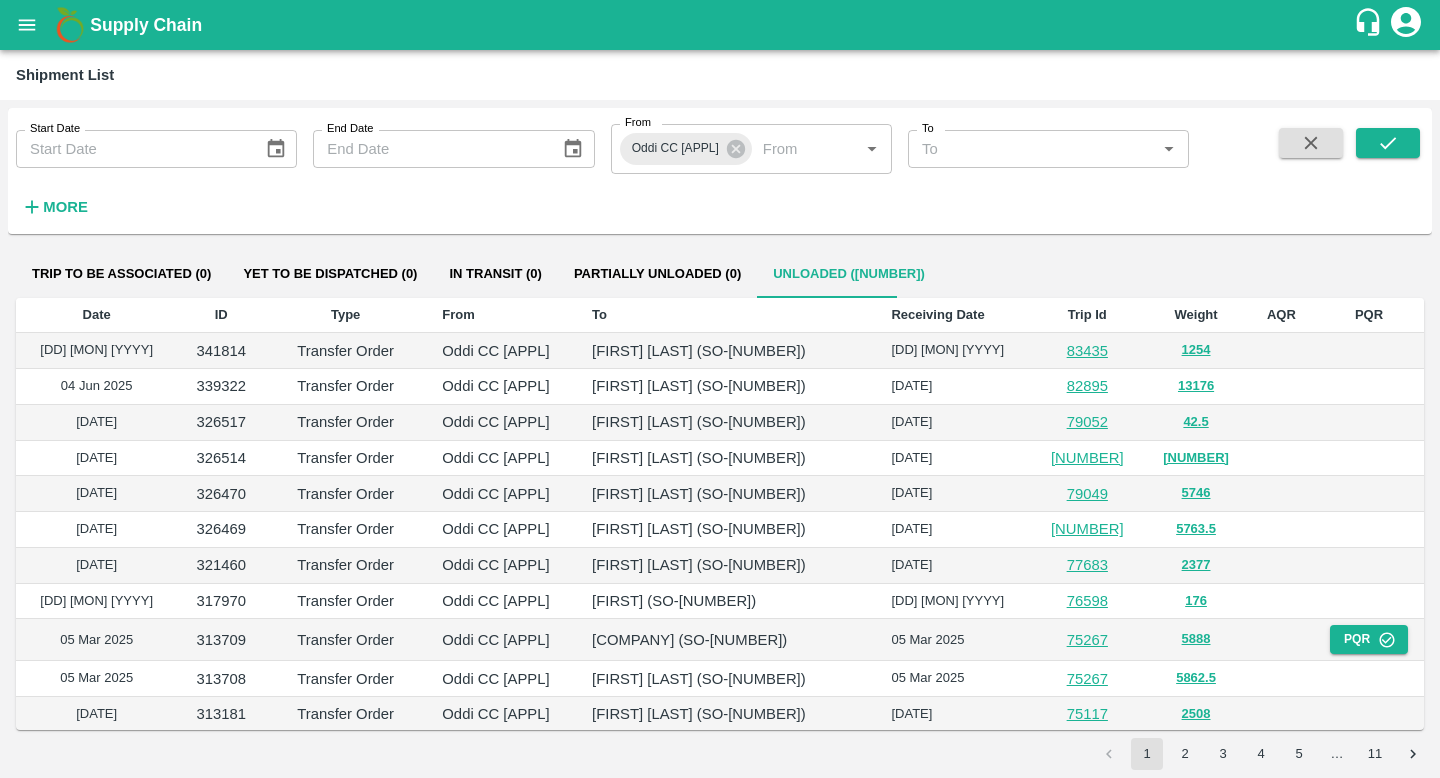 click on "Chaman lal (SO-590741)" at bounding box center (725, 601) 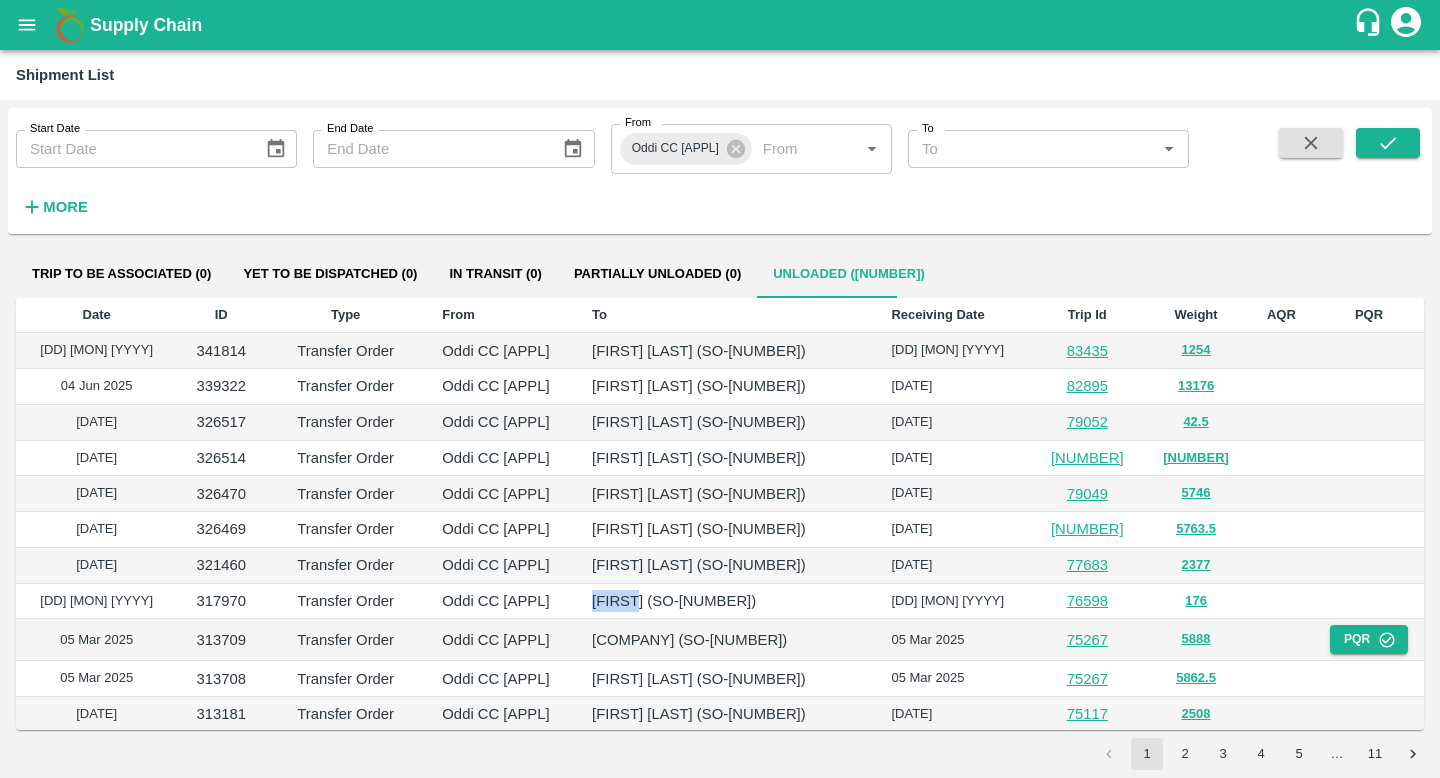 click on "Chaman lal (SO-590741)" at bounding box center (725, 601) 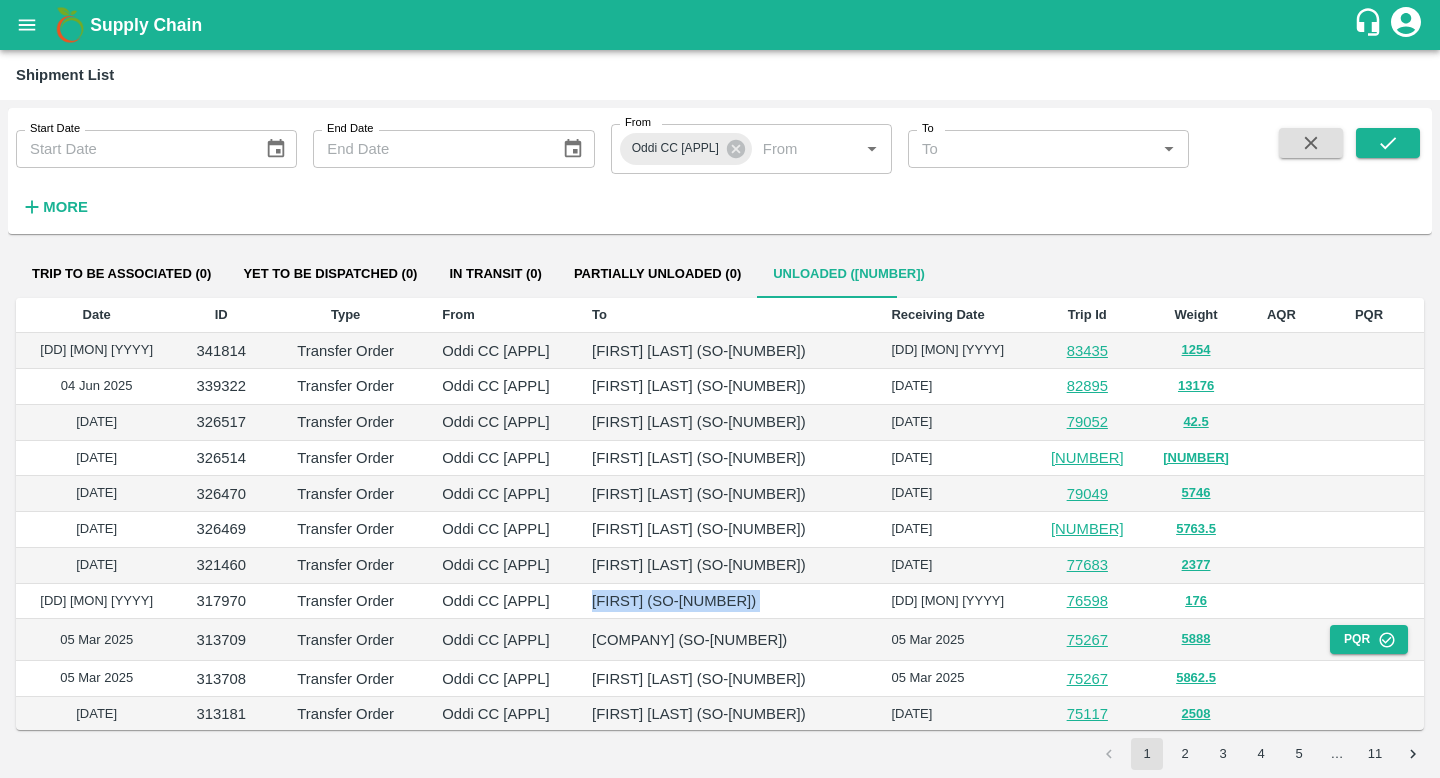 click on "Chaman lal (SO-590741)" at bounding box center (725, 601) 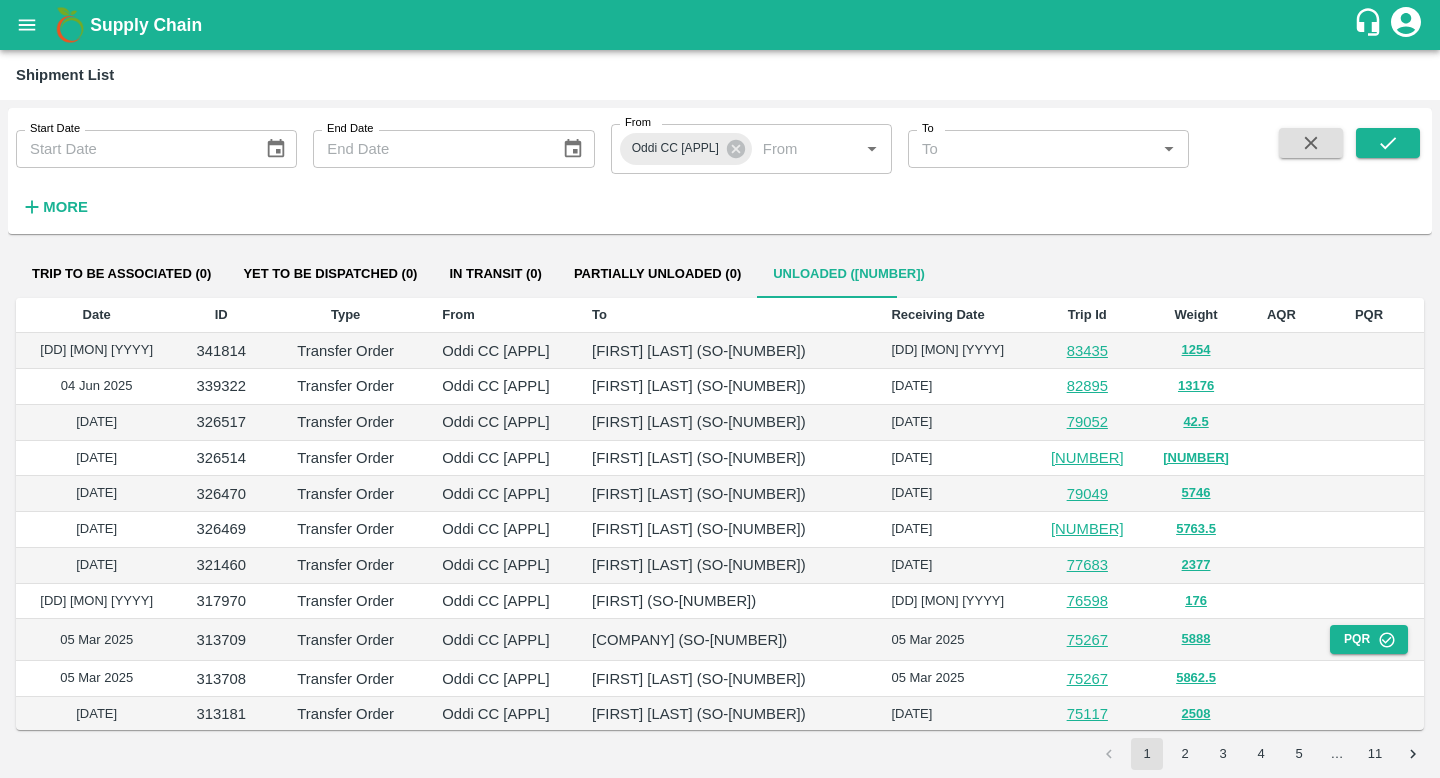 click on "Milap Singh Thakur (SO-598350)" at bounding box center (725, 351) 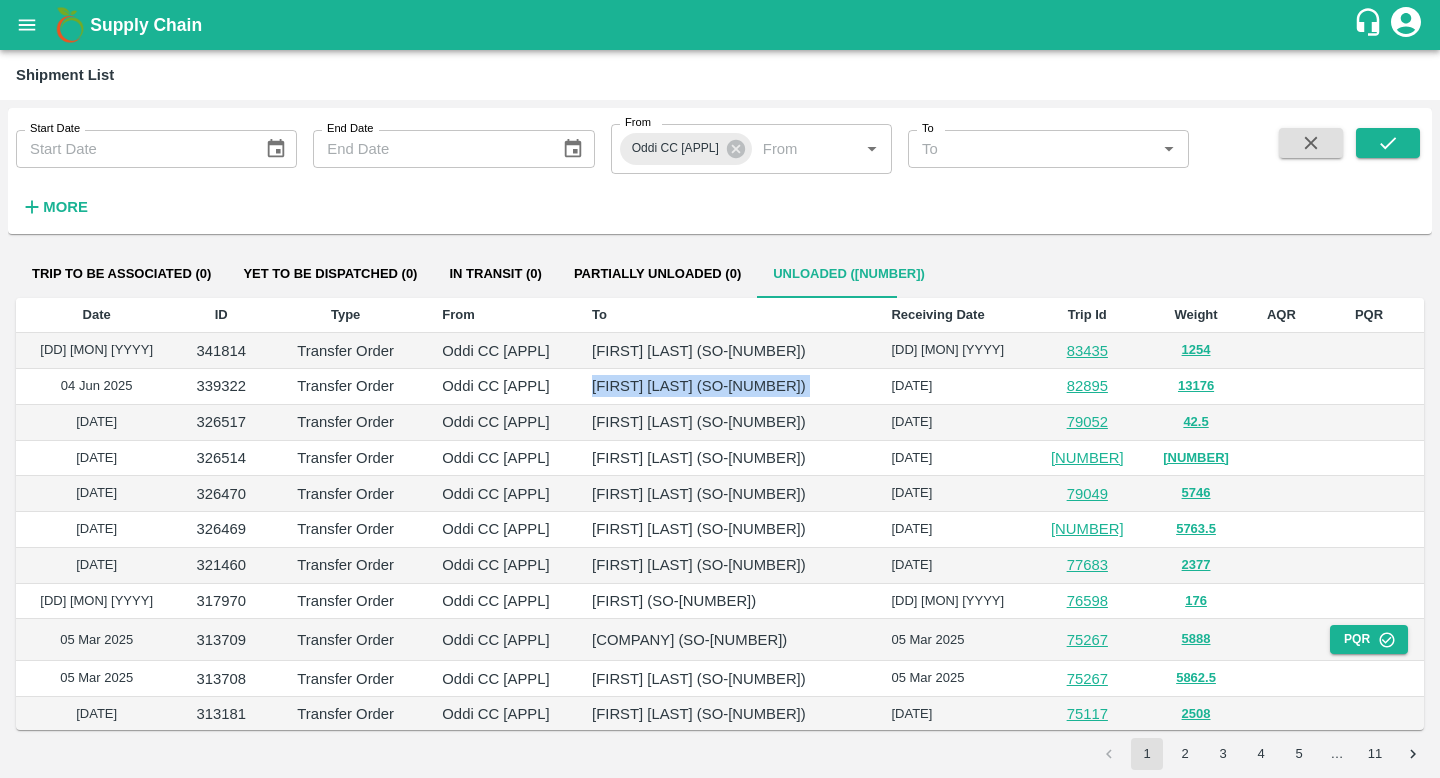 click on "Milap Singh Thakur (SO-593258)" at bounding box center [725, 423] 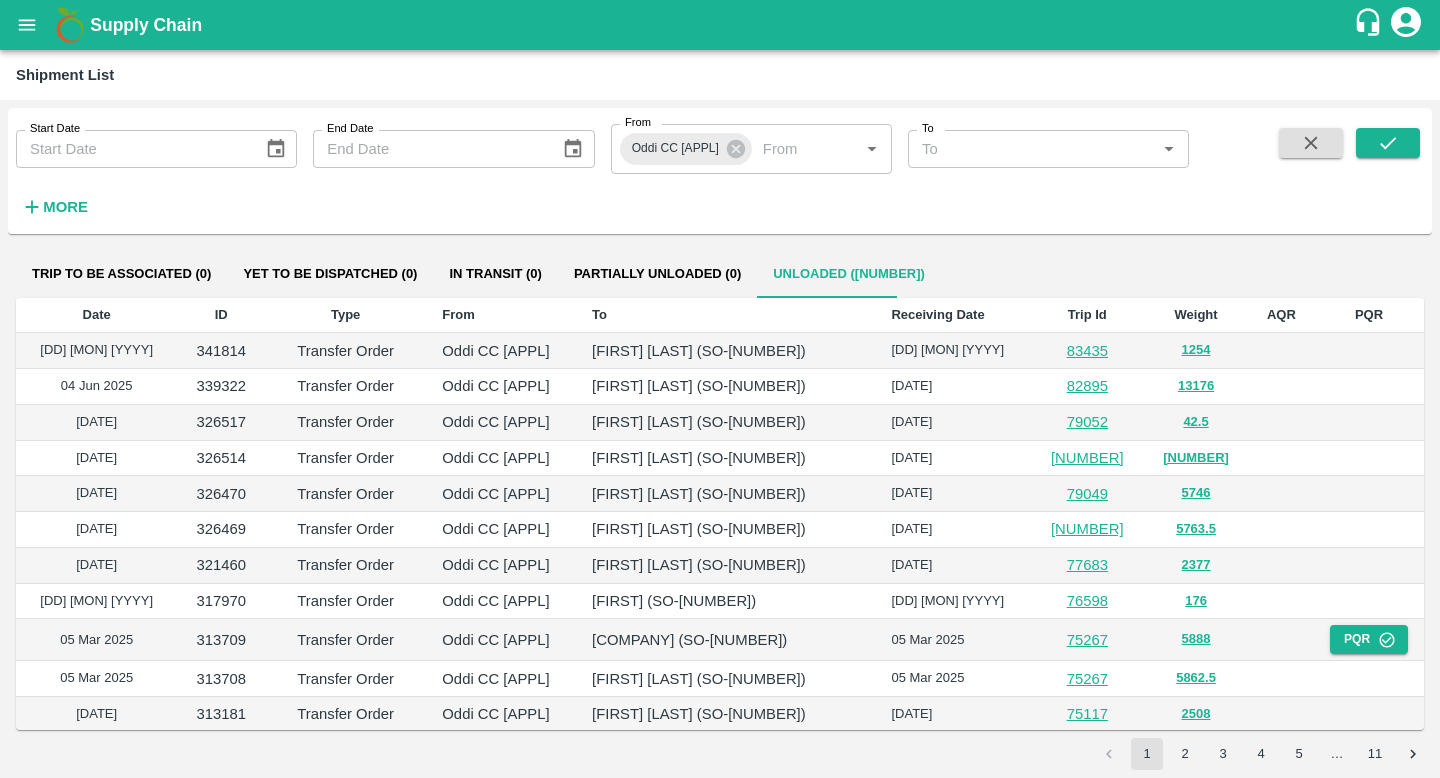 click on "Milap Singh Thakur (SO-593258)" at bounding box center (725, 423) 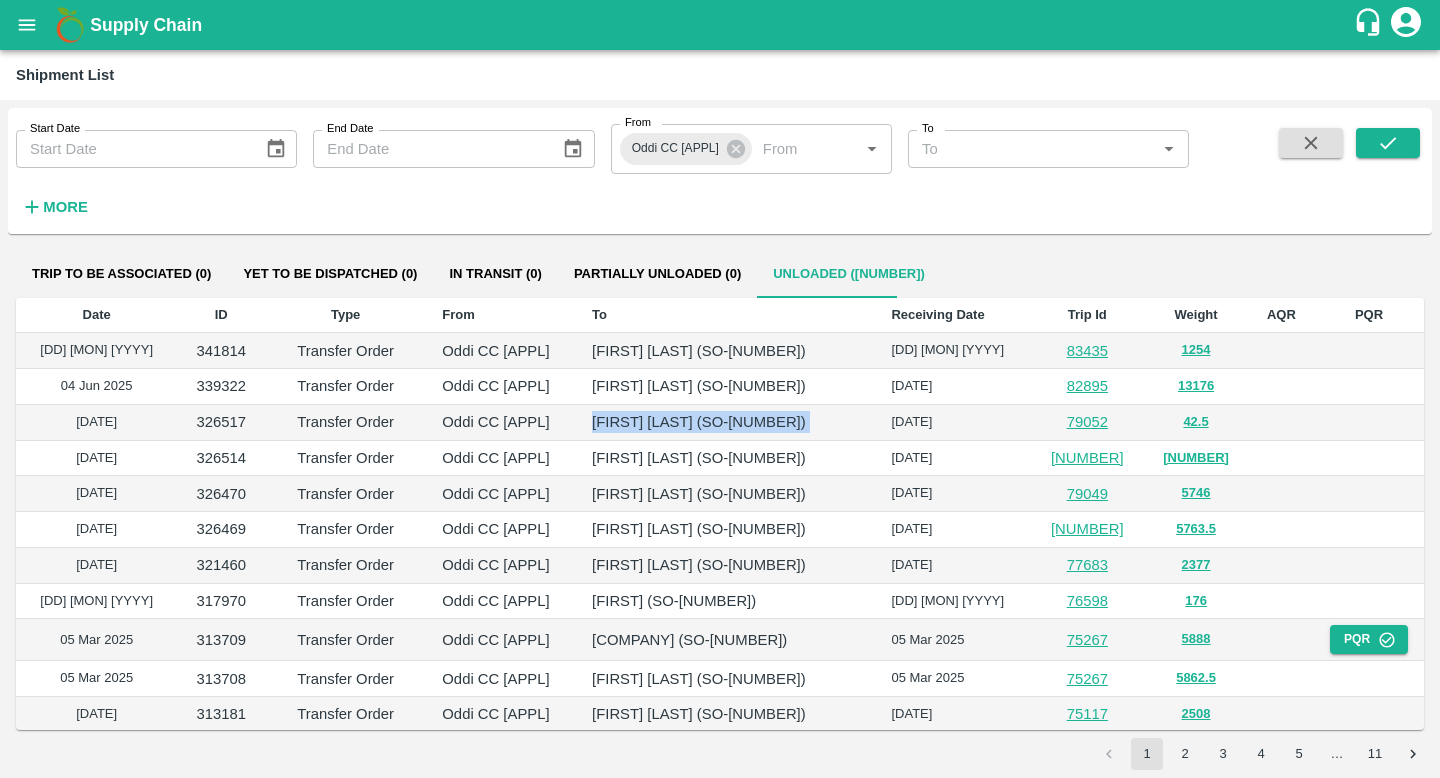 click on "Milap Singh Thakur (SO-592448)" at bounding box center [725, 494] 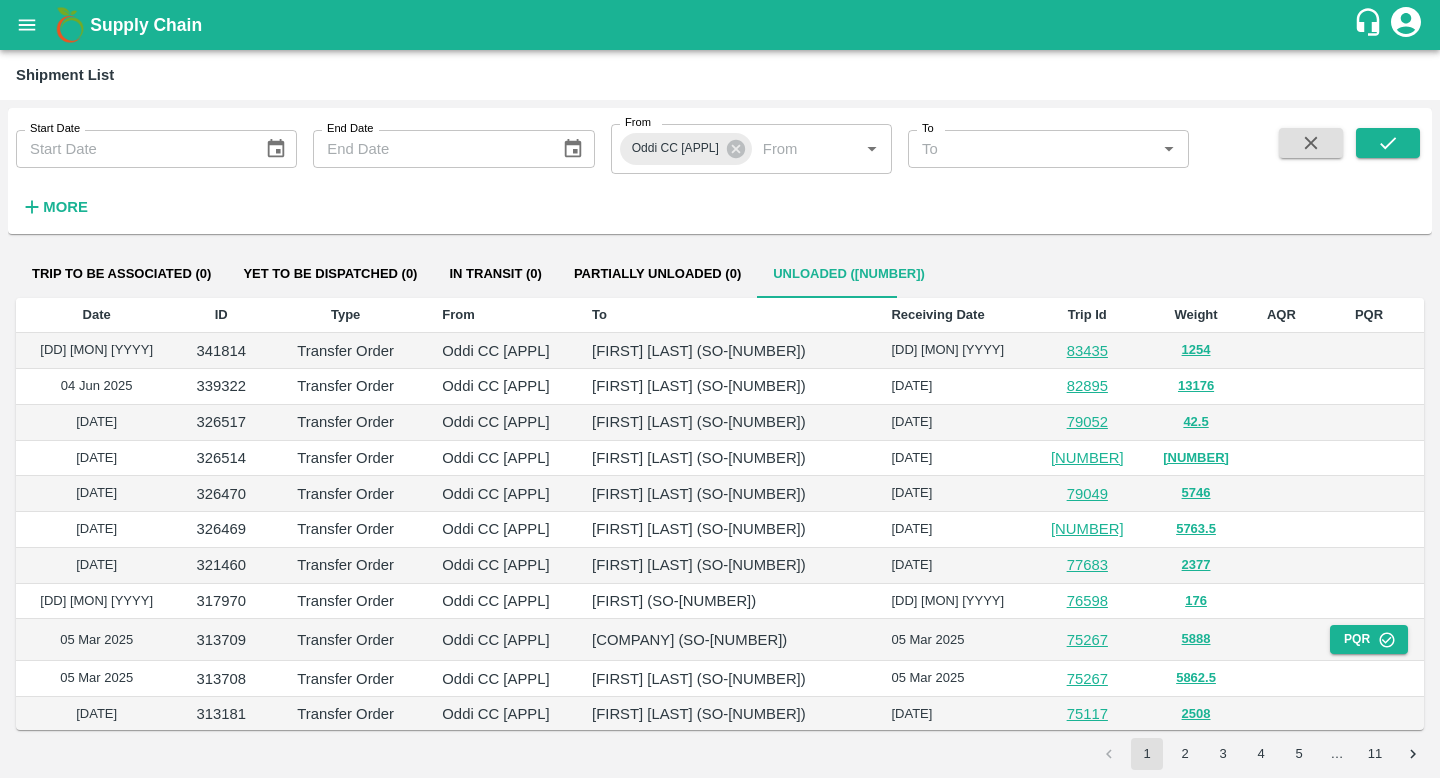 click on "Milap Singh Thakur (SO-592448)" at bounding box center [725, 494] 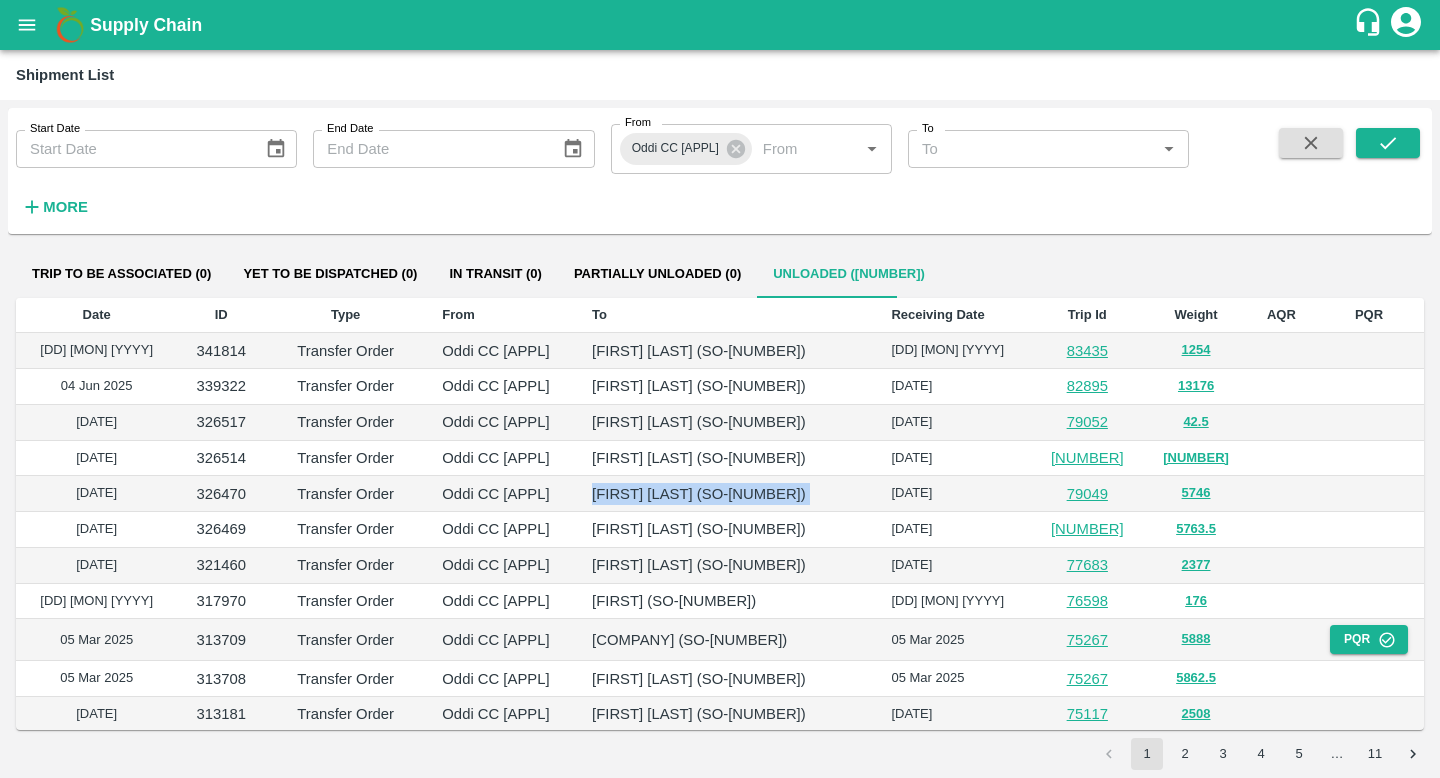 click on "Milap Singh Thakur (SO-592485)" at bounding box center [725, 529] 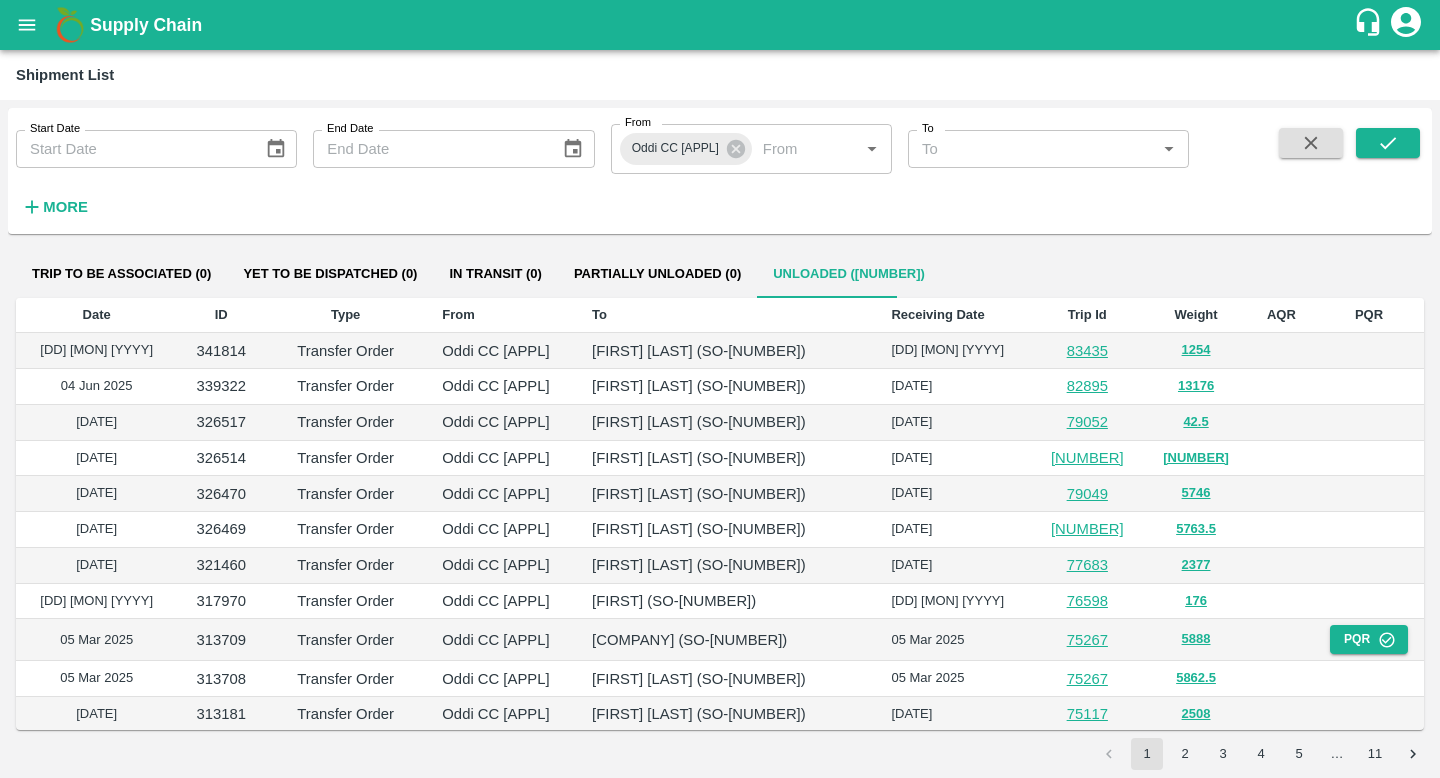 click on "Milap Singh Thakur (SO-592485)" at bounding box center (725, 529) 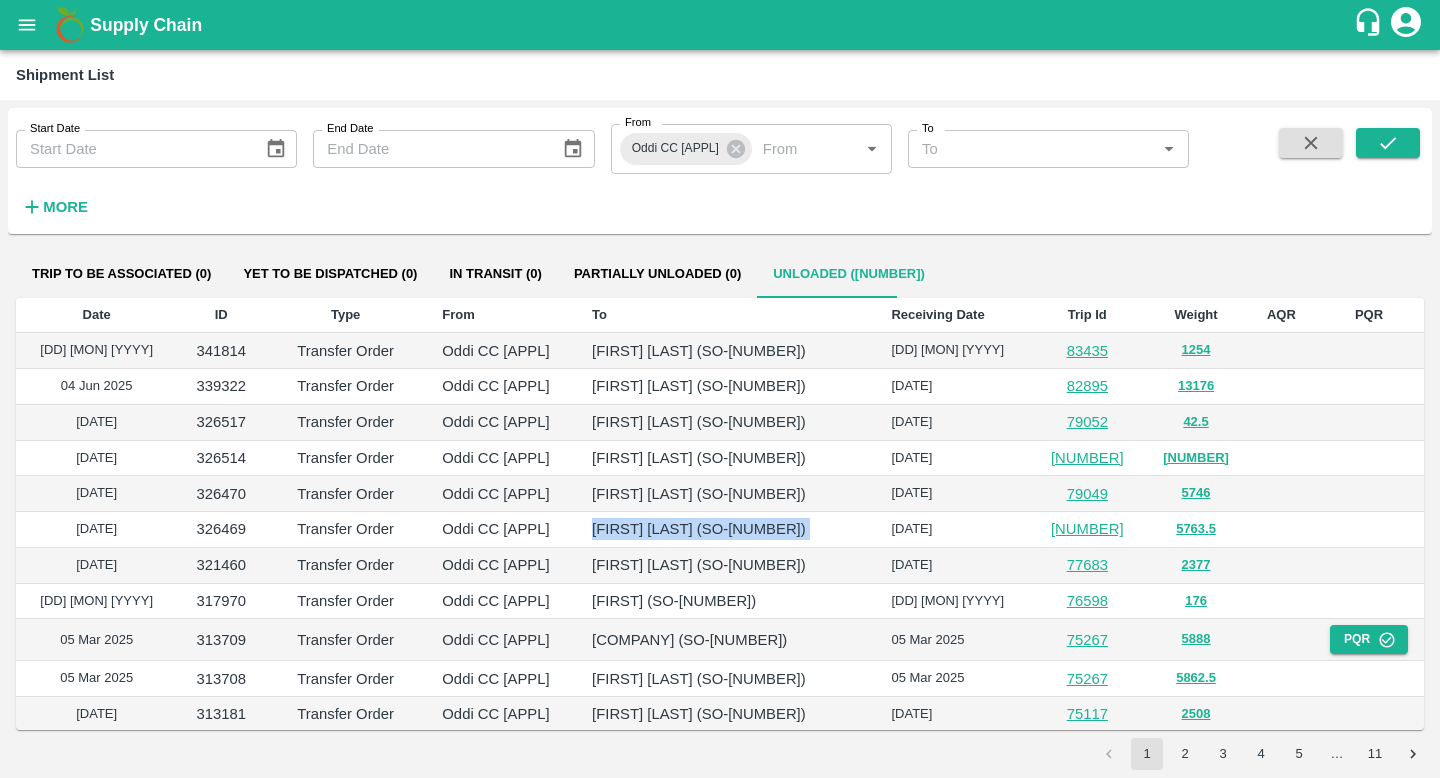 click on "Milap Singh Thakur (SO-592485)" at bounding box center (725, 529) 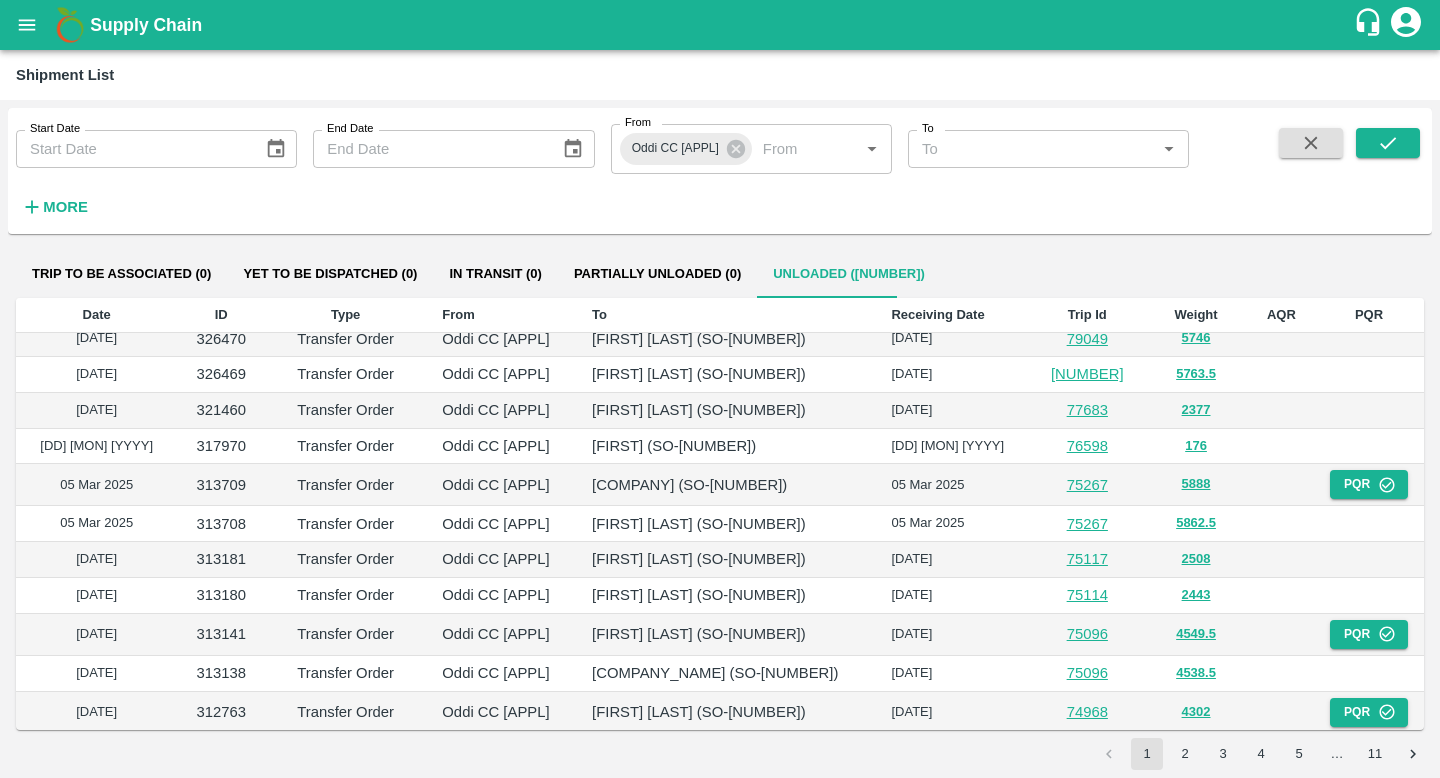 scroll, scrollTop: 154, scrollLeft: 0, axis: vertical 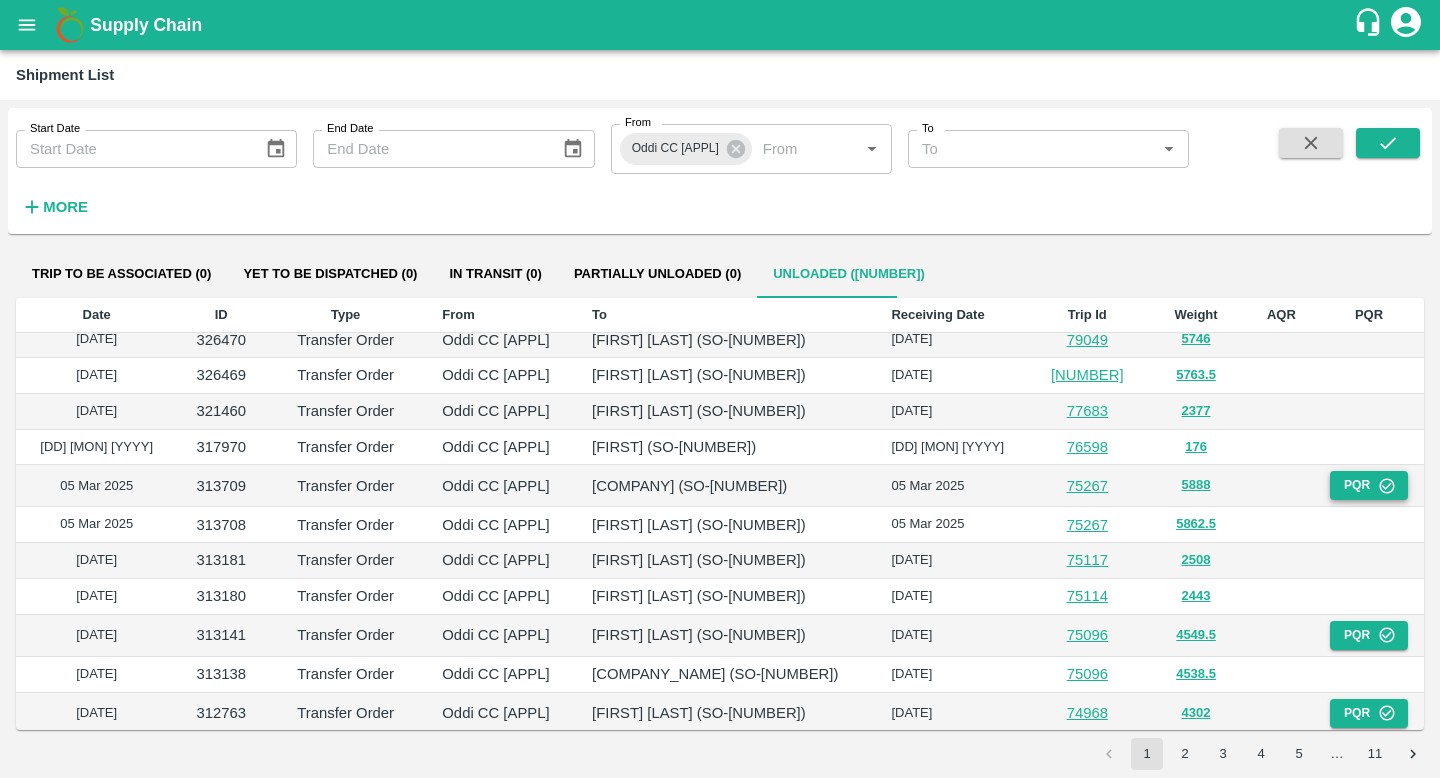 click on "PQR" at bounding box center [1369, 485] 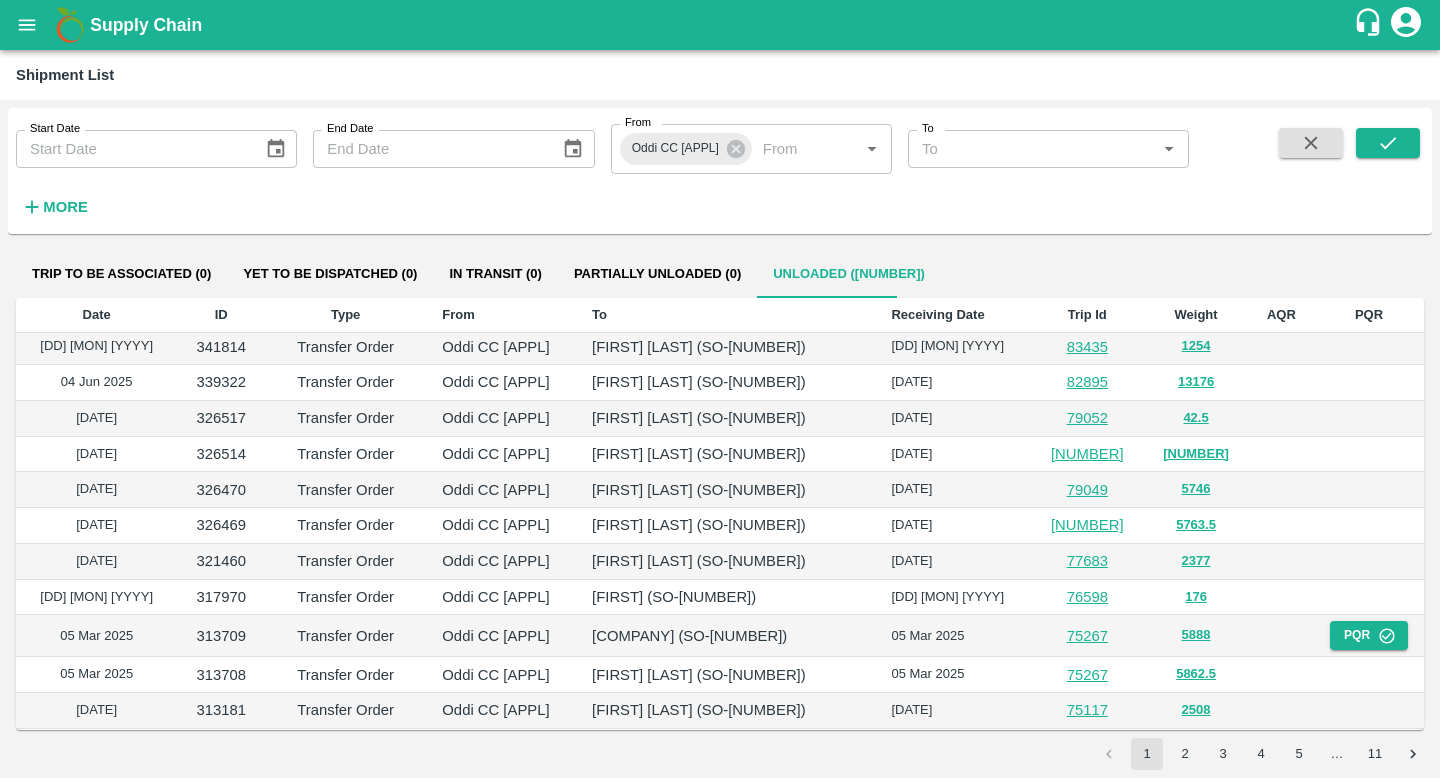 scroll, scrollTop: 0, scrollLeft: 0, axis: both 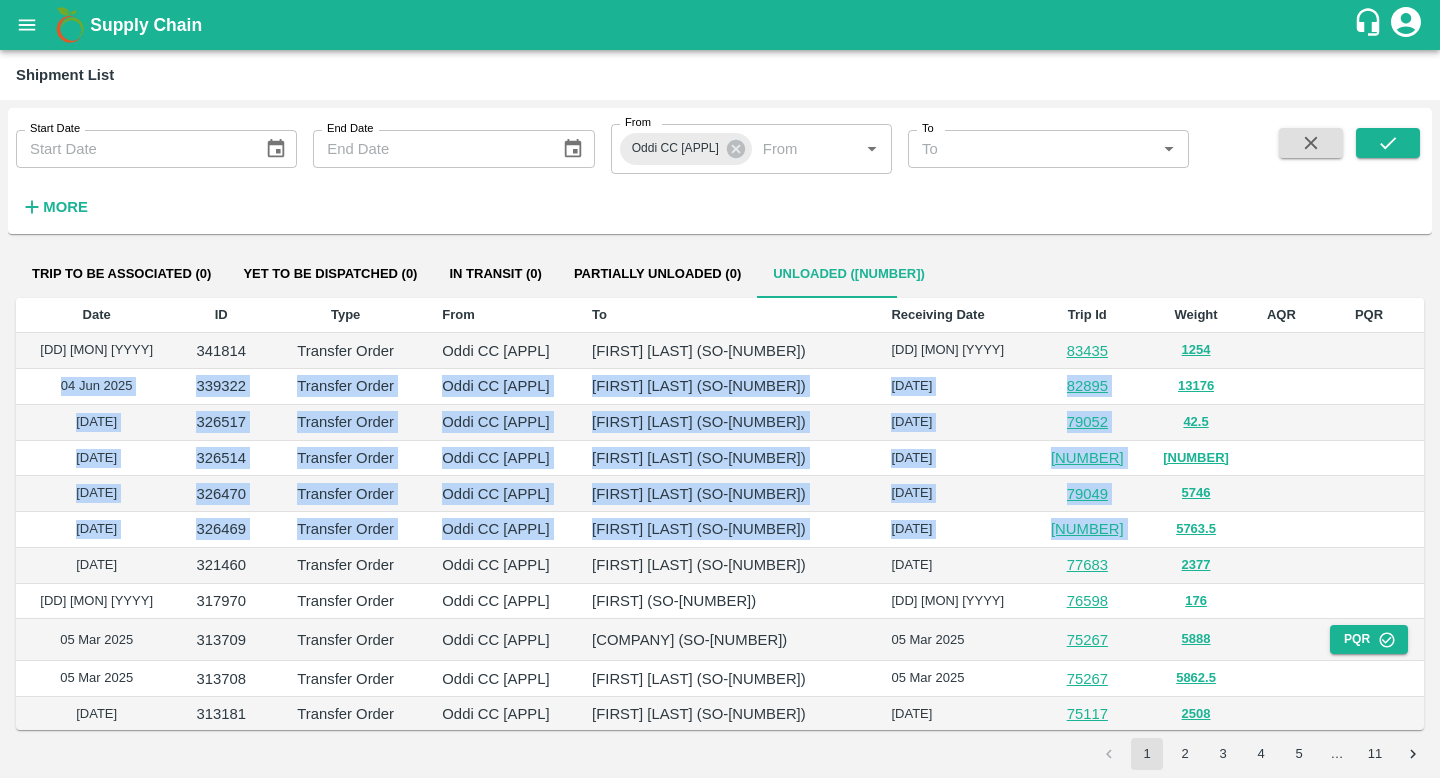 drag, startPoint x: 1224, startPoint y: 535, endPoint x: 1232, endPoint y: 364, distance: 171.18703 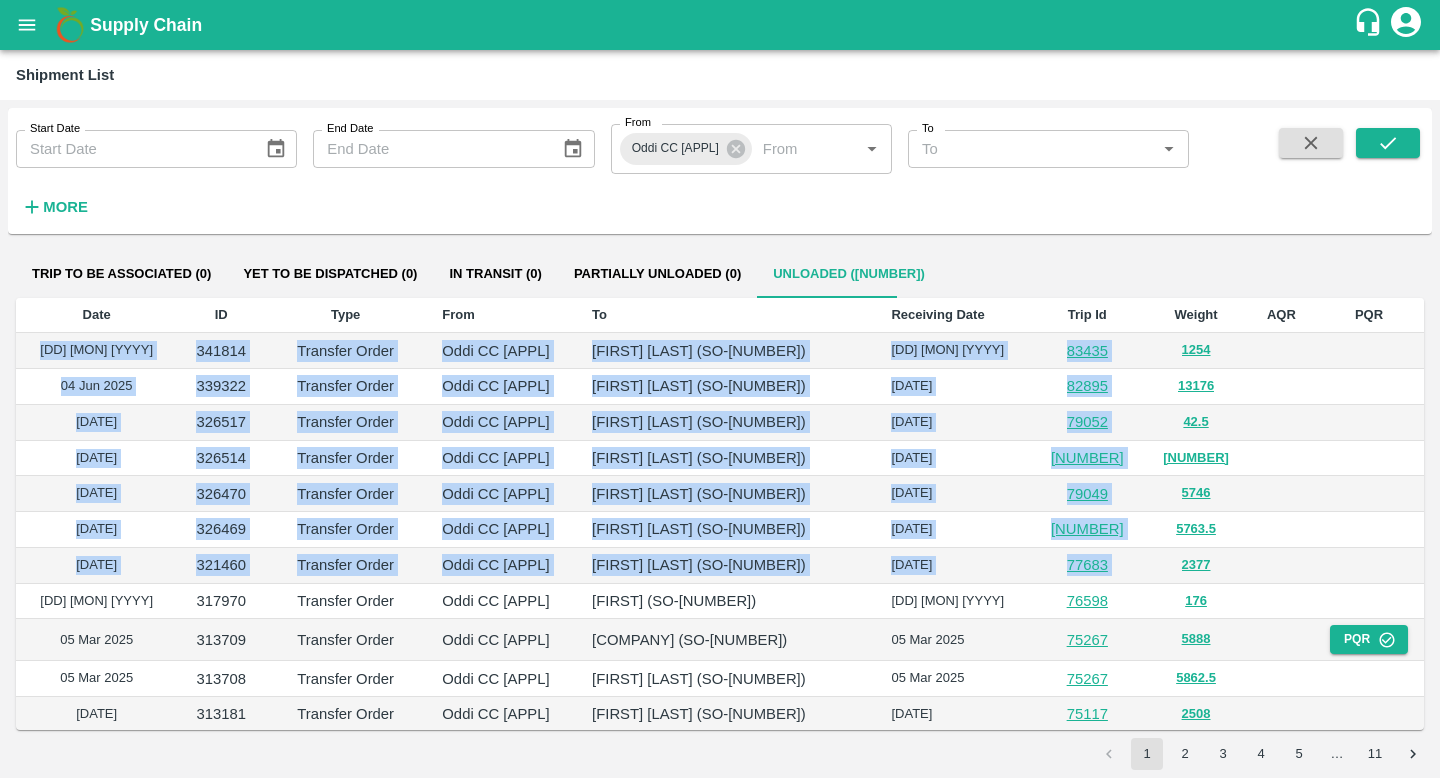 drag, startPoint x: 44, startPoint y: 342, endPoint x: 1215, endPoint y: 569, distance: 1192.7992 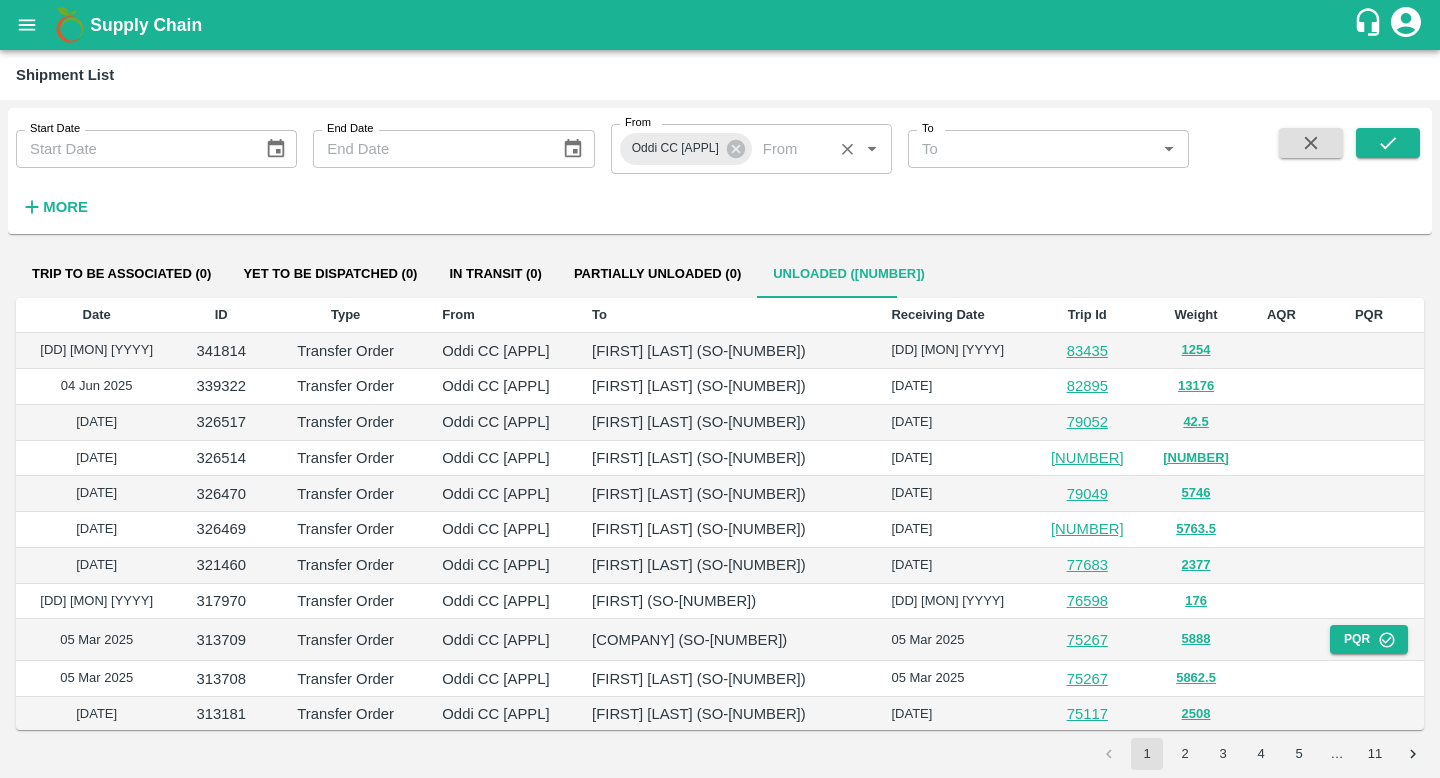 click 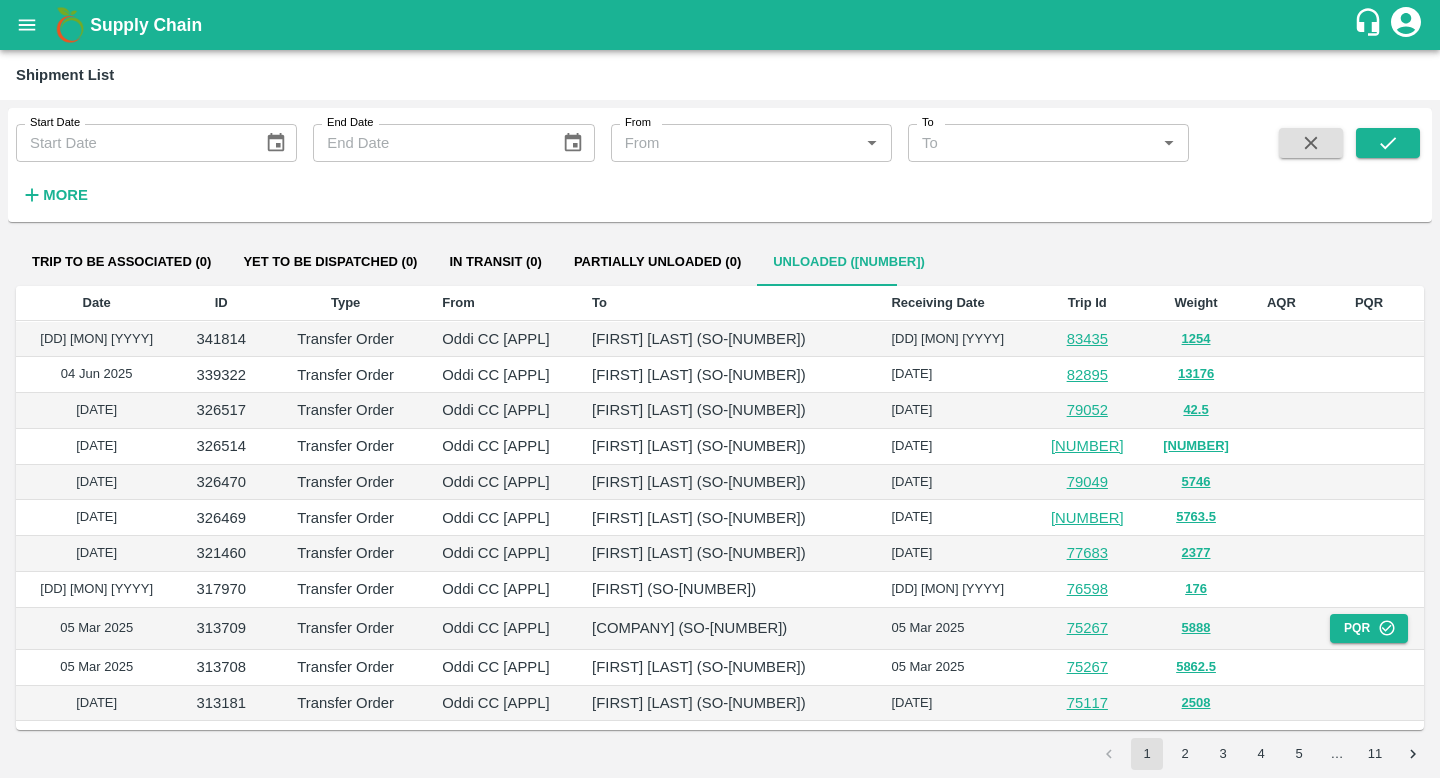 click on "From" at bounding box center (735, 143) 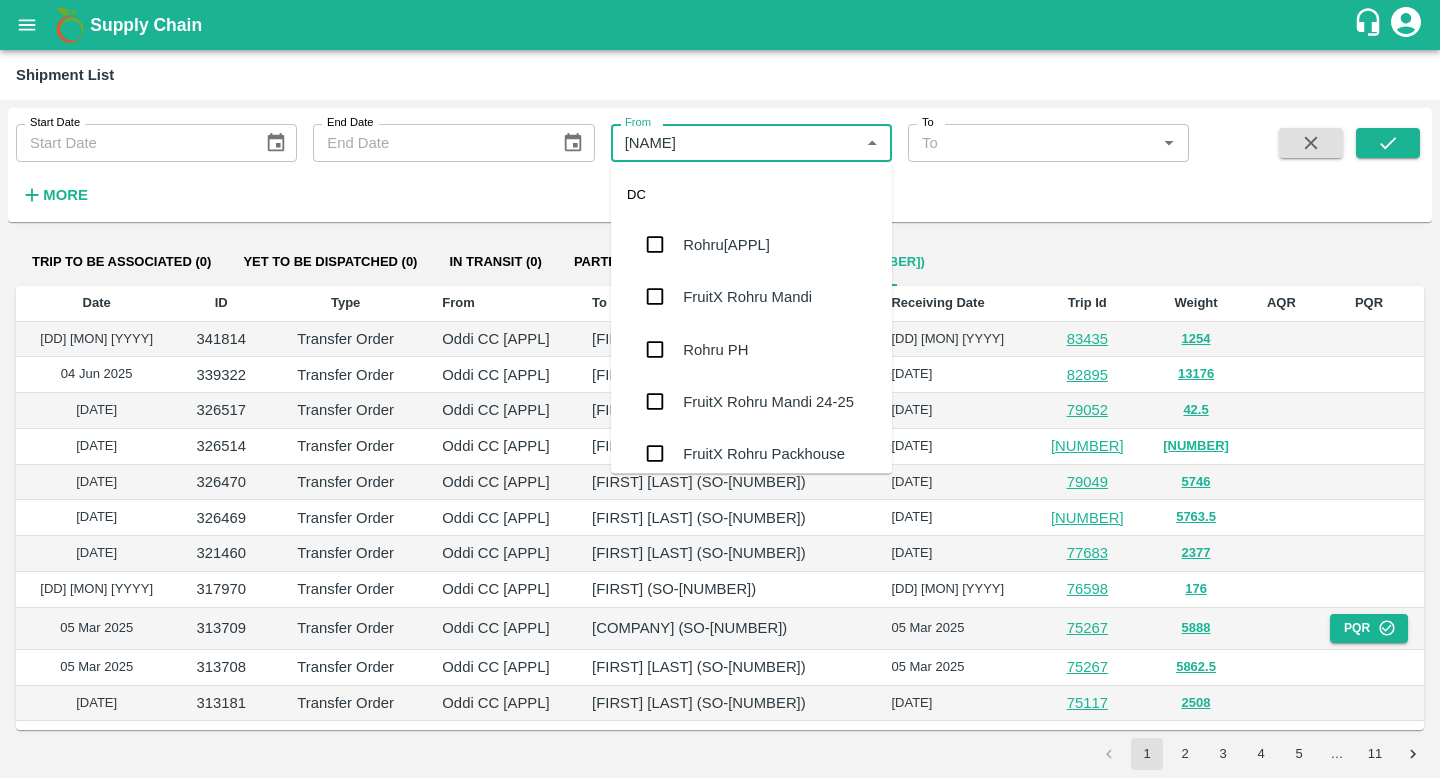 type on "Rohru" 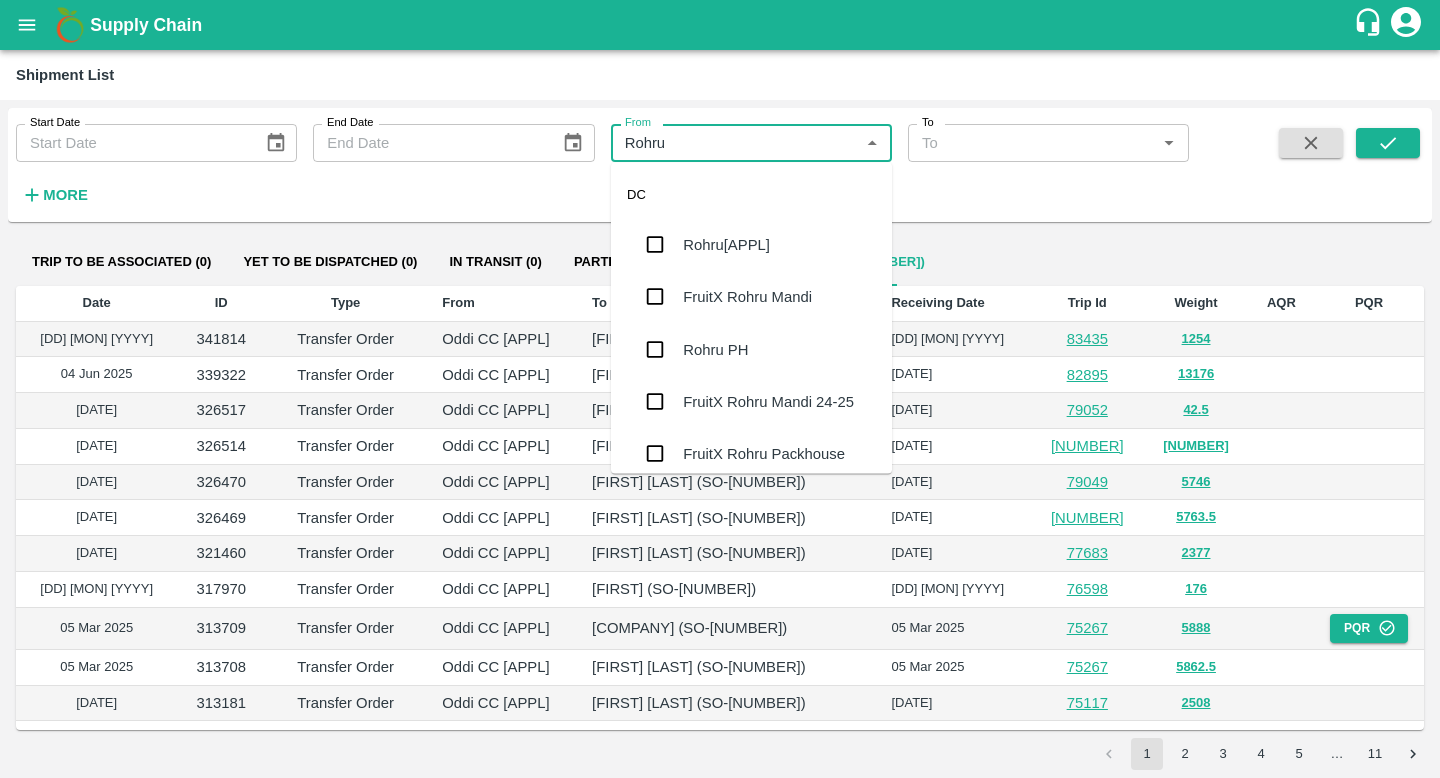 click on "Rohru[APPL]" at bounding box center (726, 245) 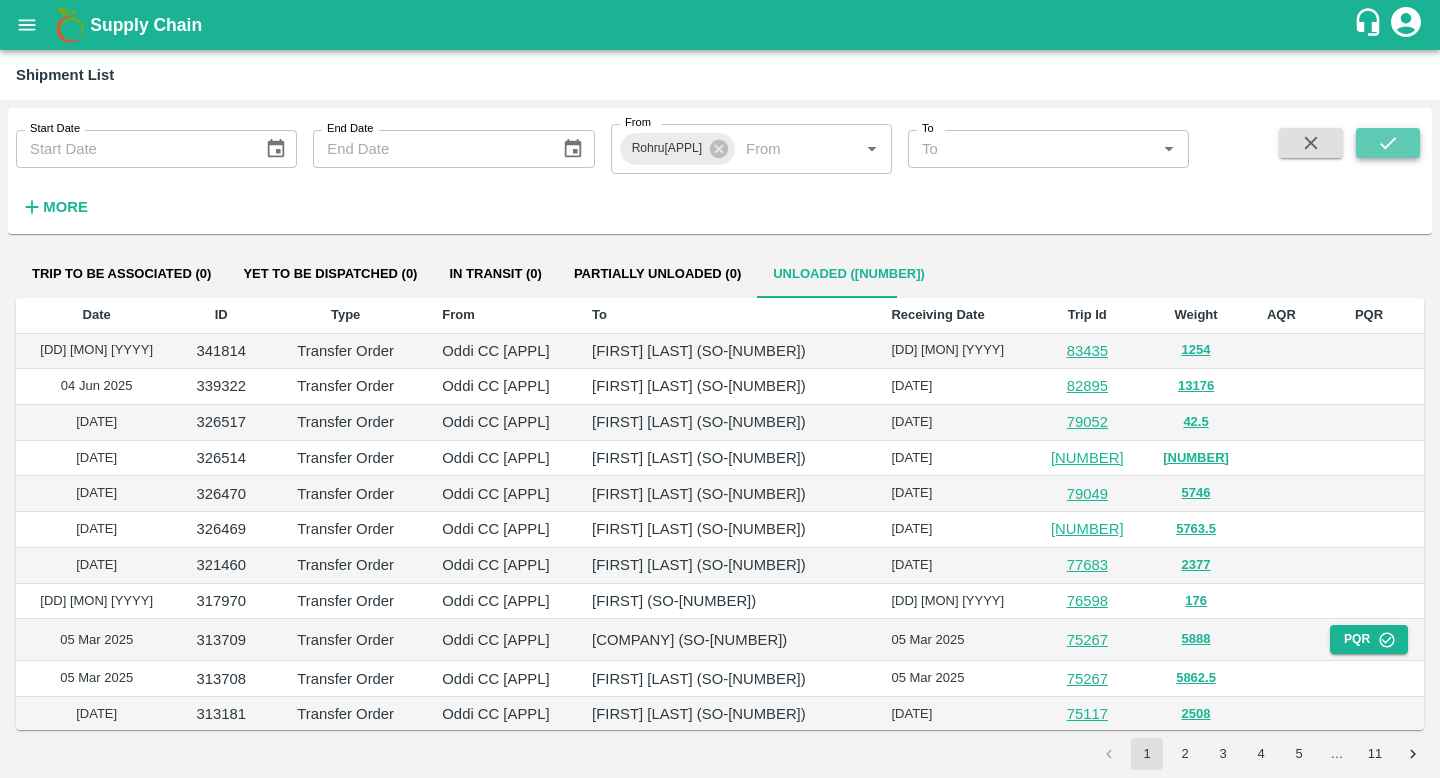 click at bounding box center (1388, 143) 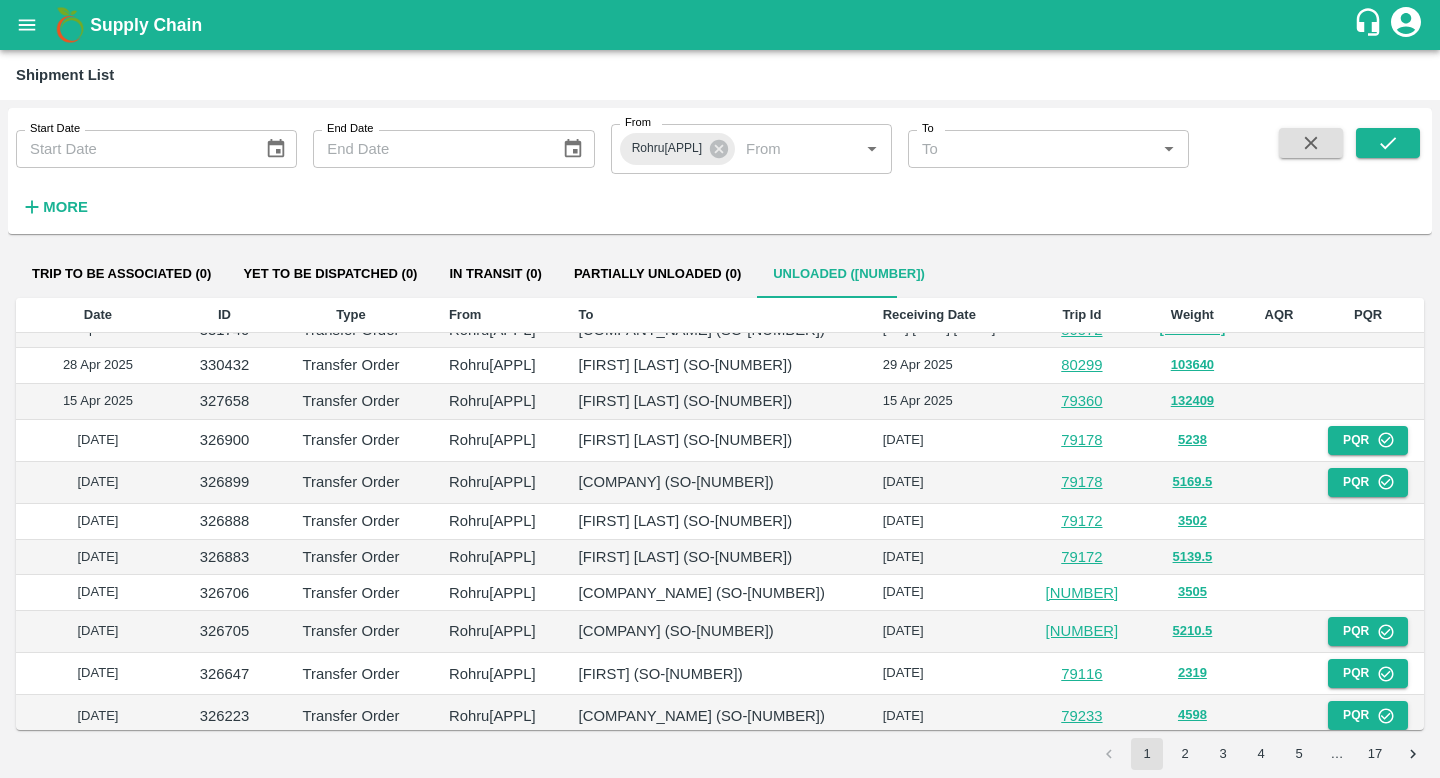 scroll, scrollTop: 0, scrollLeft: 0, axis: both 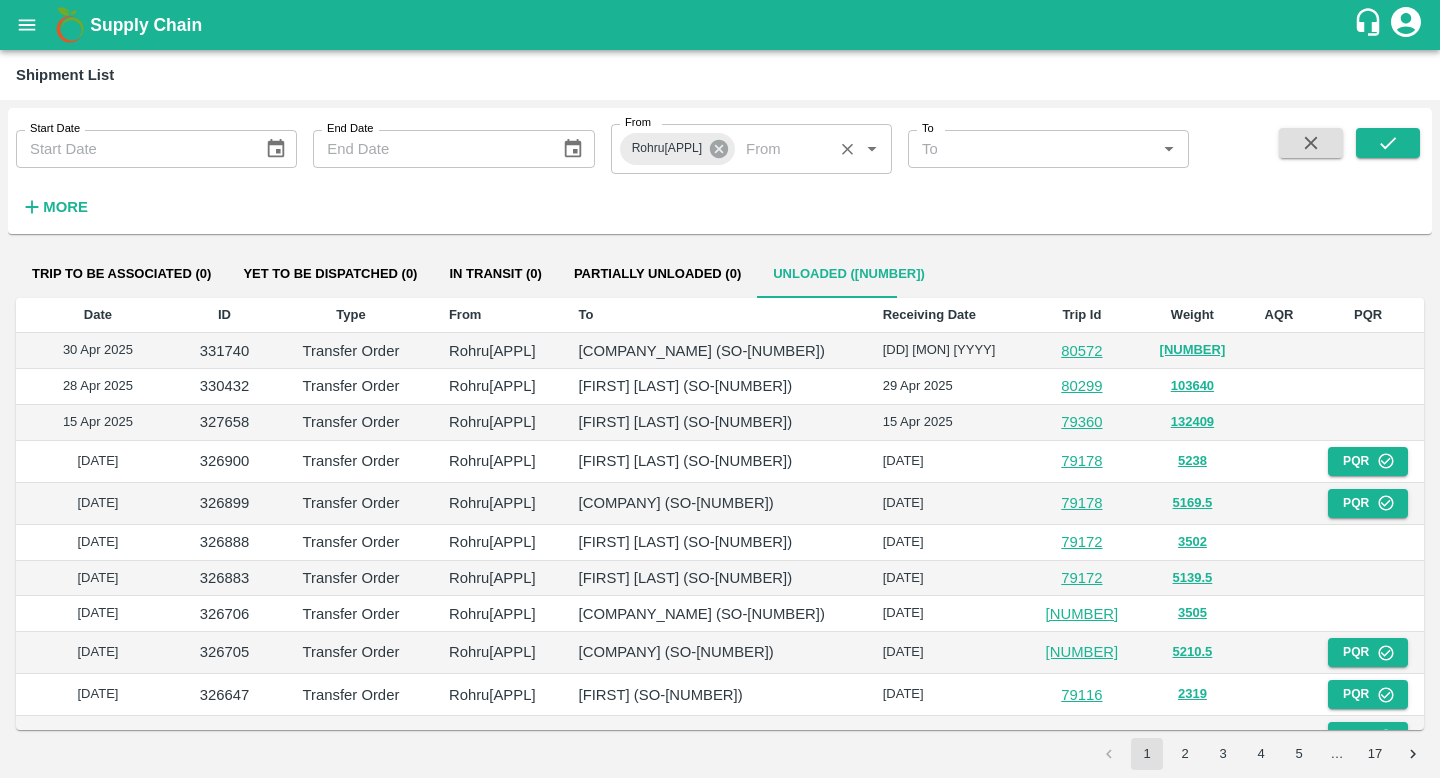click 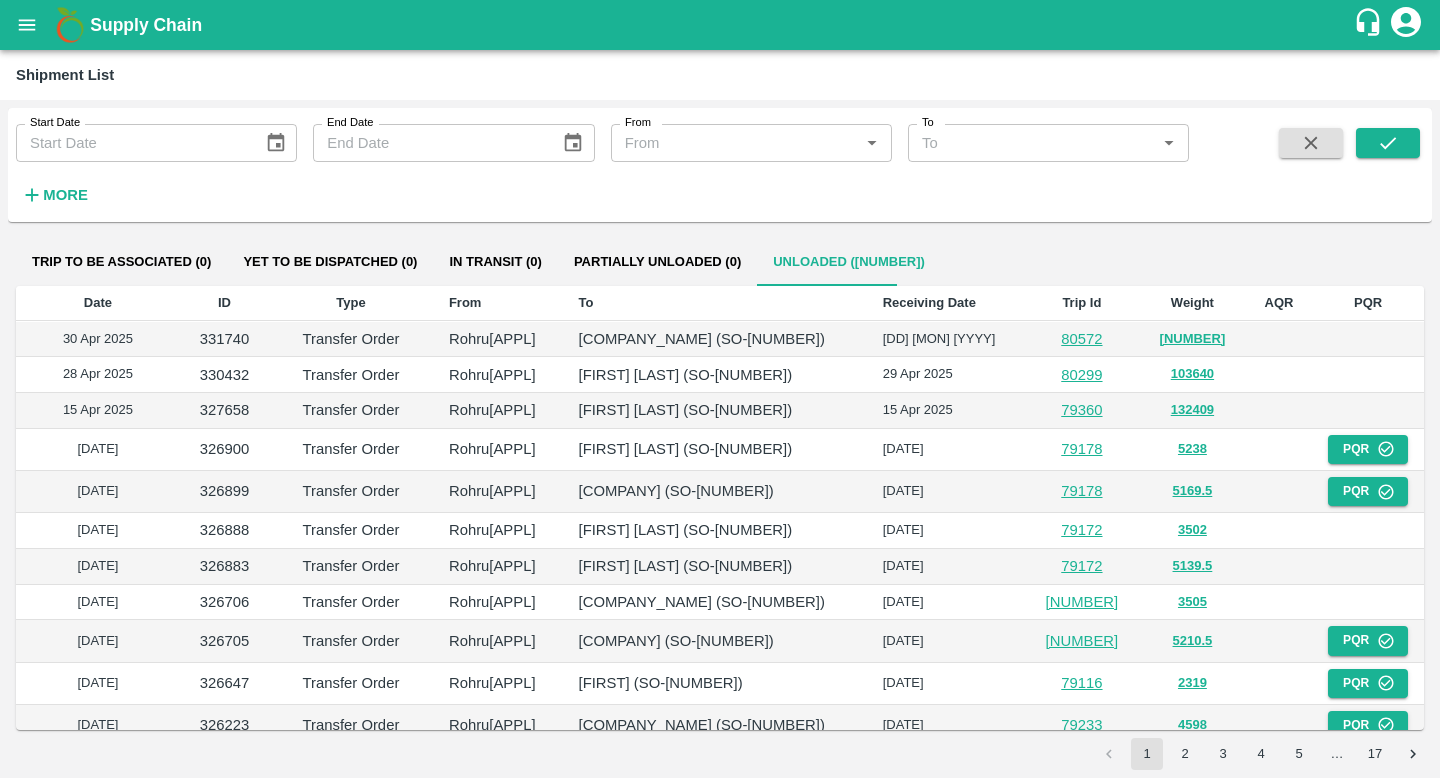 click on "From" at bounding box center [735, 143] 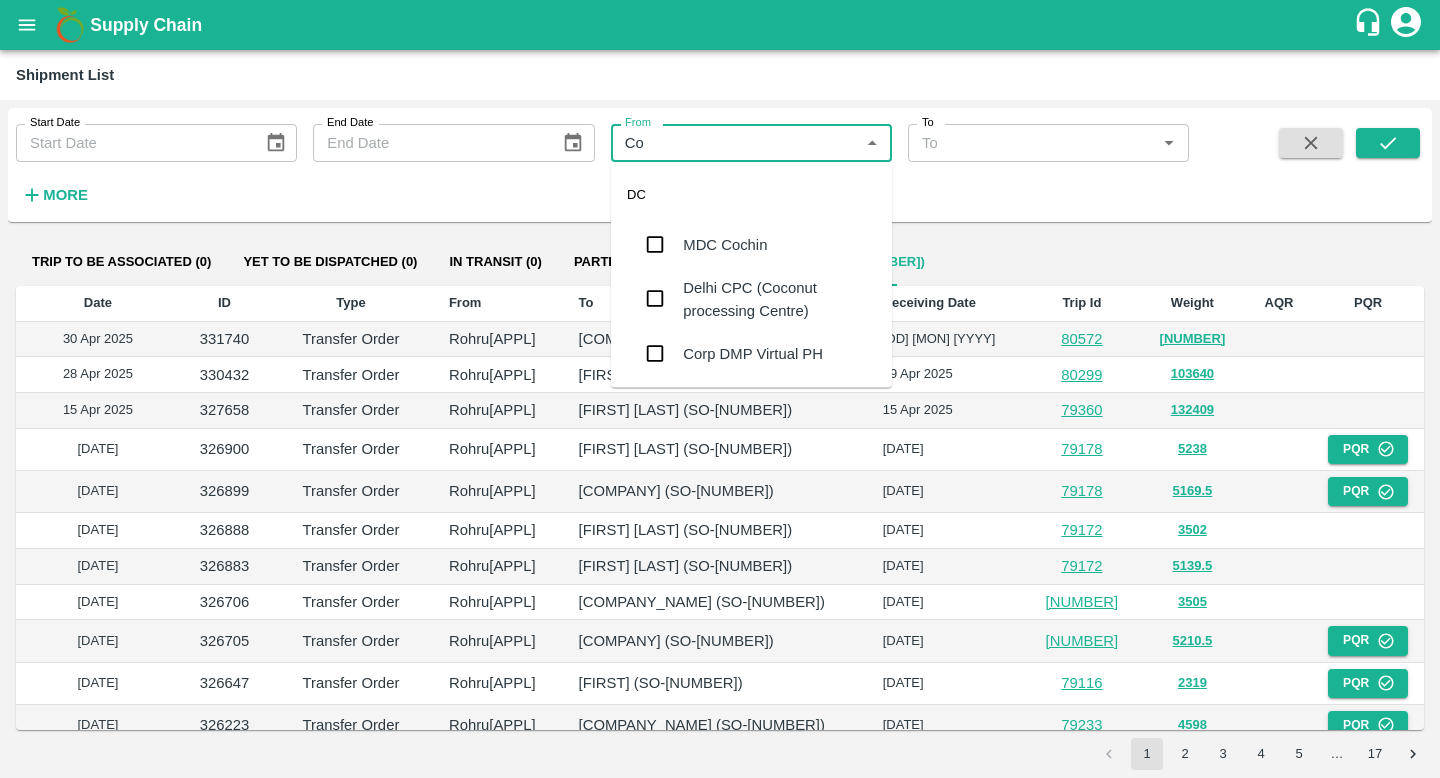 type on "Cor" 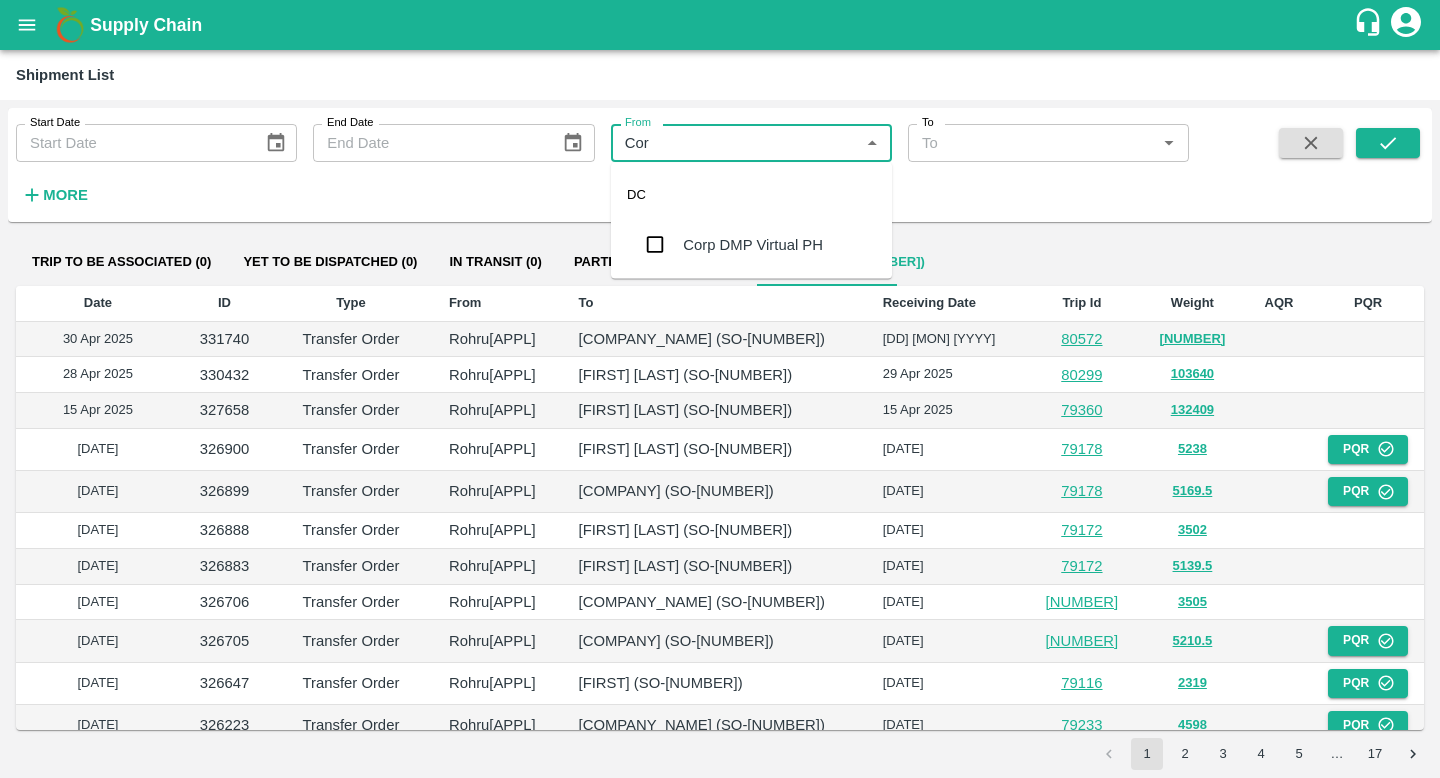 click on "Corp DMP Virtual PH" at bounding box center [753, 245] 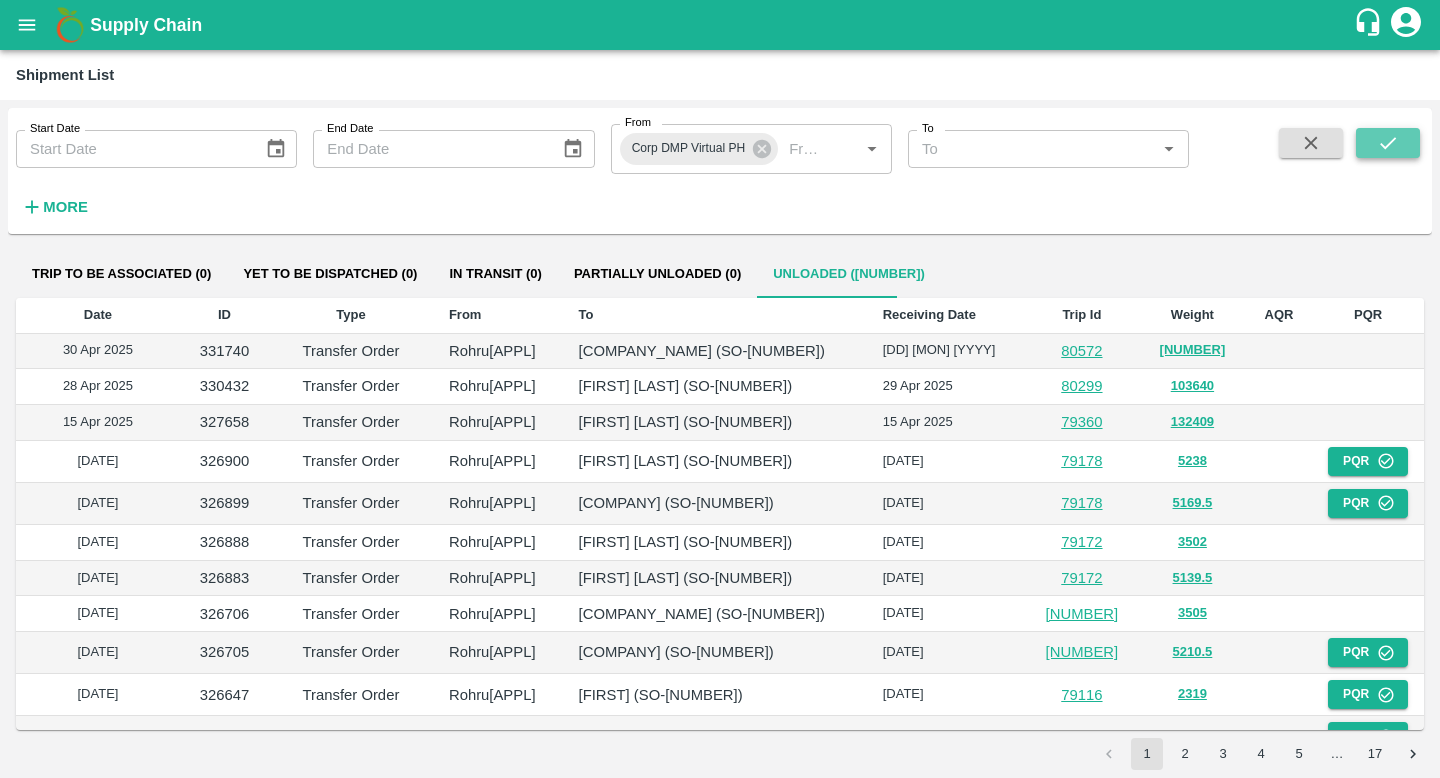 click 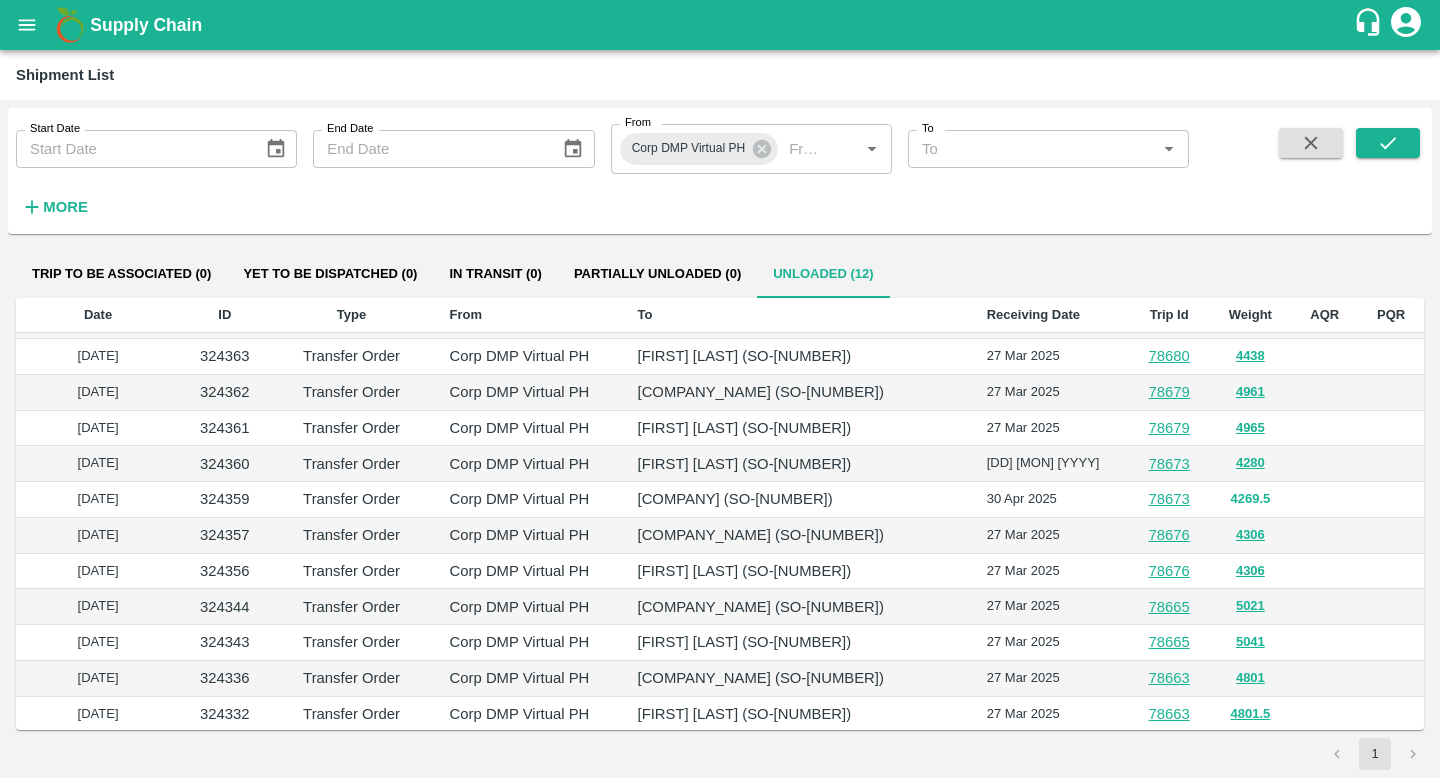 scroll, scrollTop: 32, scrollLeft: 0, axis: vertical 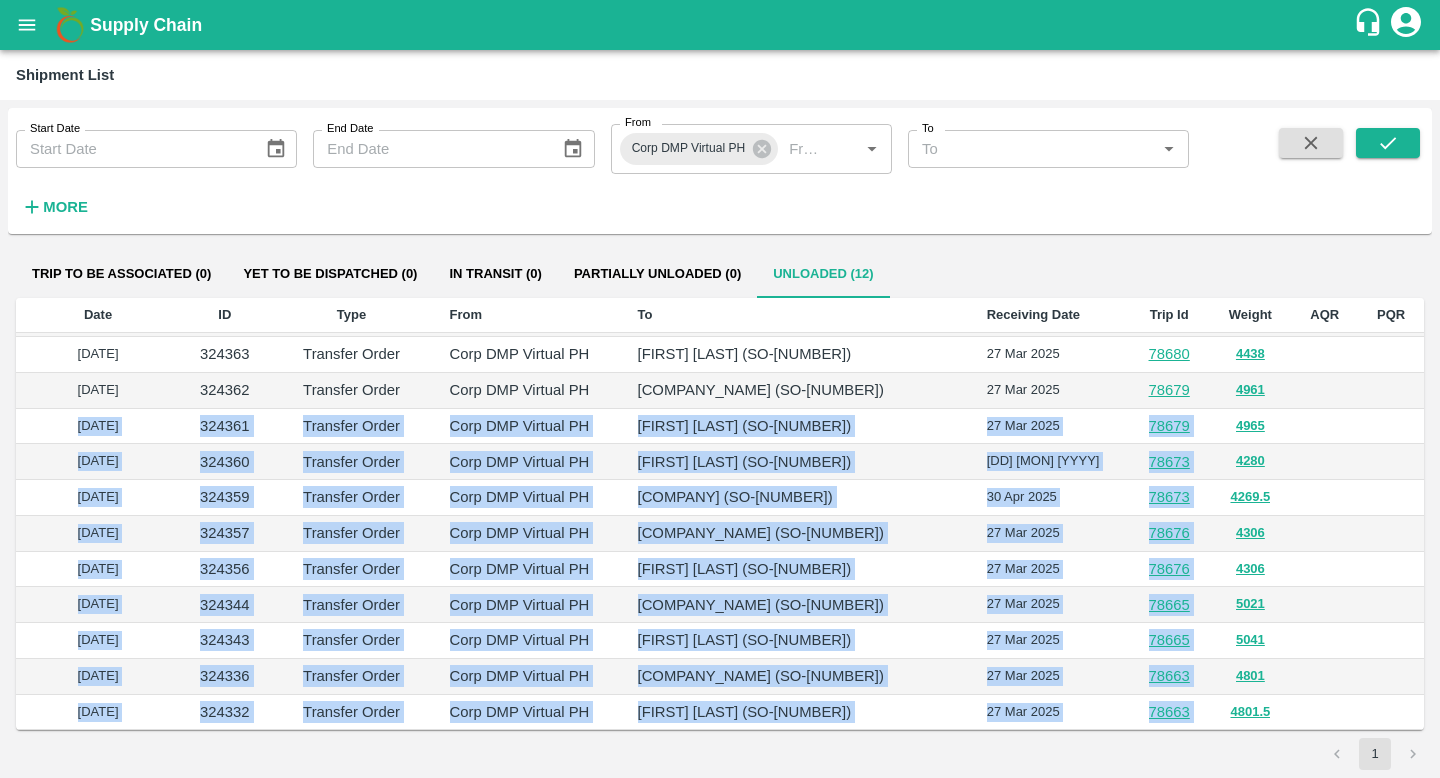 drag, startPoint x: 1274, startPoint y: 718, endPoint x: 974, endPoint y: 370, distance: 459.46054 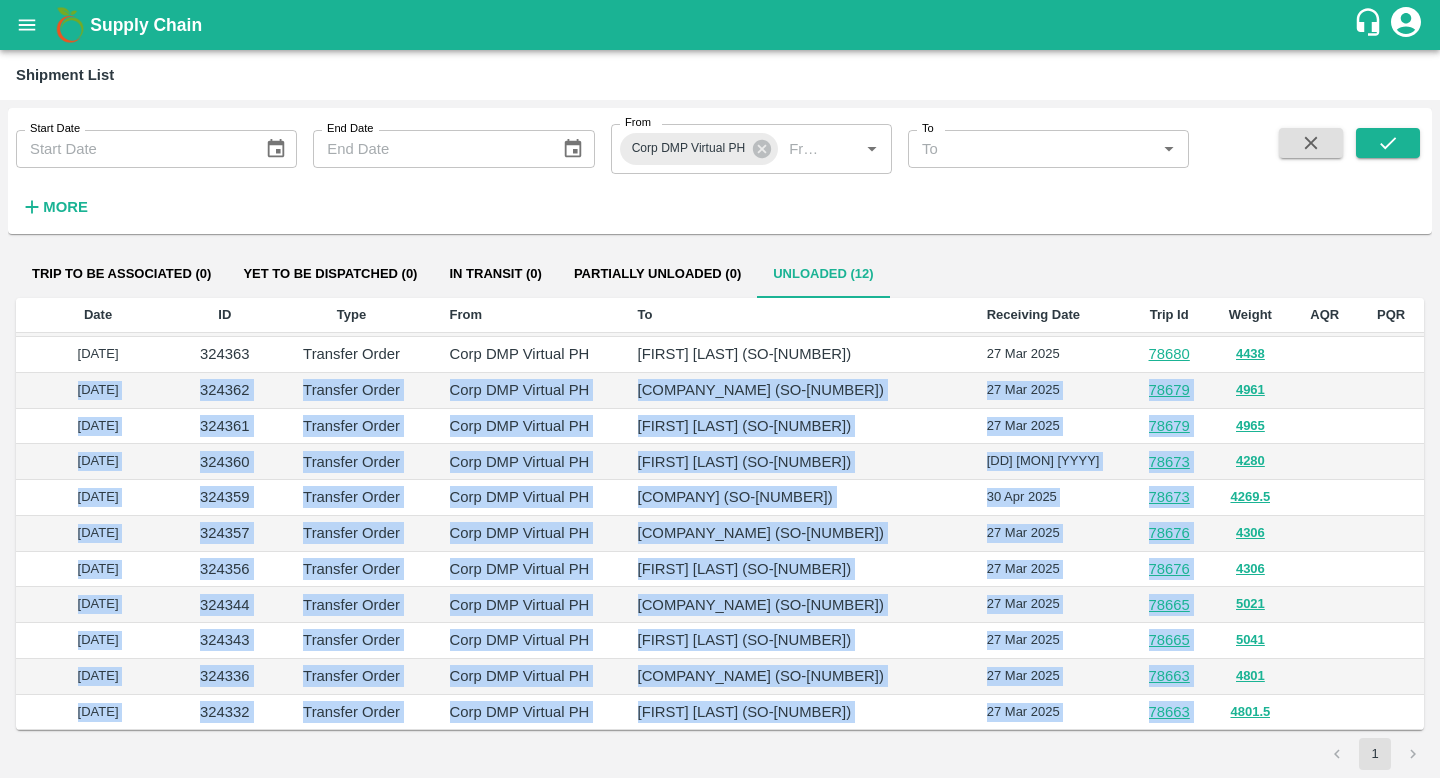scroll, scrollTop: 0, scrollLeft: 0, axis: both 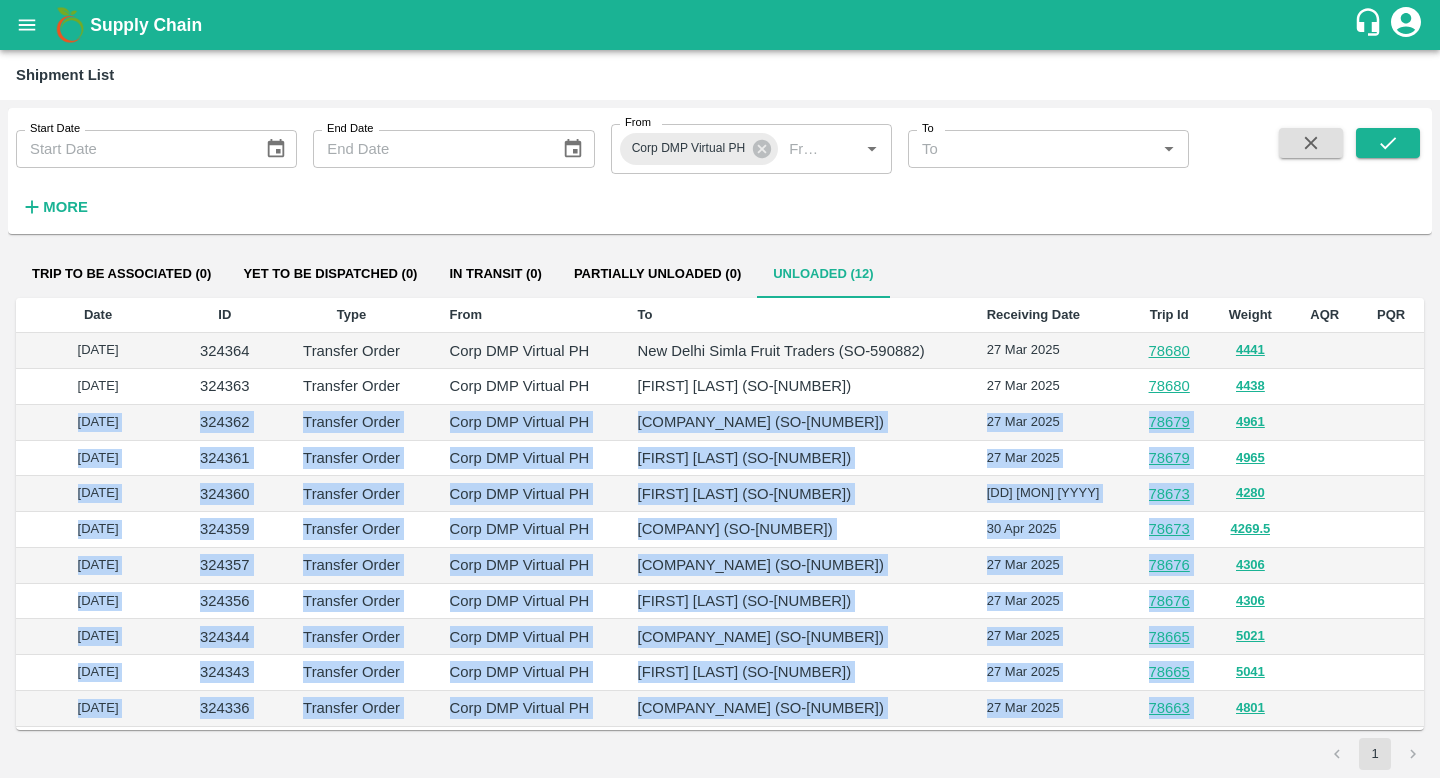 click on "Gopal Dass Rajinder Kumar (SO-590878)" at bounding box center (796, 387) 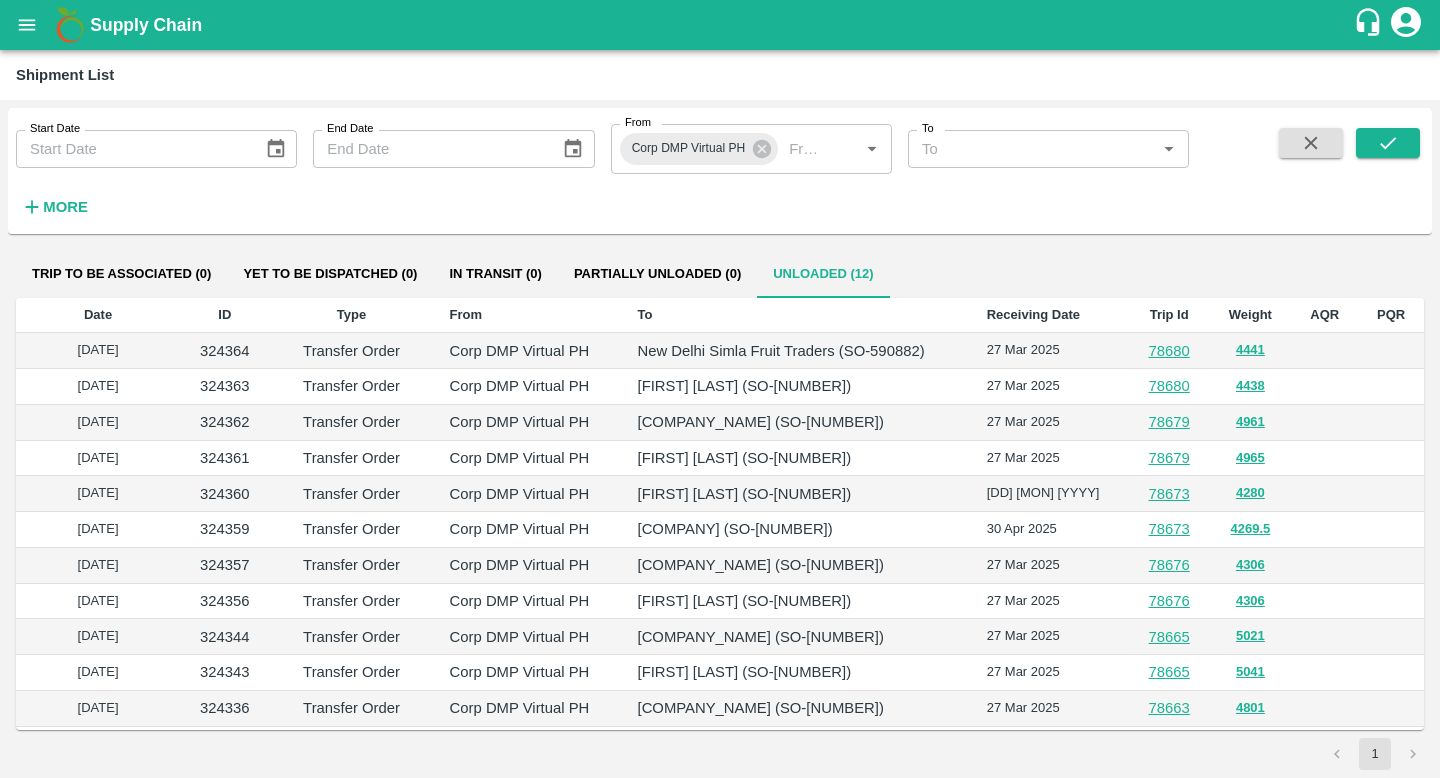 click on "78680" at bounding box center [1169, 351] 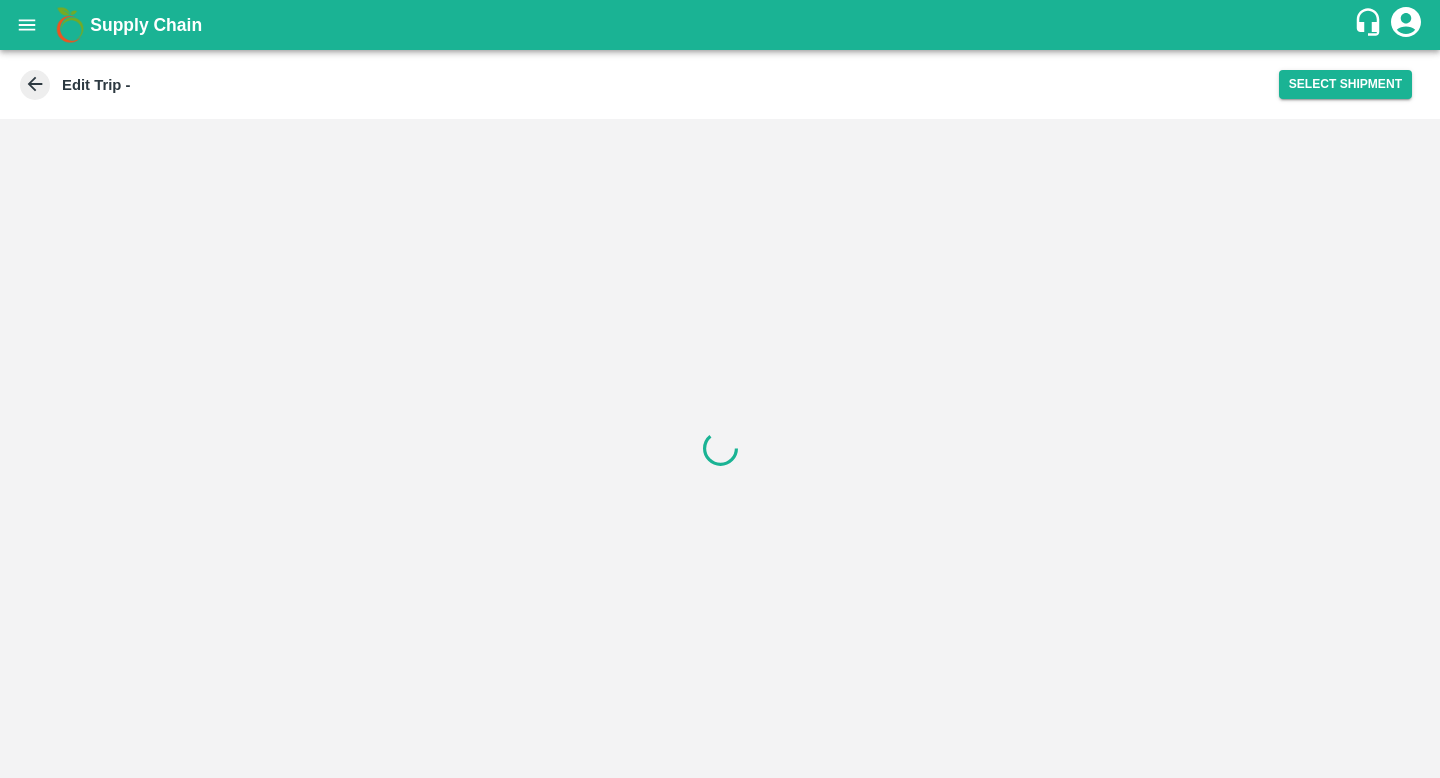 scroll, scrollTop: 0, scrollLeft: 0, axis: both 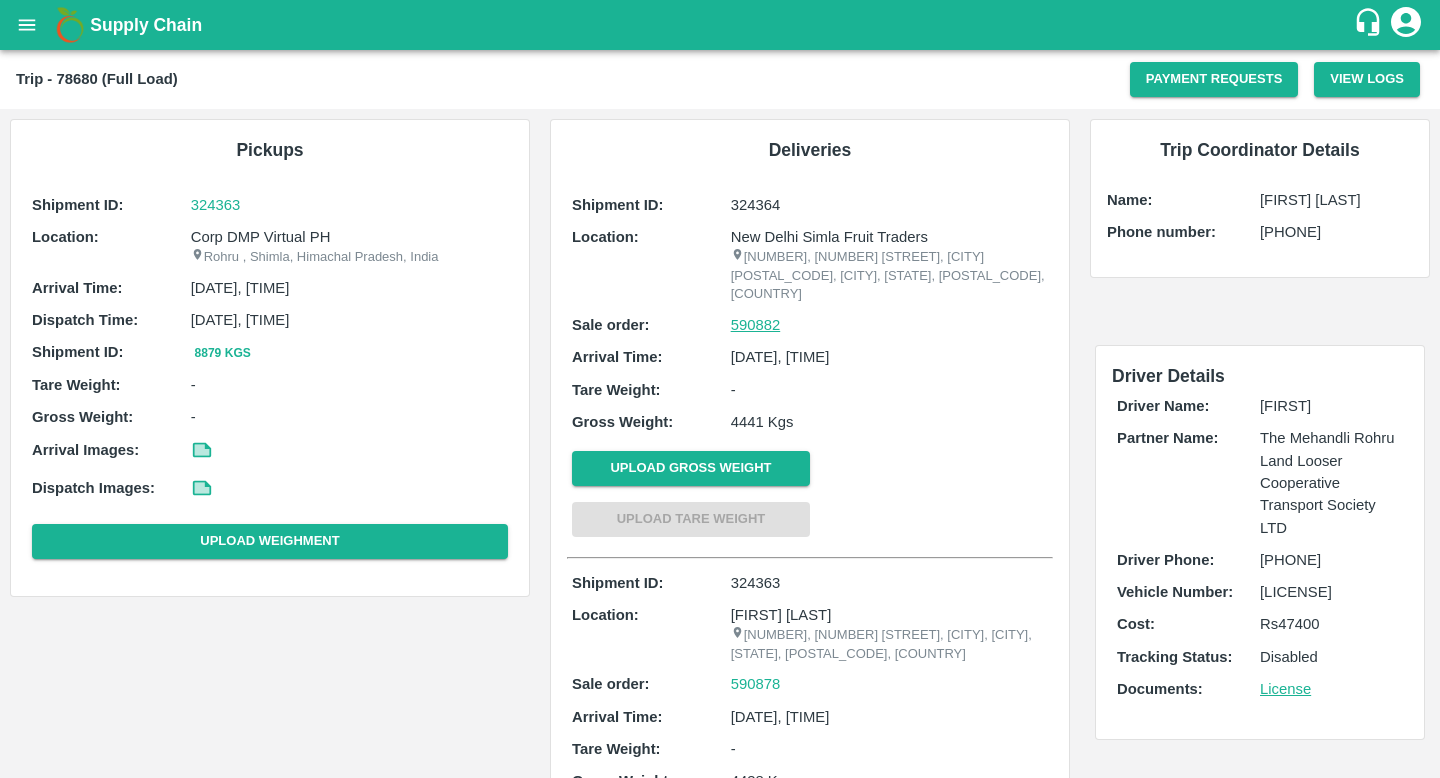 click on "590882" at bounding box center [756, 325] 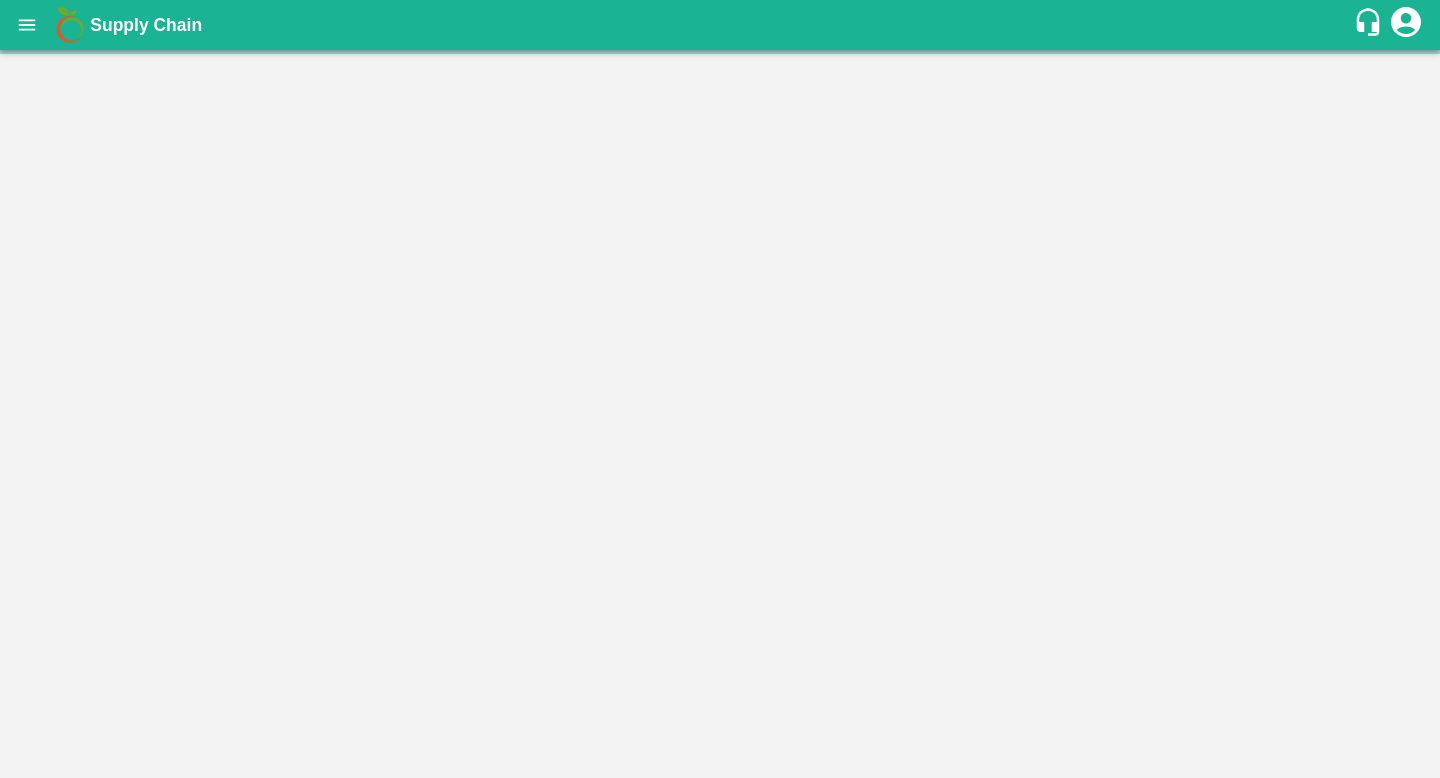 scroll, scrollTop: 0, scrollLeft: 0, axis: both 